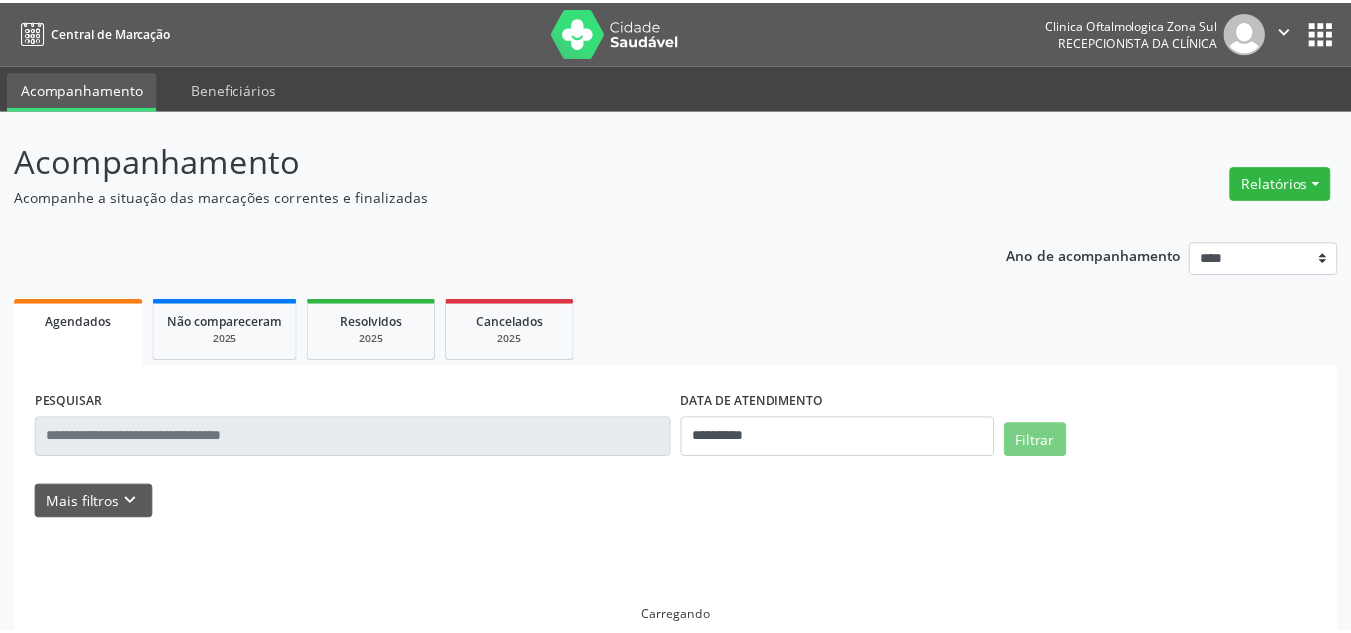 scroll, scrollTop: 0, scrollLeft: 0, axis: both 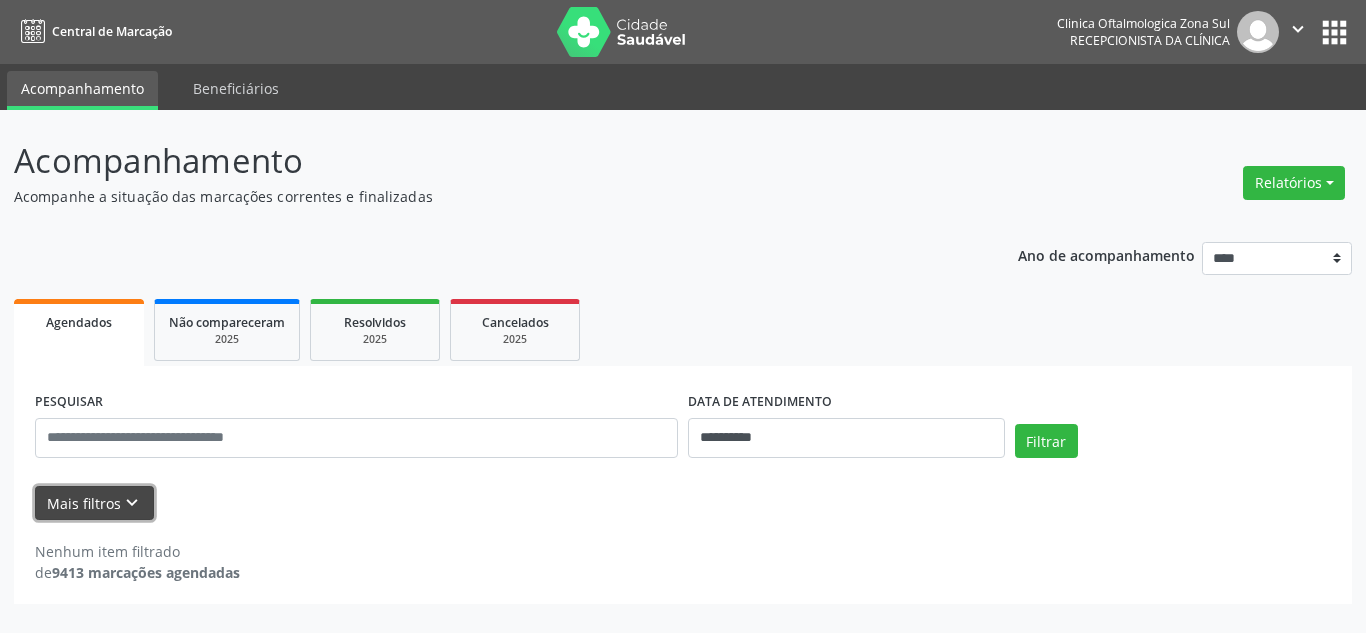 click on "keyboard_arrow_down" at bounding box center [132, 503] 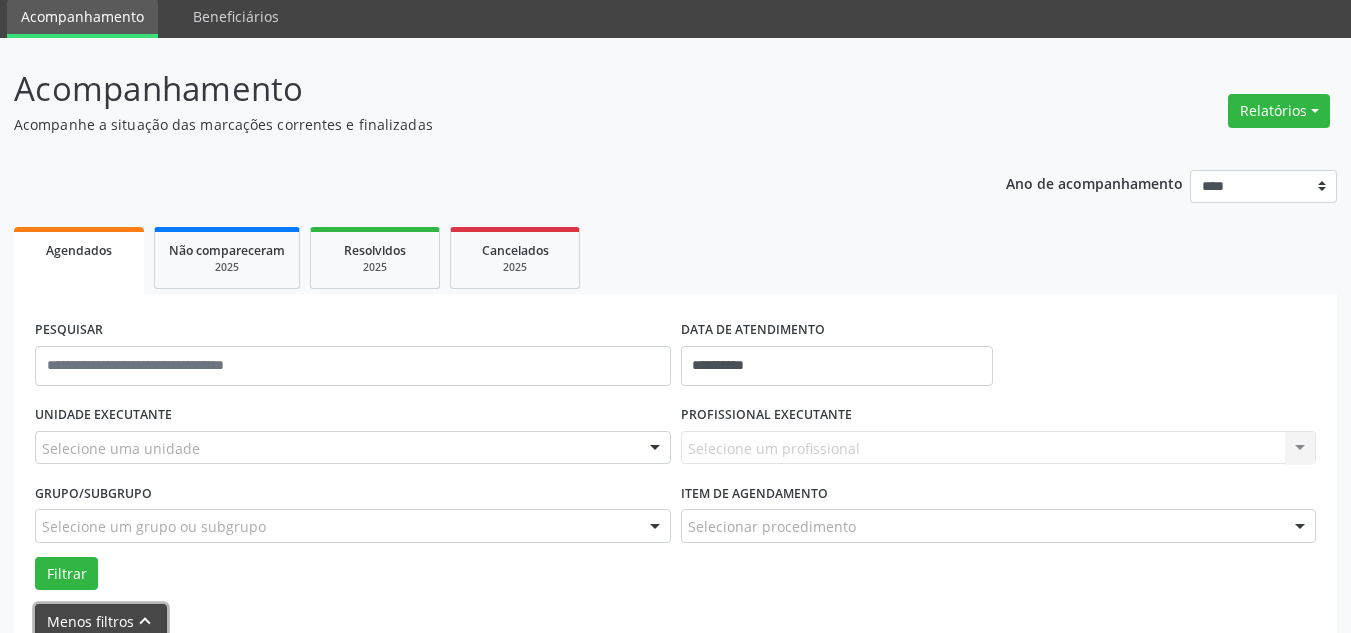 scroll, scrollTop: 176, scrollLeft: 0, axis: vertical 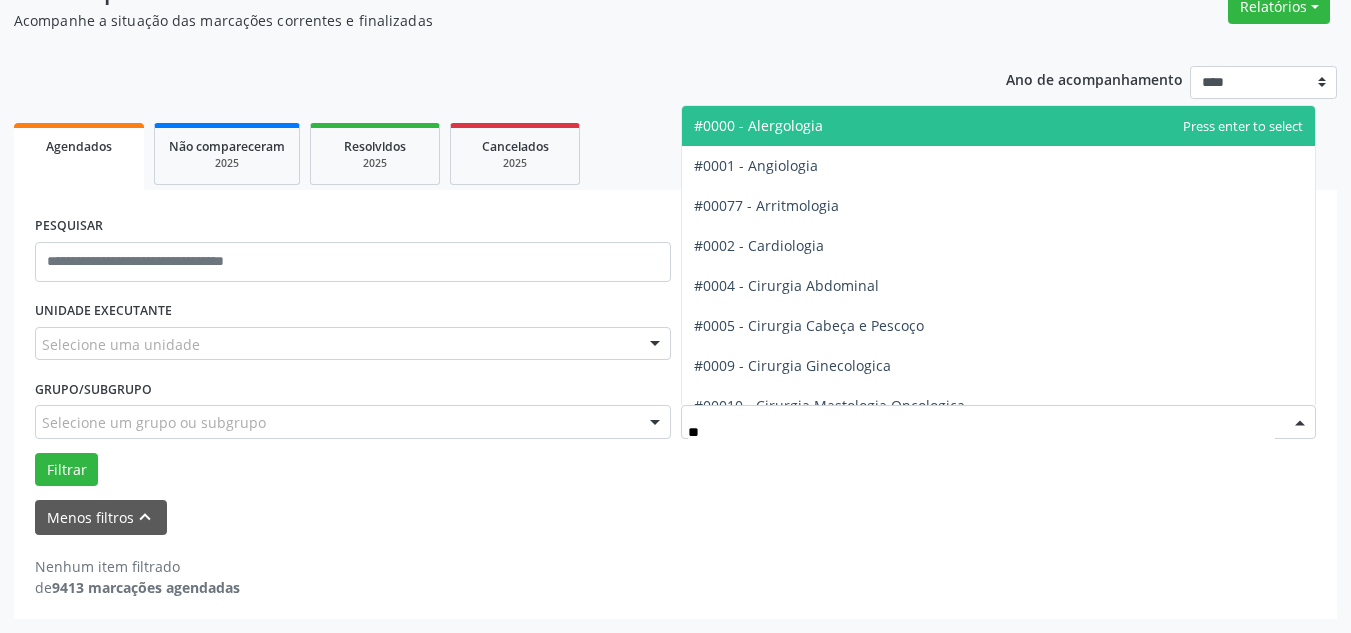 type on "***" 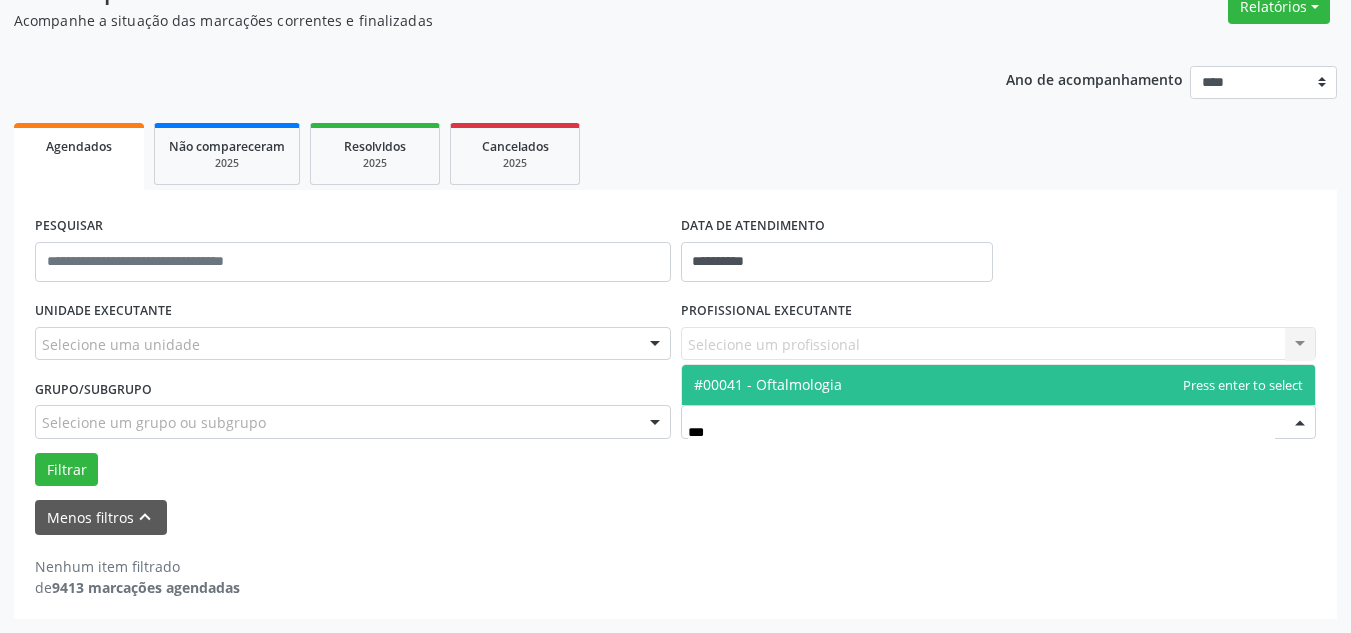 click on "#00041 - Oftalmologia" at bounding box center [768, 384] 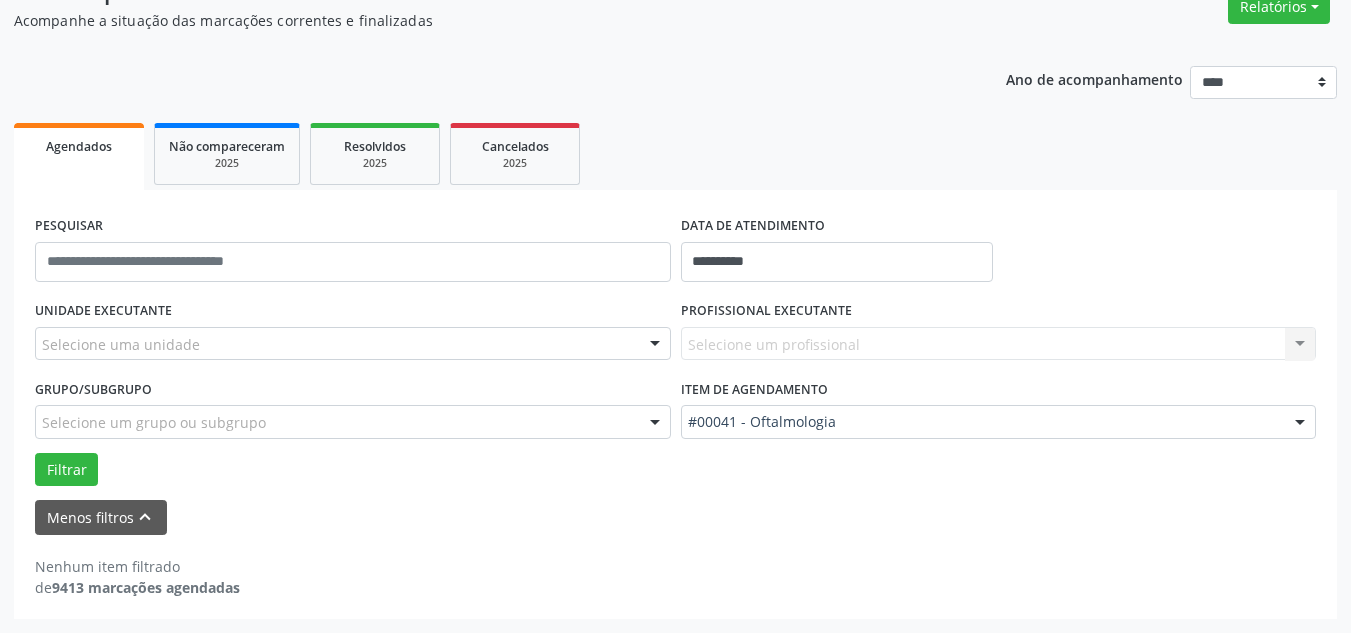 click on "Selecione um grupo ou subgrupo" at bounding box center (353, 422) 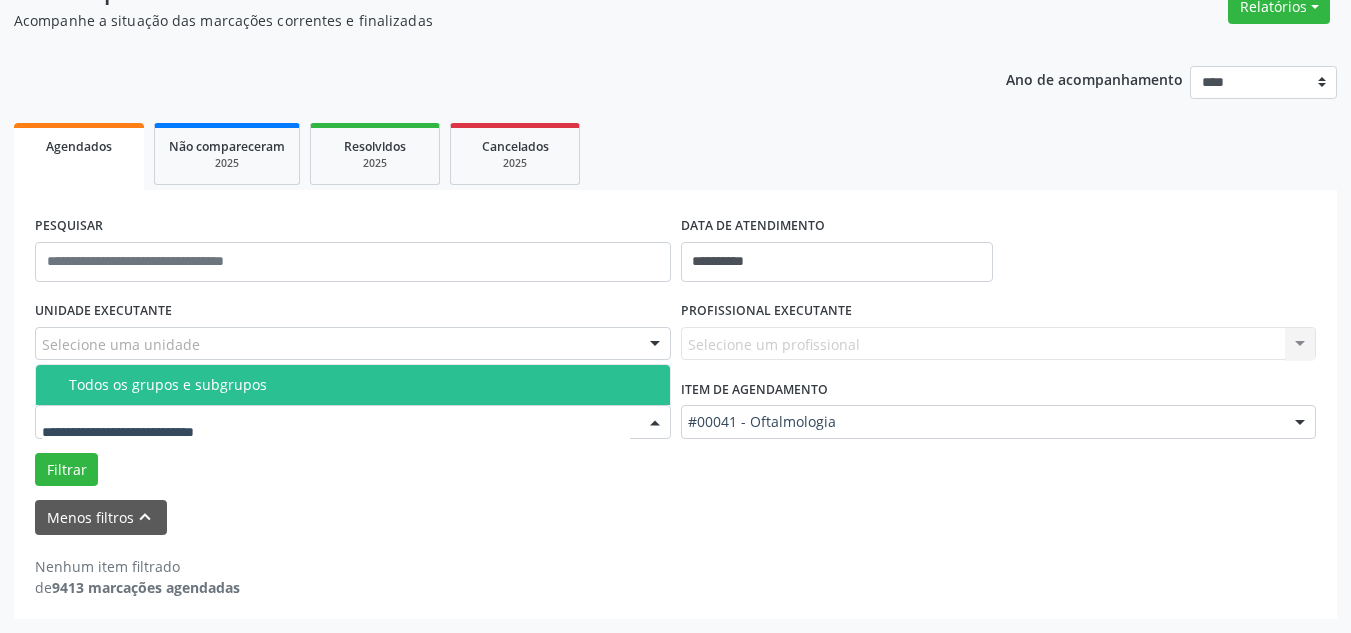 click on "Todos os grupos e subgrupos" at bounding box center (353, 385) 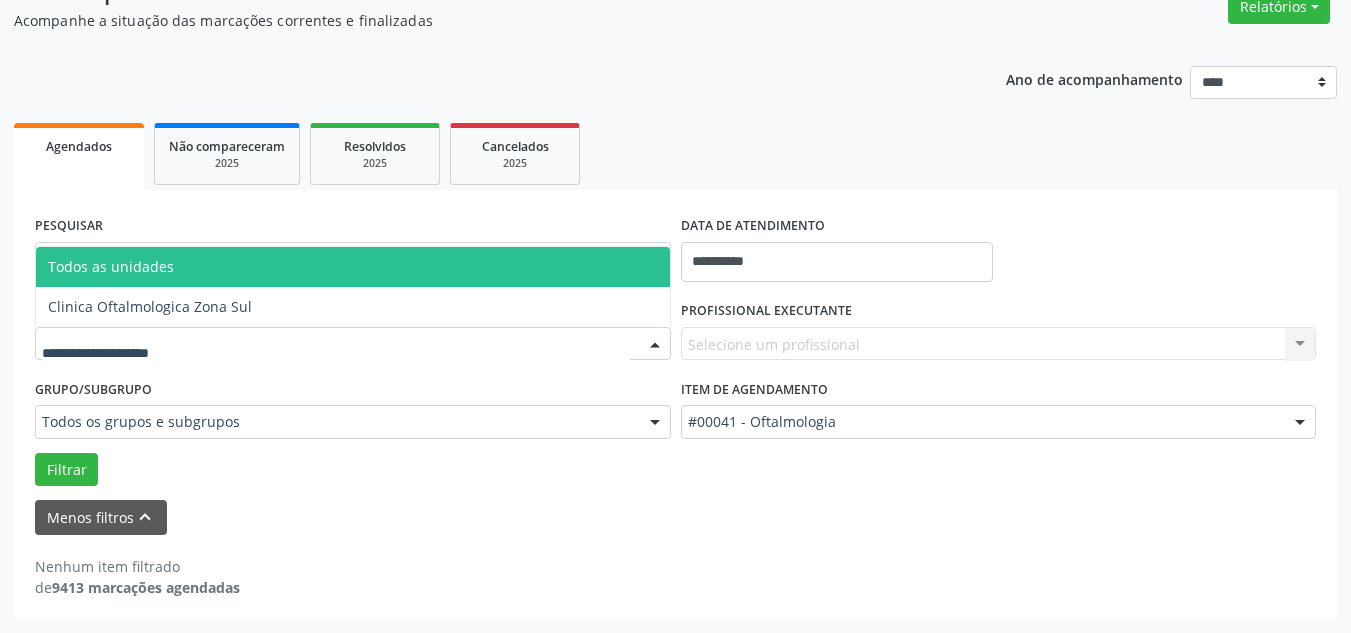 click at bounding box center [353, 344] 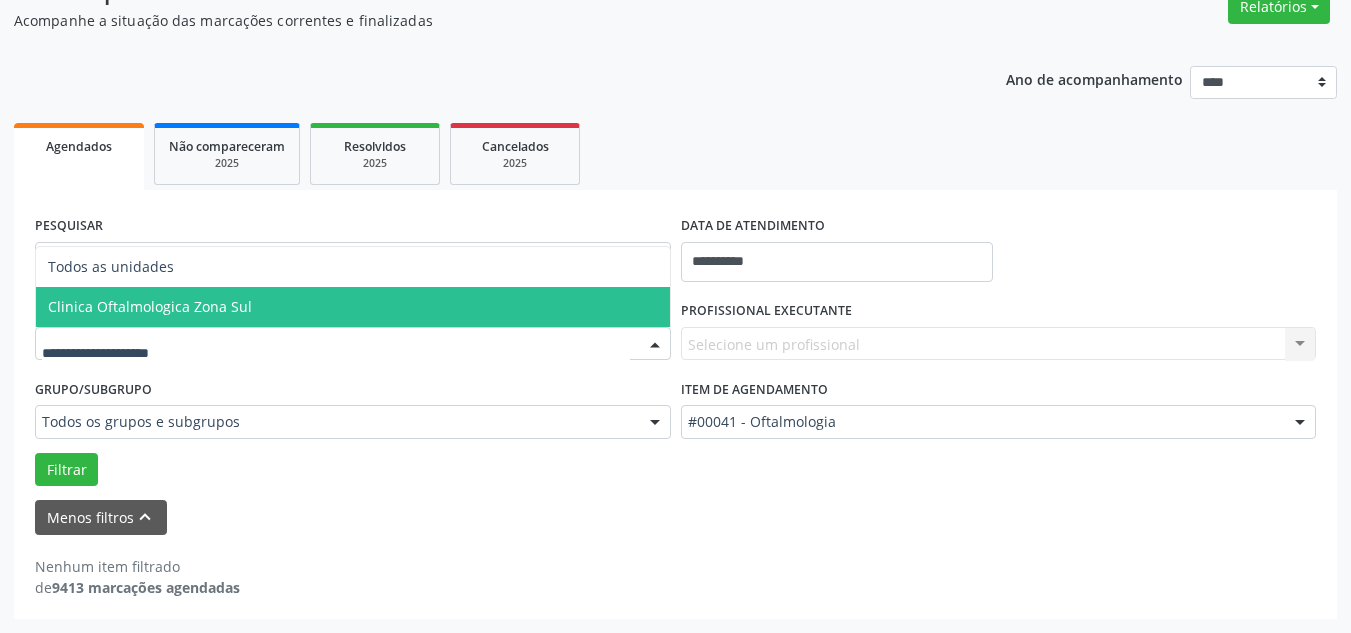 click on "Clinica Oftalmologica Zona Sul" at bounding box center (353, 307) 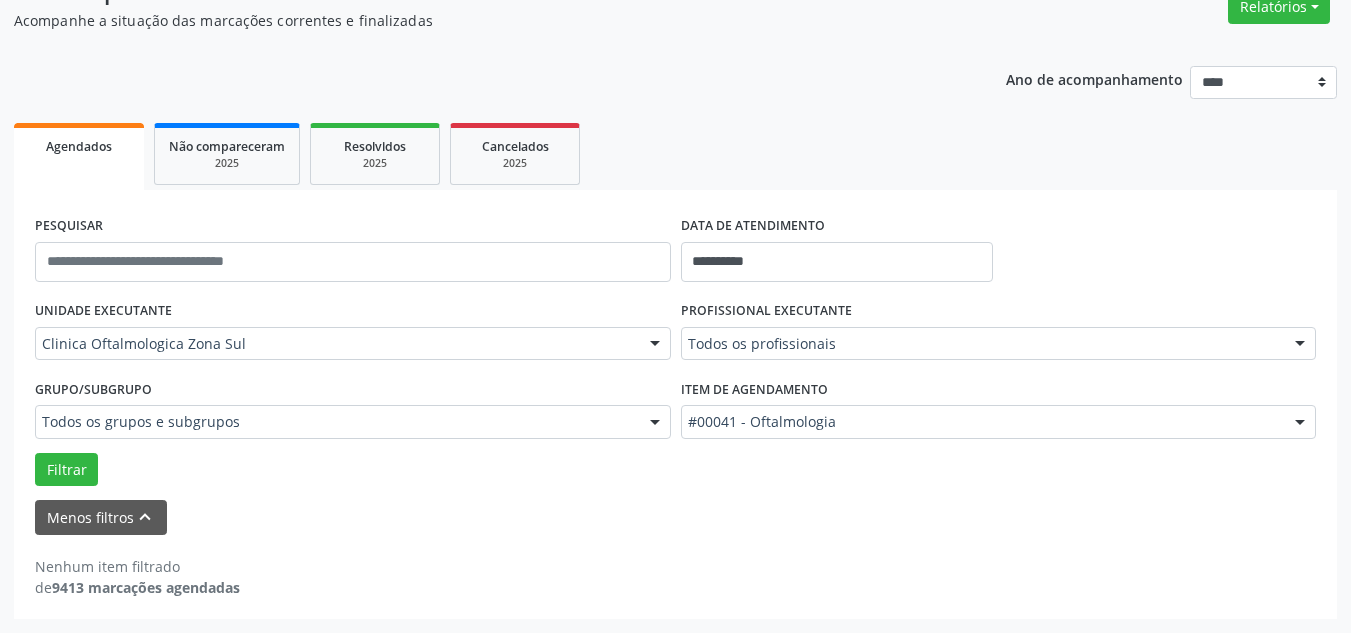 click on "Todos os profissionais" at bounding box center [999, 344] 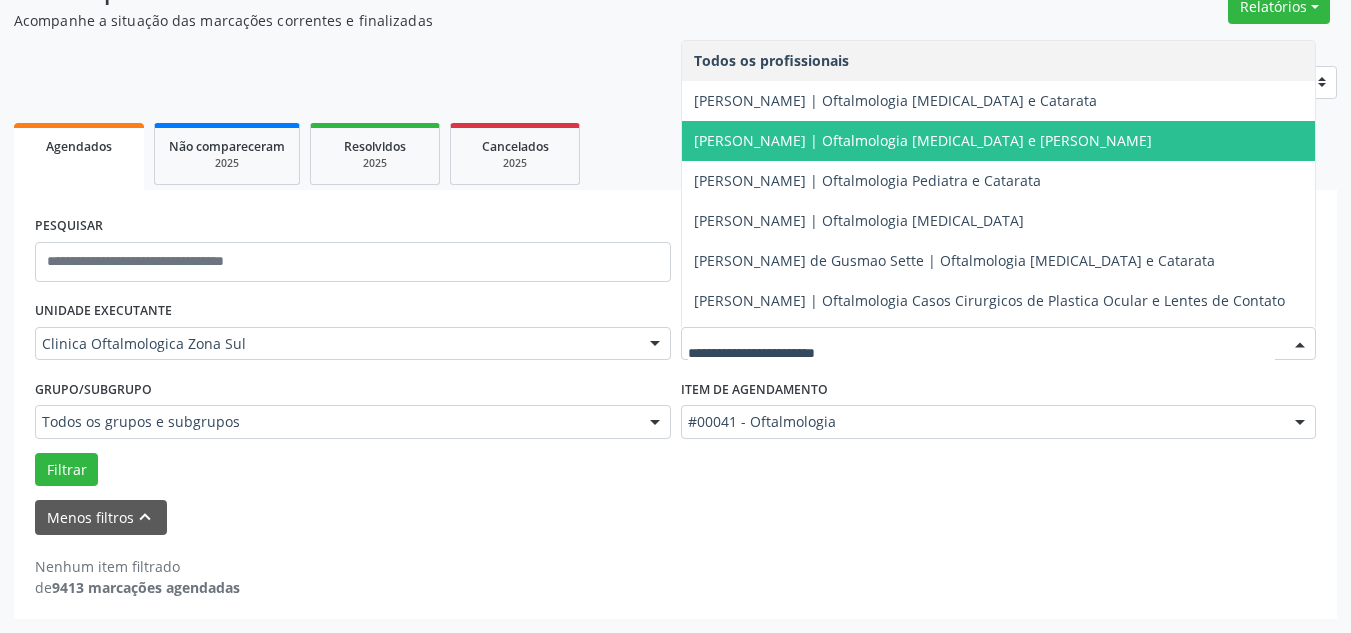 click on "[PERSON_NAME] | Oftalmologia [MEDICAL_DATA] e [PERSON_NAME]" at bounding box center [923, 140] 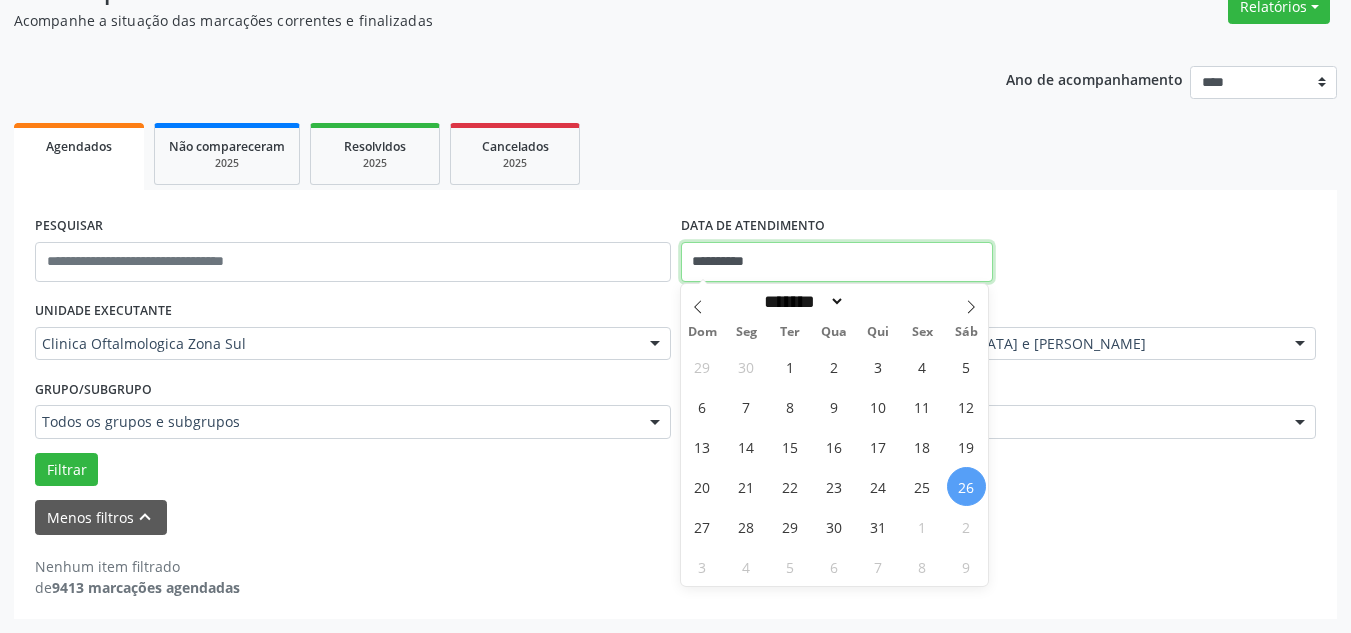 click on "**********" at bounding box center [837, 262] 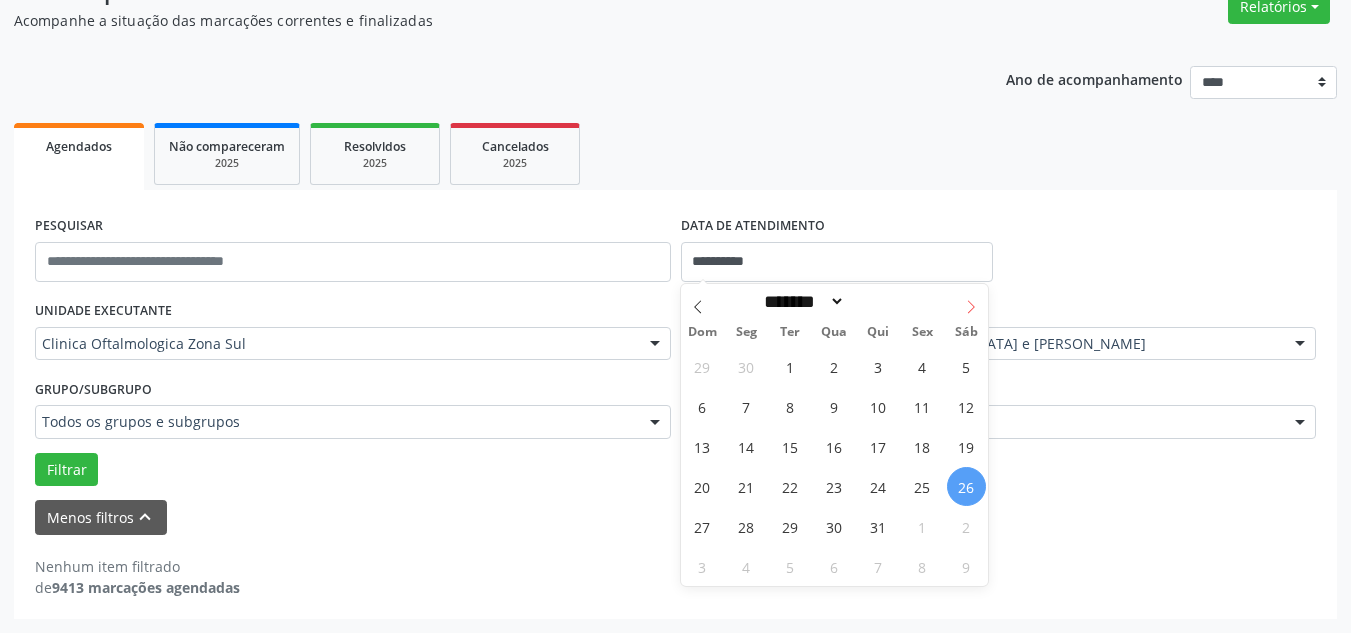 click at bounding box center (971, 301) 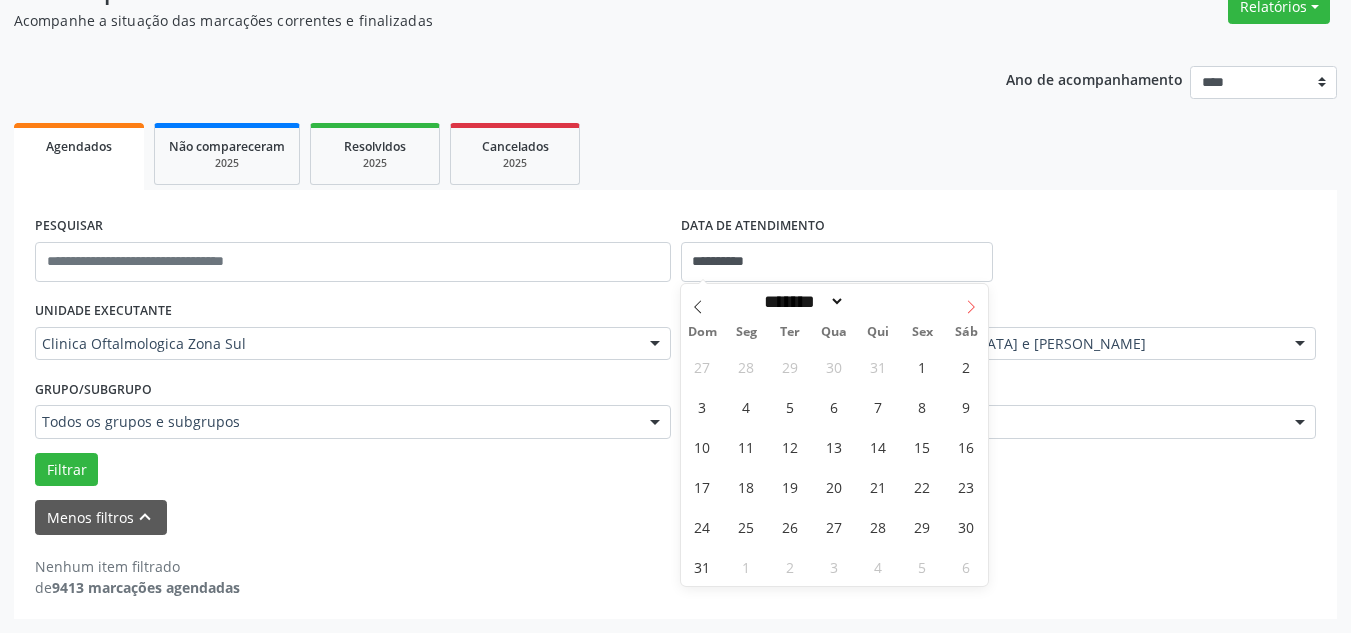 click at bounding box center (971, 301) 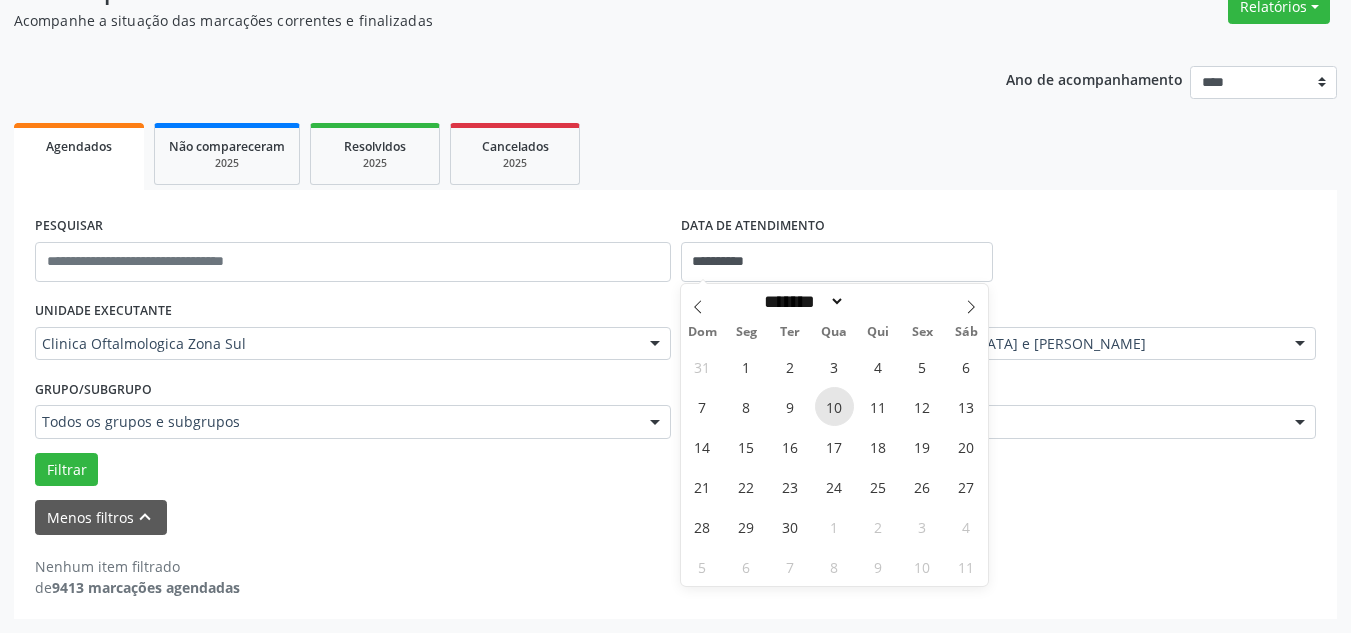 click on "10" at bounding box center [834, 406] 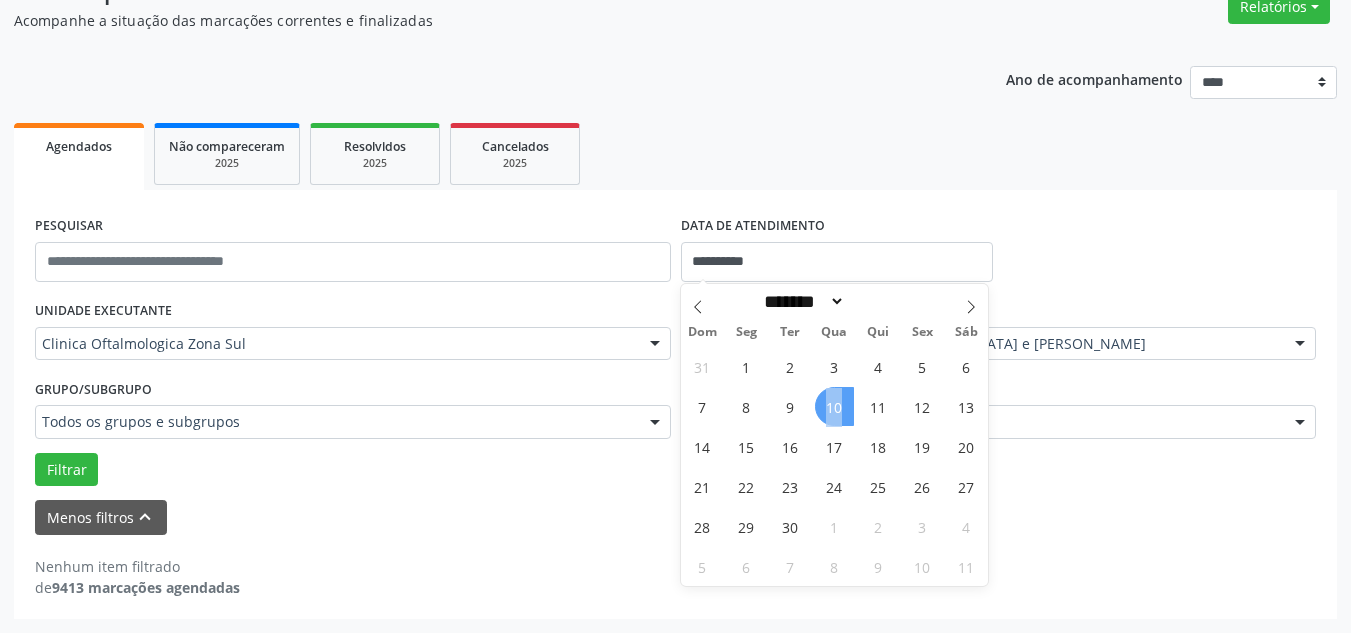 click on "10" at bounding box center [834, 406] 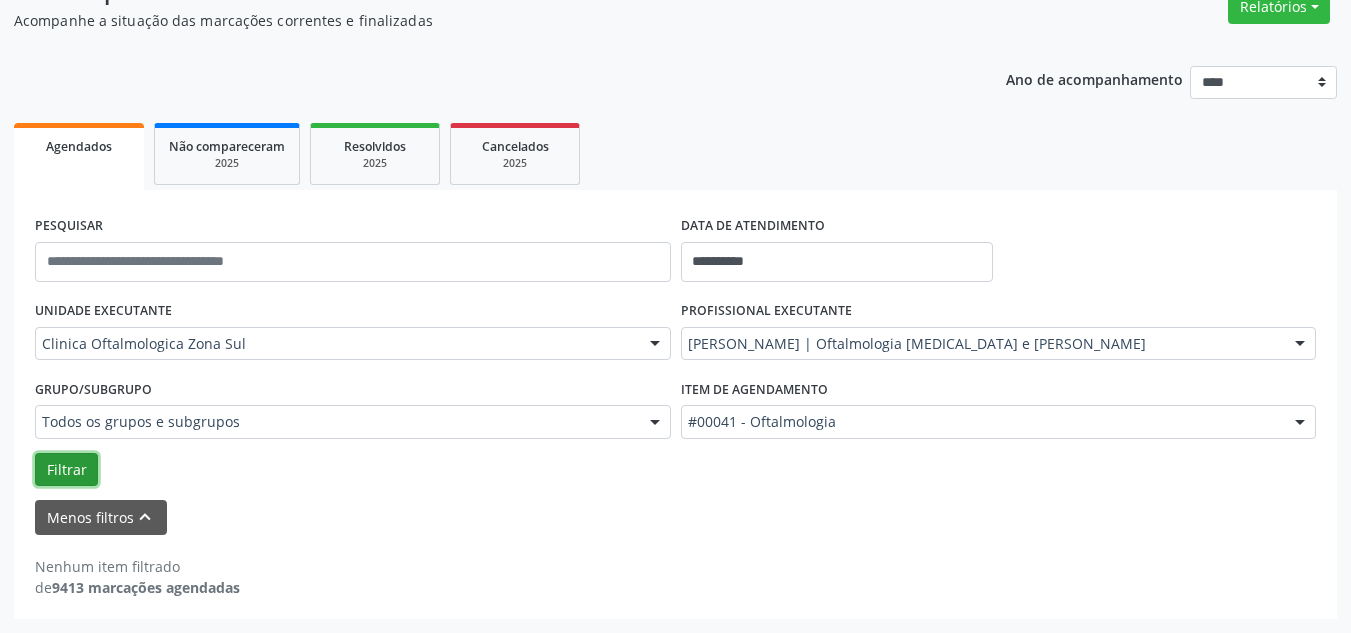 click on "Filtrar" at bounding box center (66, 470) 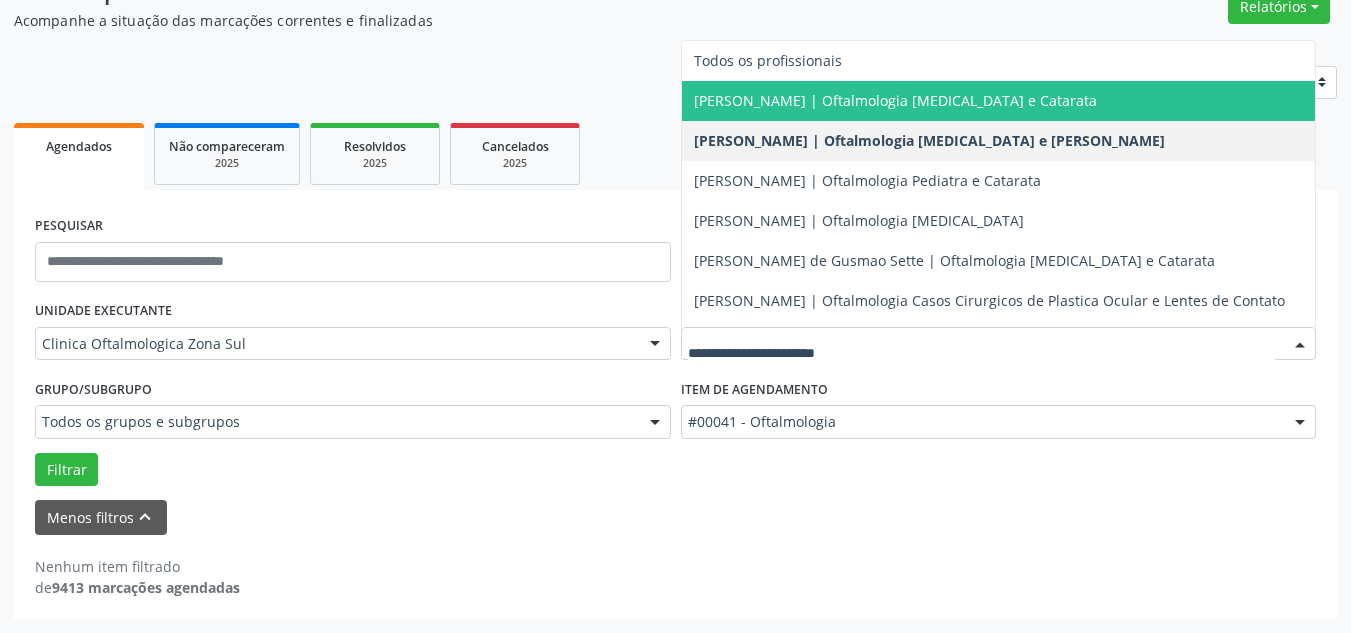 click on "[PERSON_NAME] | Oftalmologia [MEDICAL_DATA] e Catarata" at bounding box center [895, 100] 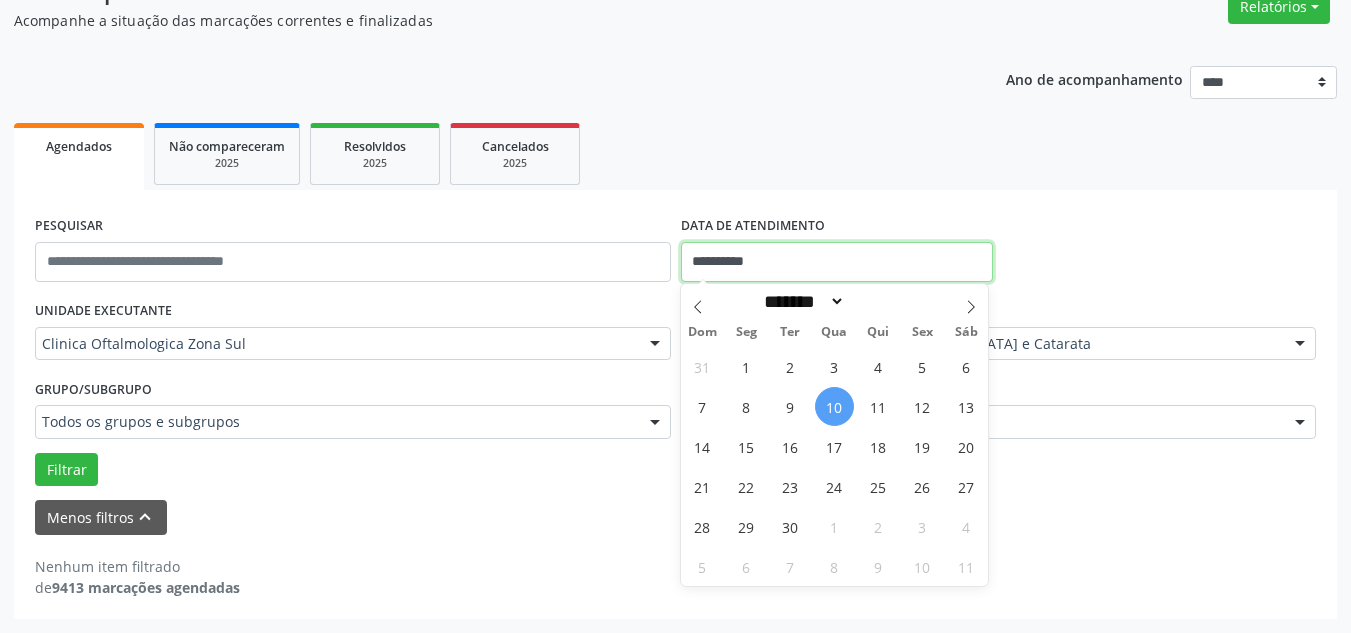 click on "**********" at bounding box center [837, 262] 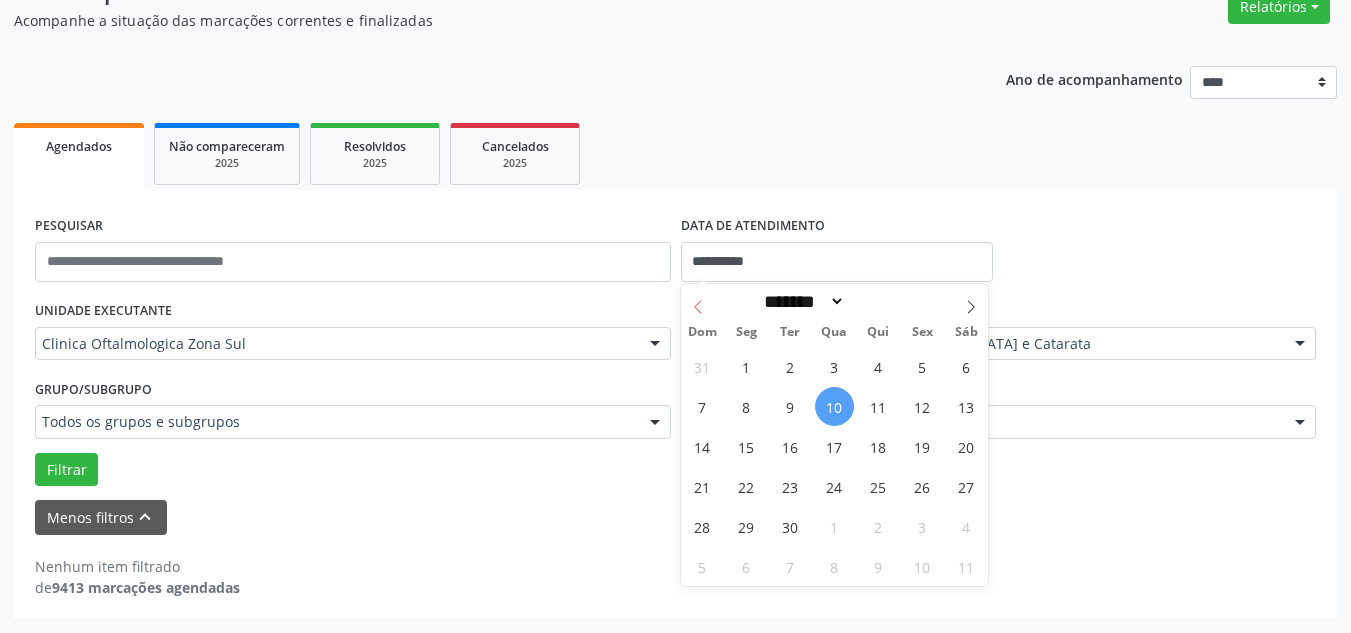 click 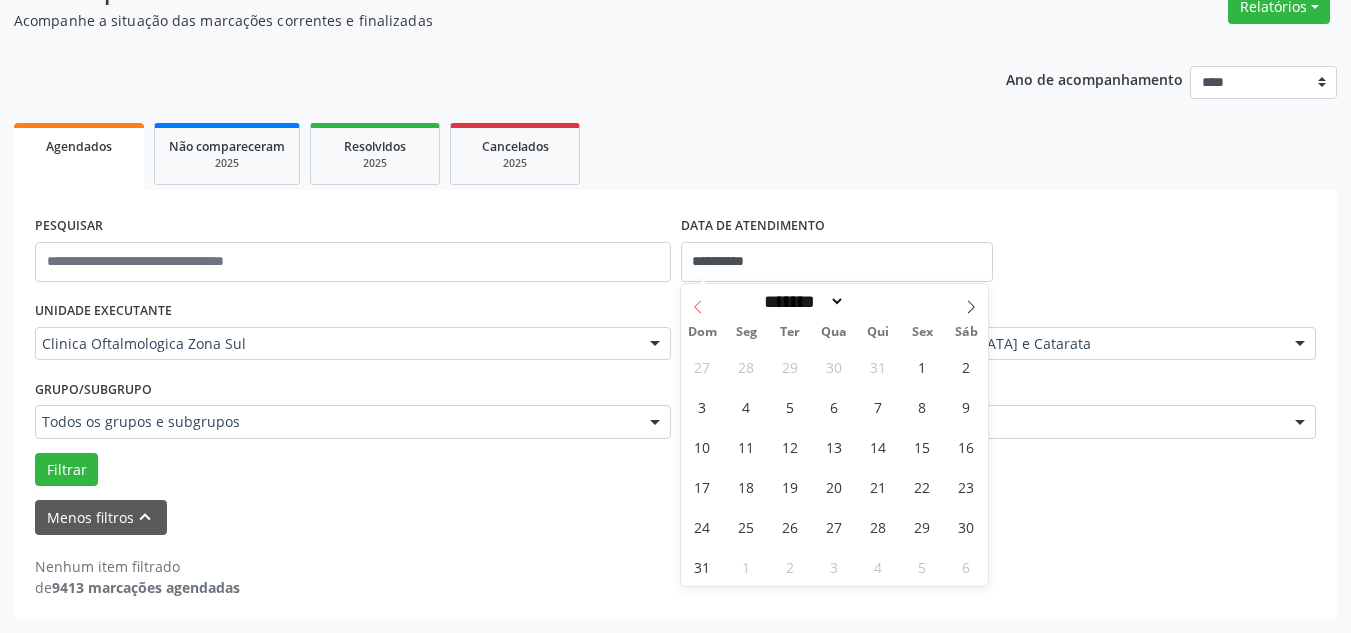 click 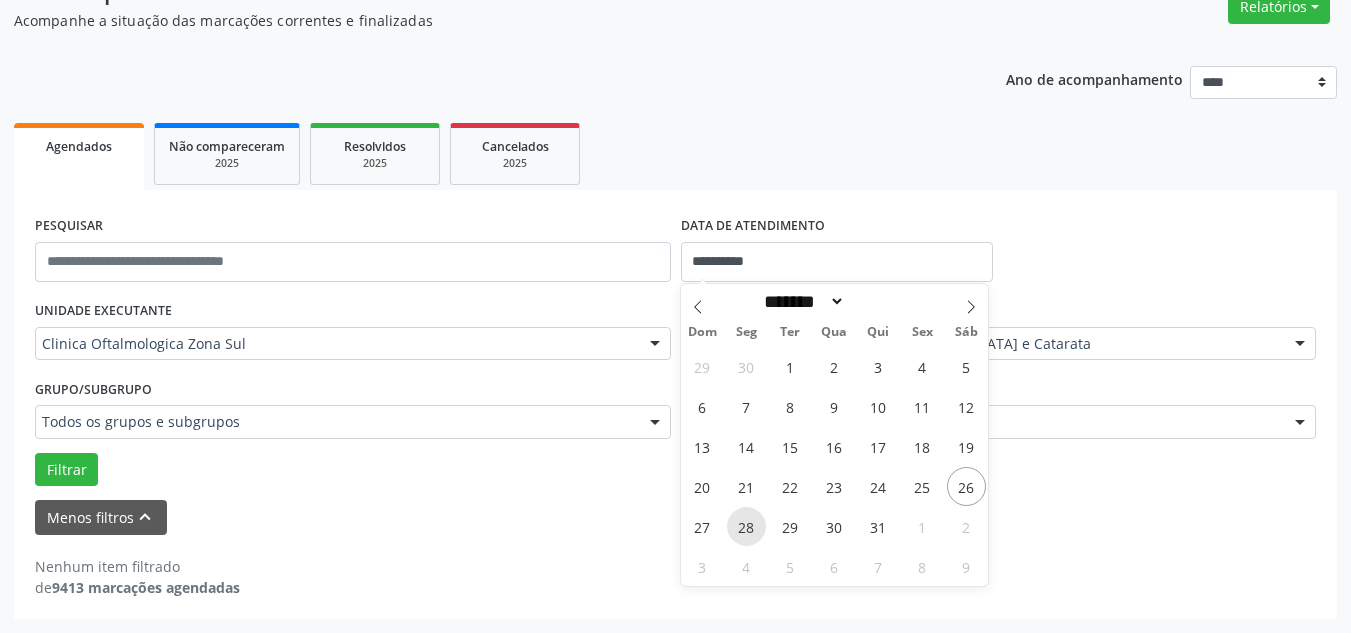 click on "28" at bounding box center [746, 526] 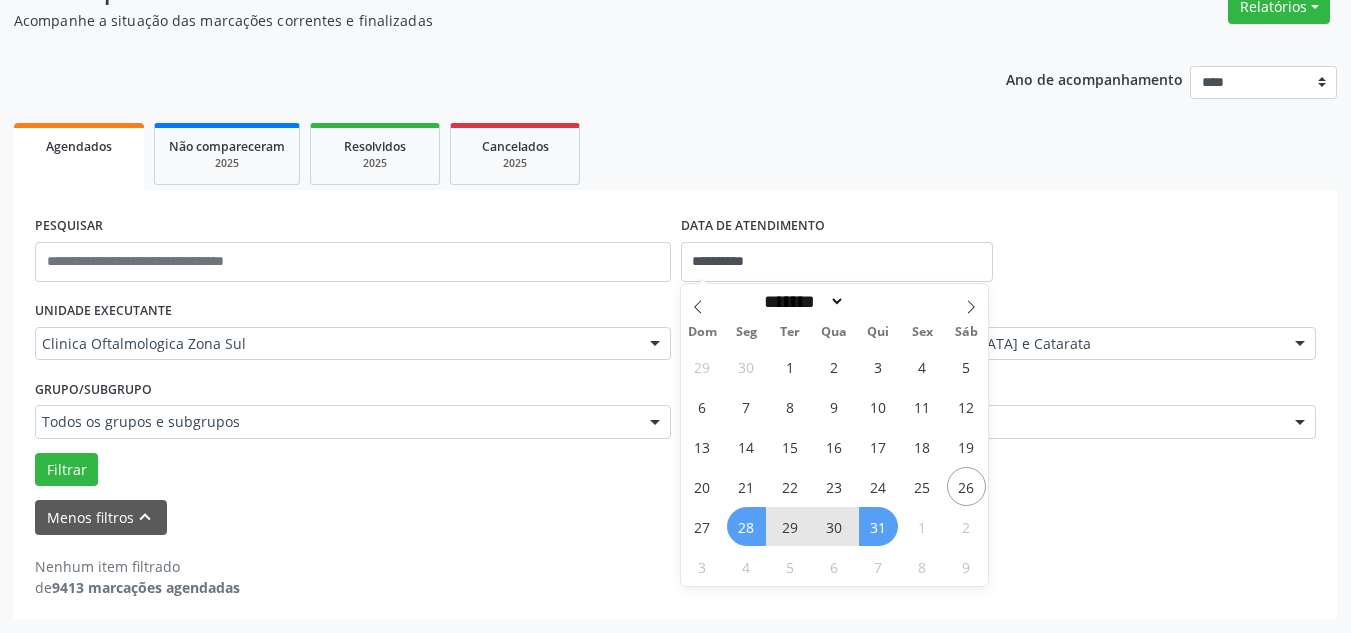 click on "31" at bounding box center (878, 526) 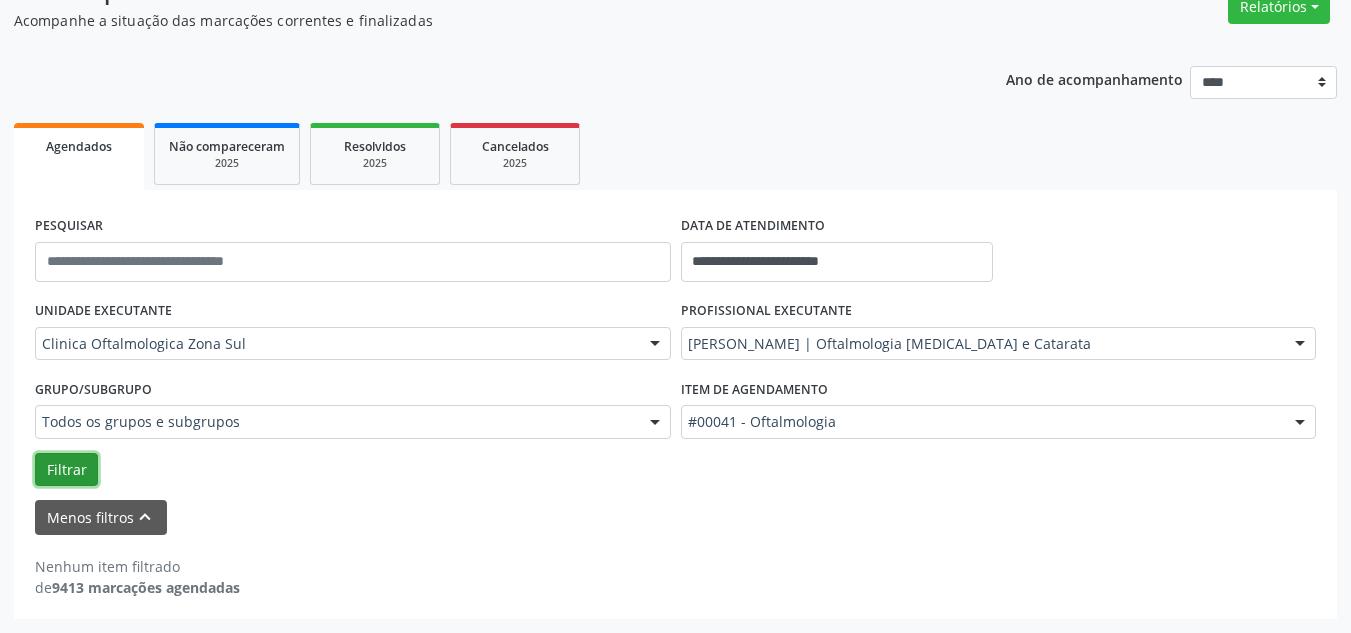 click on "Filtrar" at bounding box center (66, 470) 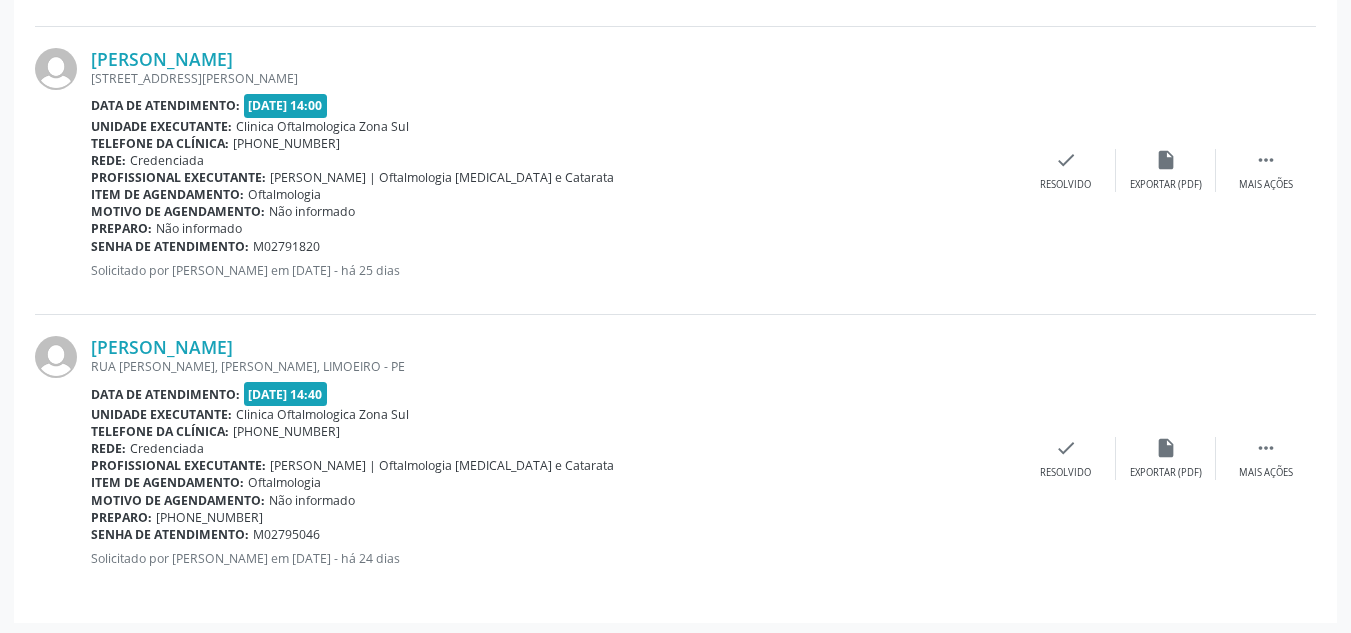 scroll, scrollTop: 2209, scrollLeft: 0, axis: vertical 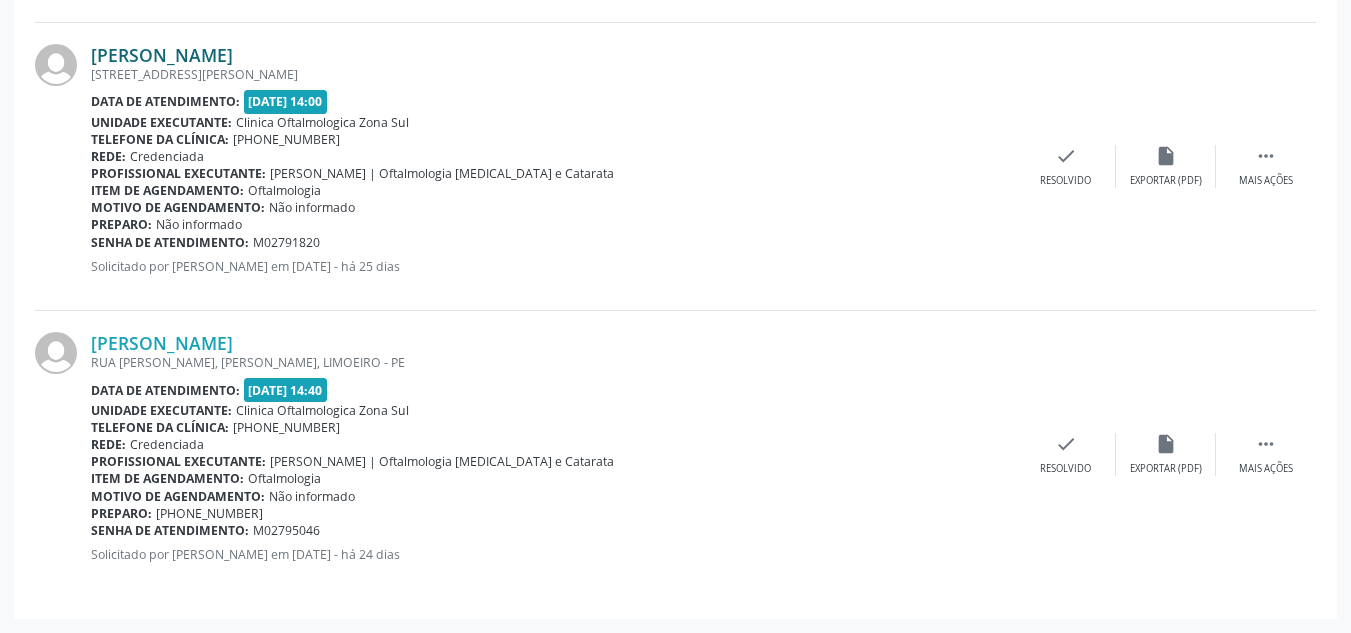 click on "[PERSON_NAME]" at bounding box center [162, 55] 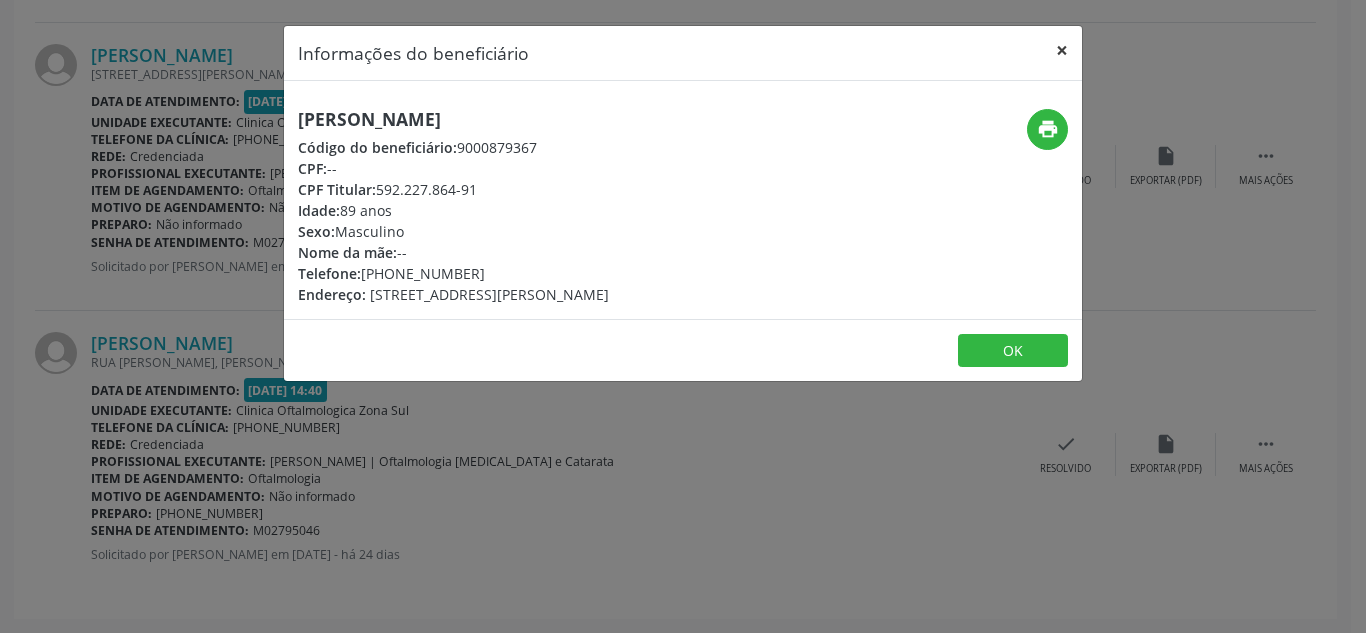 click on "×" at bounding box center [1062, 50] 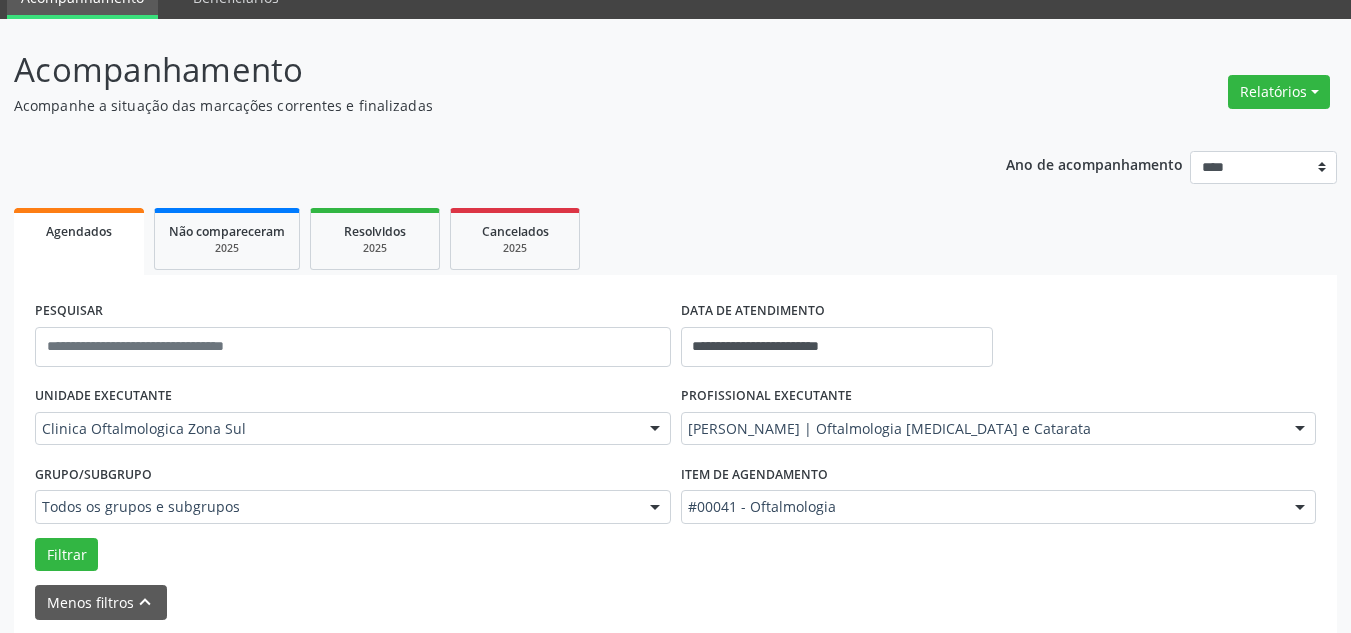 scroll, scrollTop: 200, scrollLeft: 0, axis: vertical 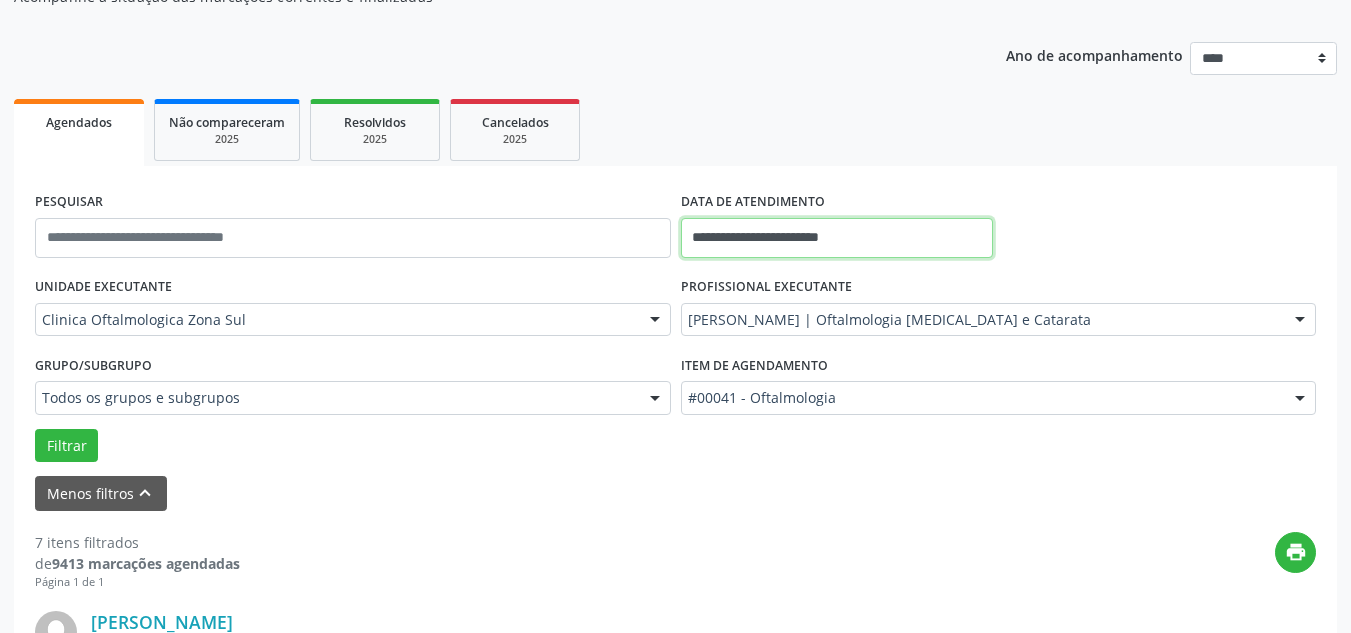 click on "**********" at bounding box center [837, 238] 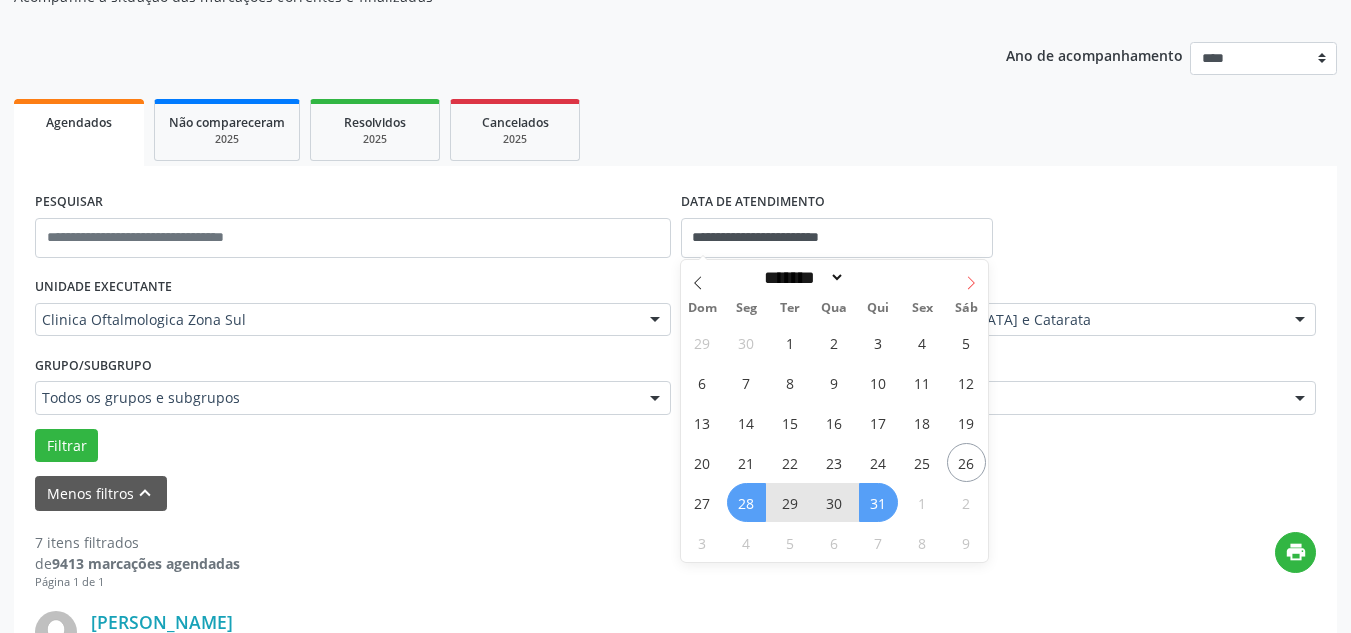 click 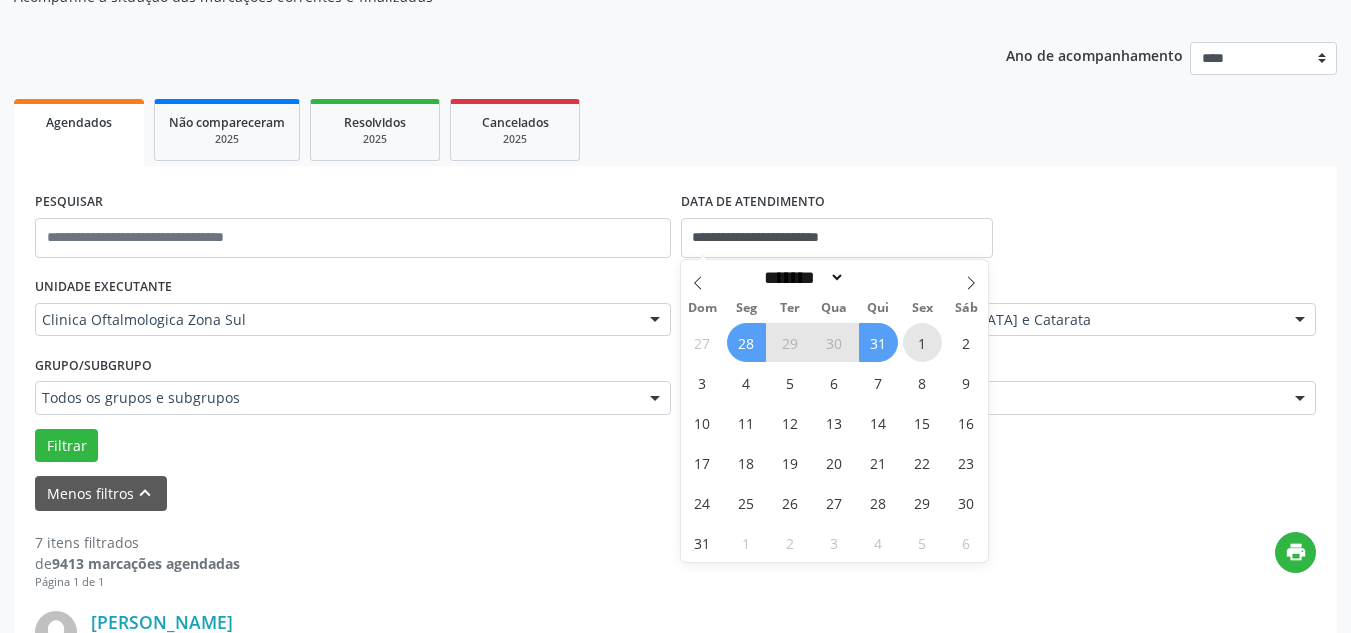 click on "1" at bounding box center [922, 342] 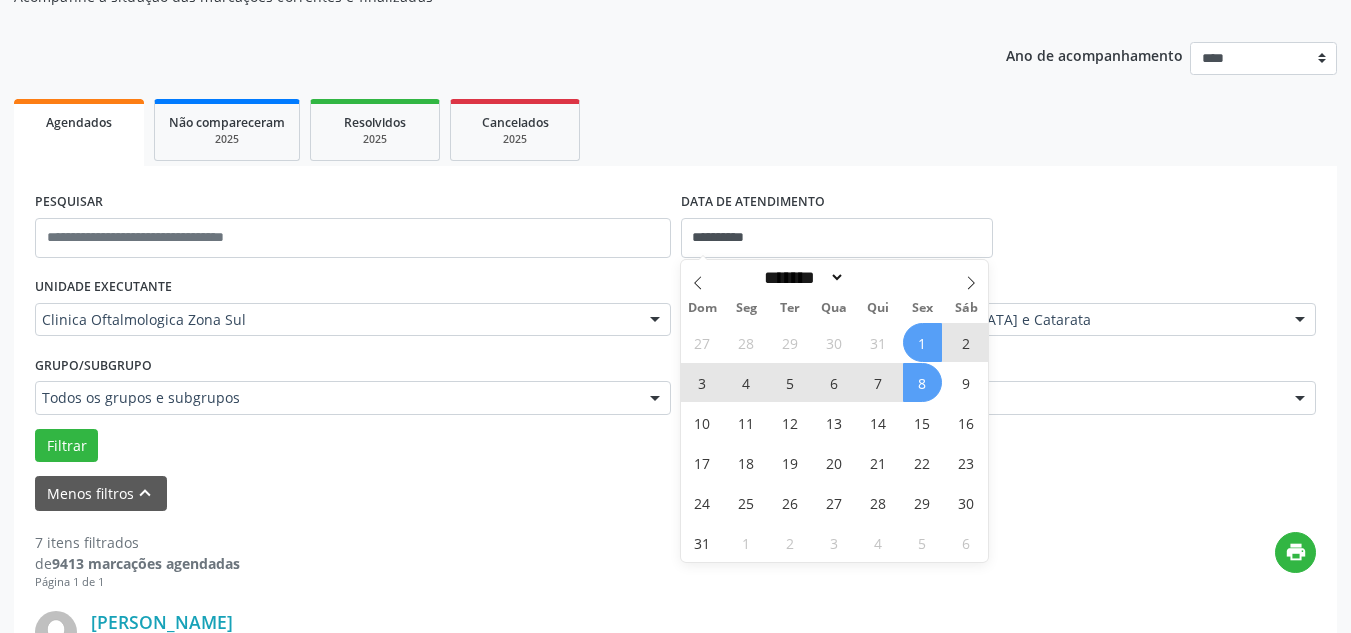 click on "8" at bounding box center [922, 382] 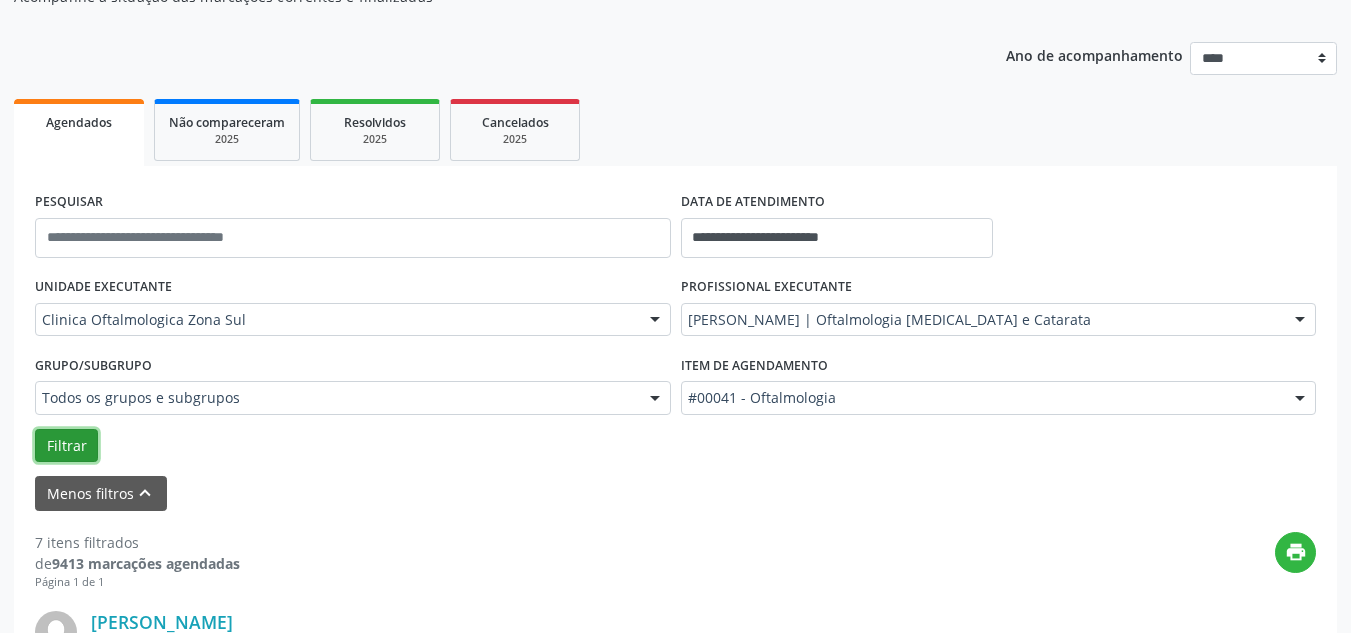 click on "Filtrar" at bounding box center [66, 446] 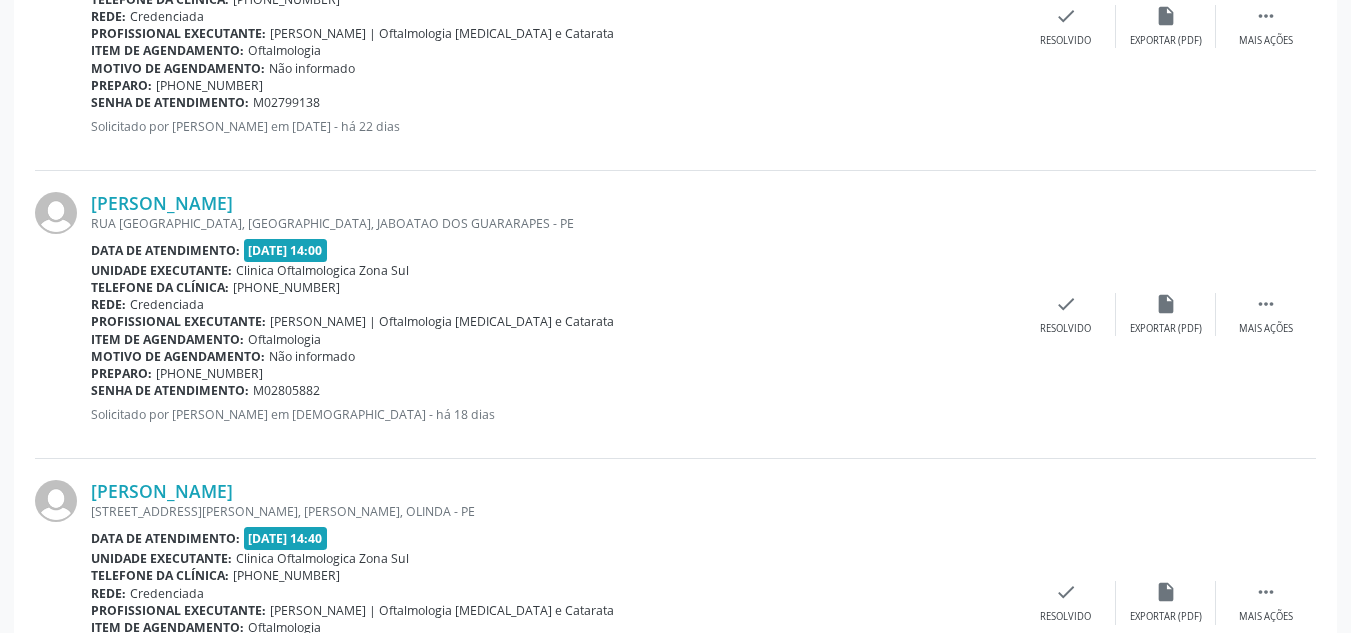 scroll, scrollTop: 1500, scrollLeft: 0, axis: vertical 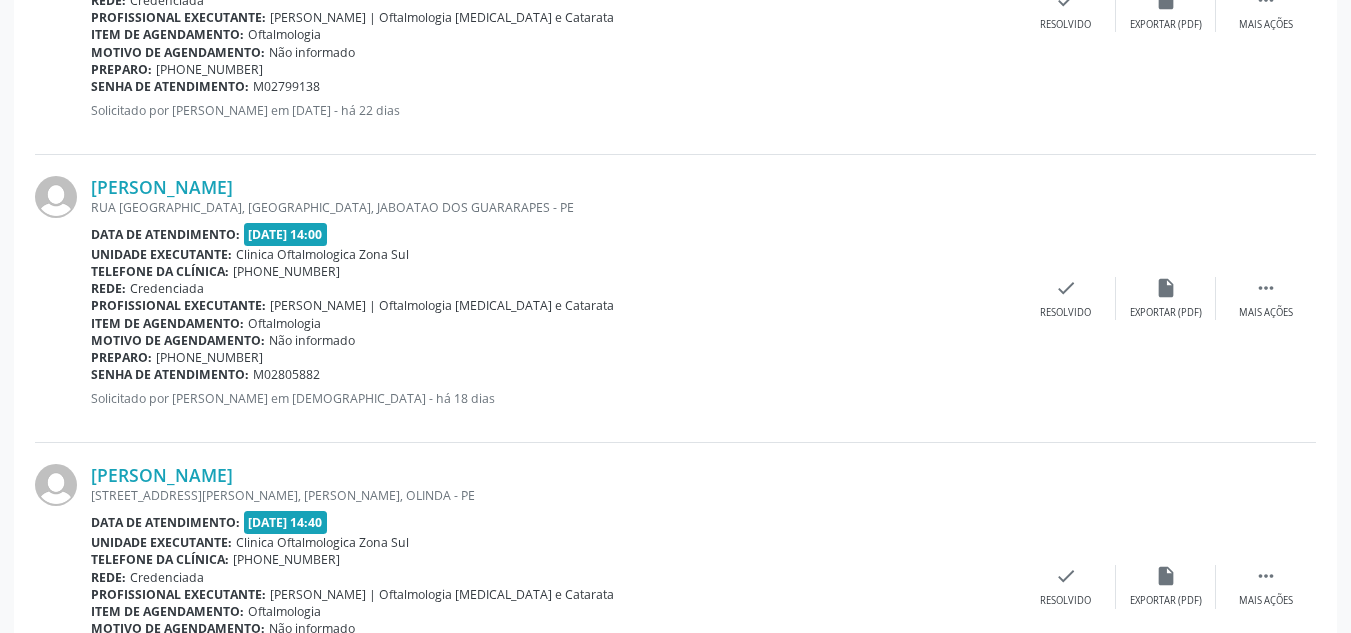 drag, startPoint x: 83, startPoint y: 184, endPoint x: 432, endPoint y: 191, distance: 349.0702 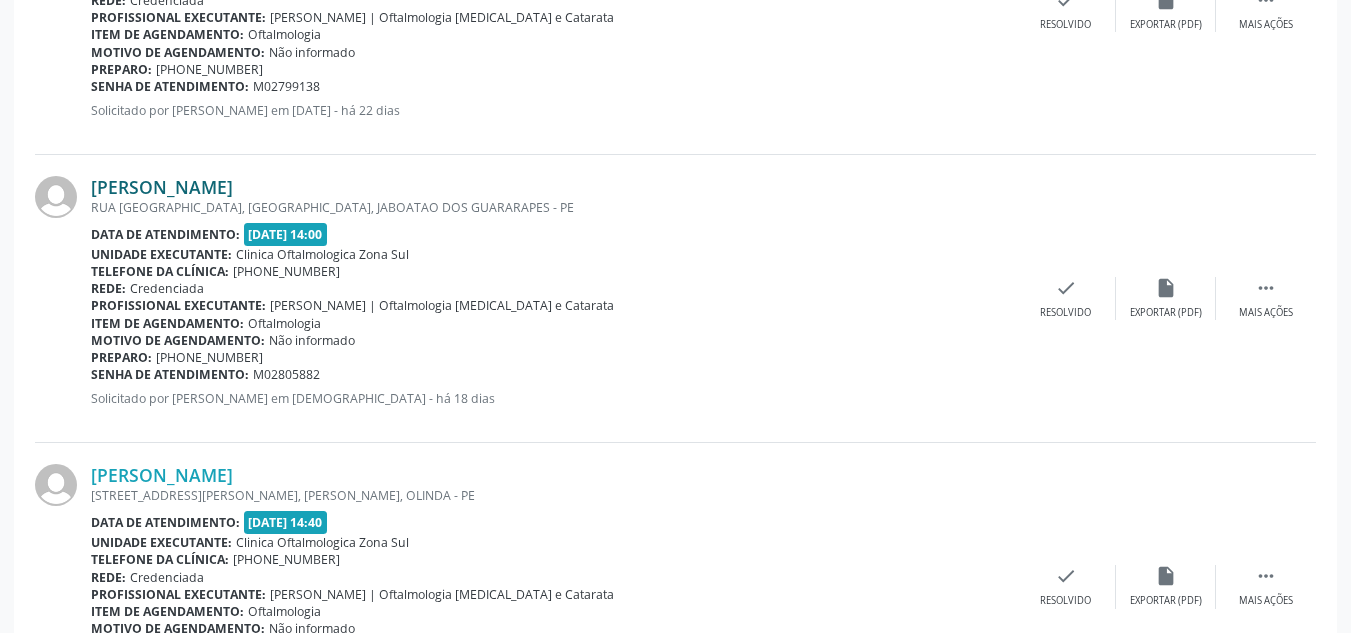click on "[PERSON_NAME]" at bounding box center (162, 187) 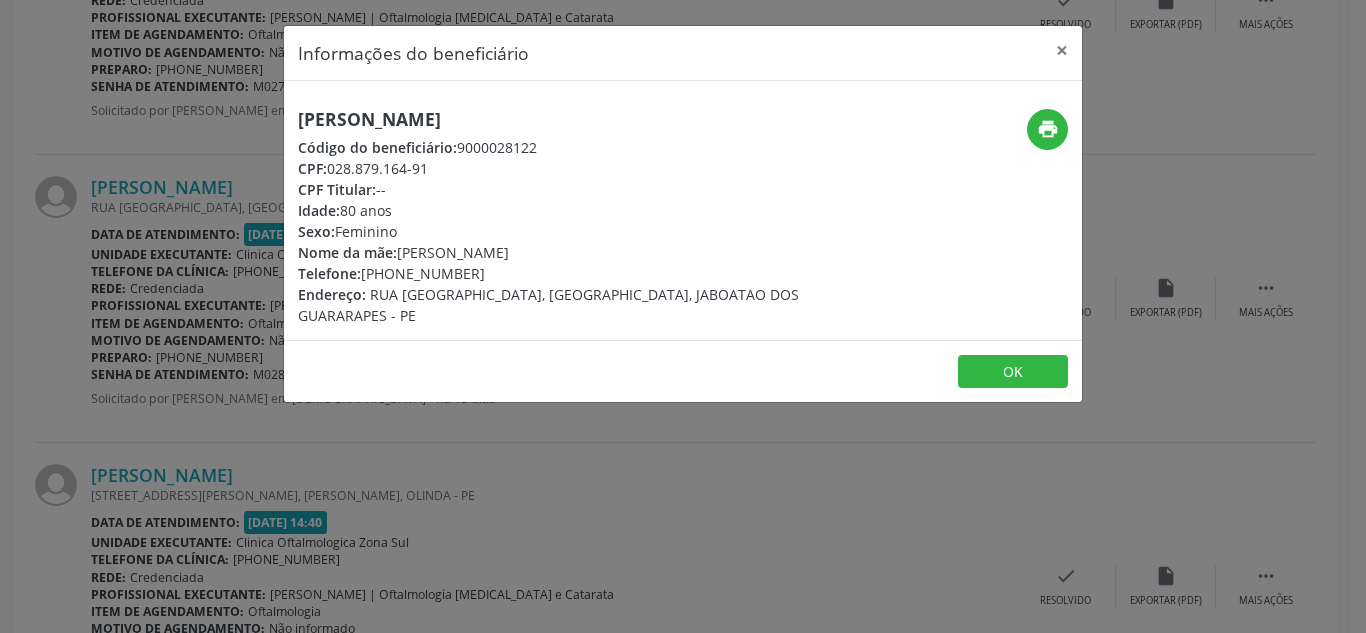click on "CPF:
028.879.164-91" at bounding box center [550, 168] 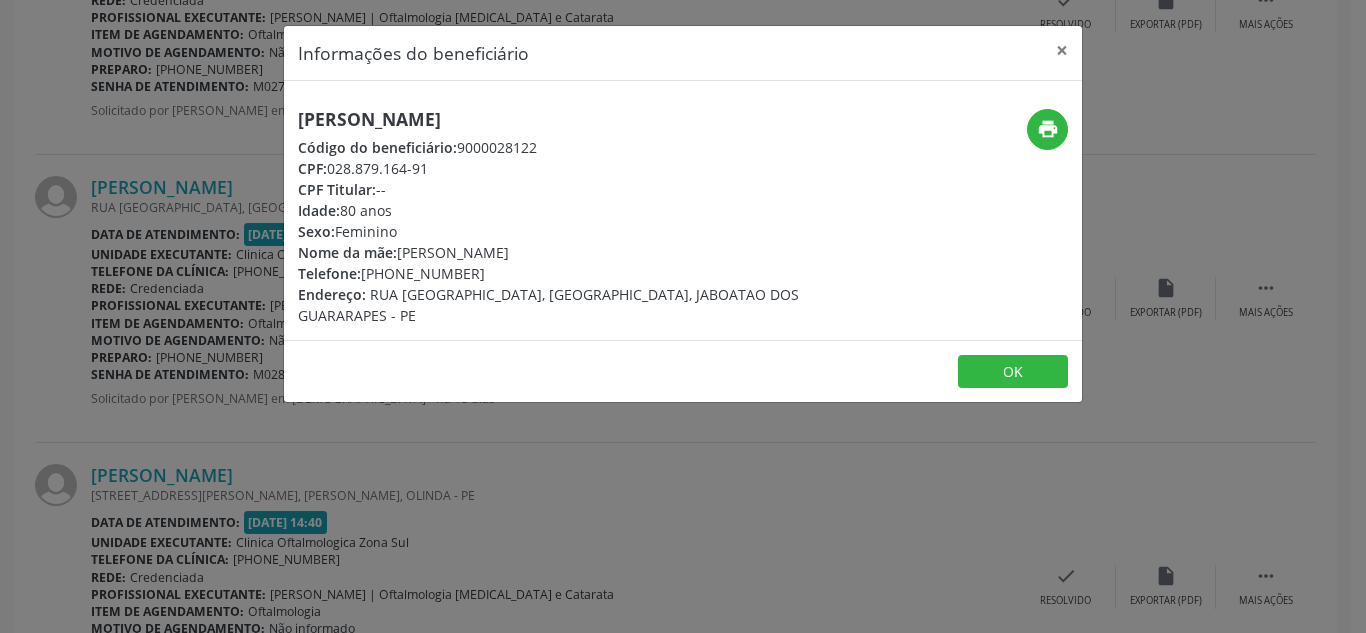 drag, startPoint x: 363, startPoint y: 270, endPoint x: 506, endPoint y: 261, distance: 143.28294 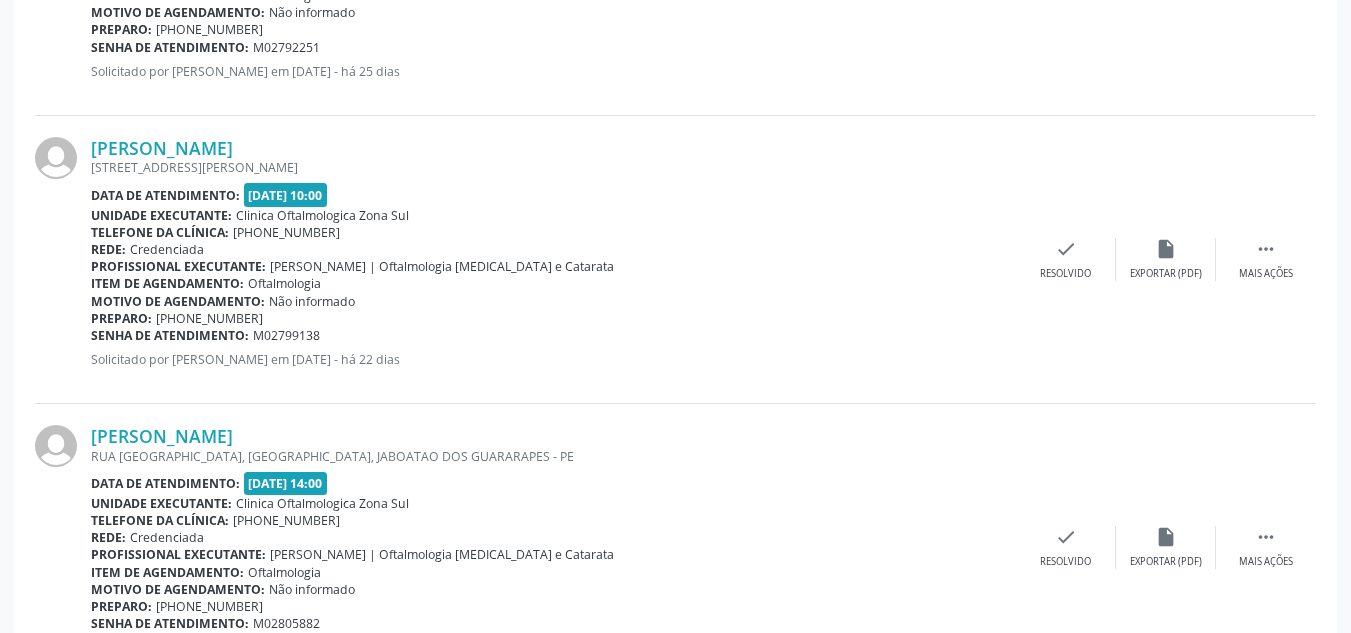 scroll, scrollTop: 1300, scrollLeft: 0, axis: vertical 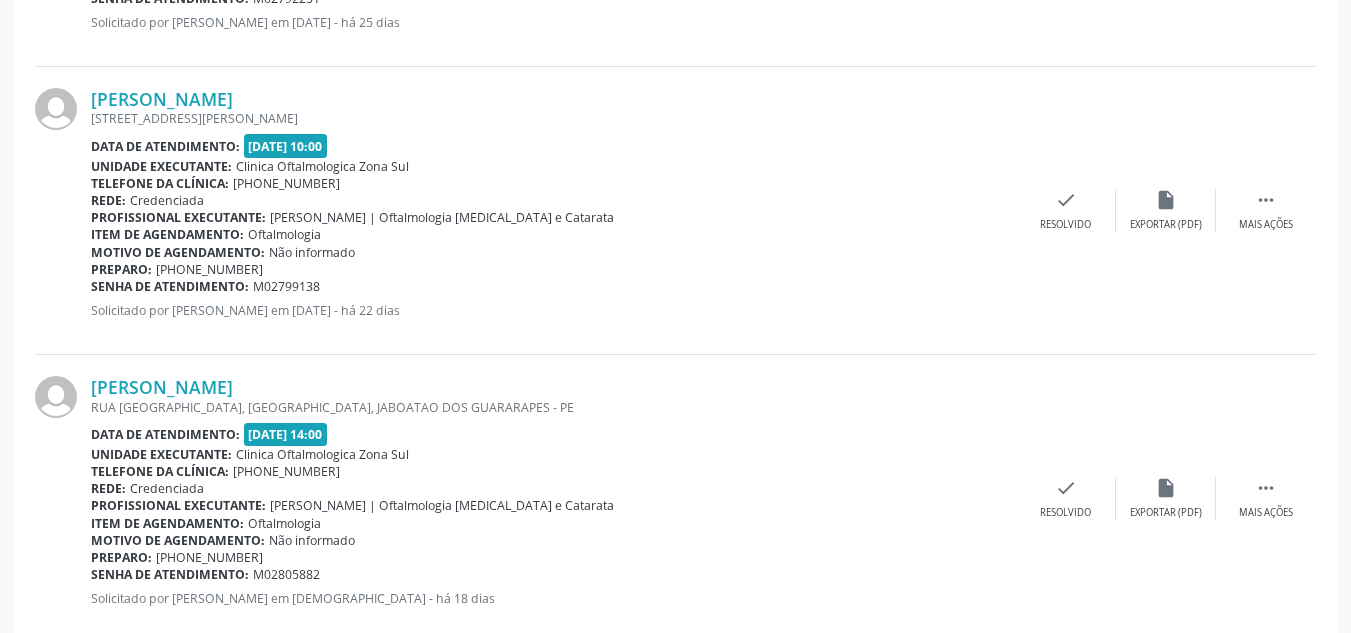 drag, startPoint x: 87, startPoint y: 106, endPoint x: 373, endPoint y: 106, distance: 286 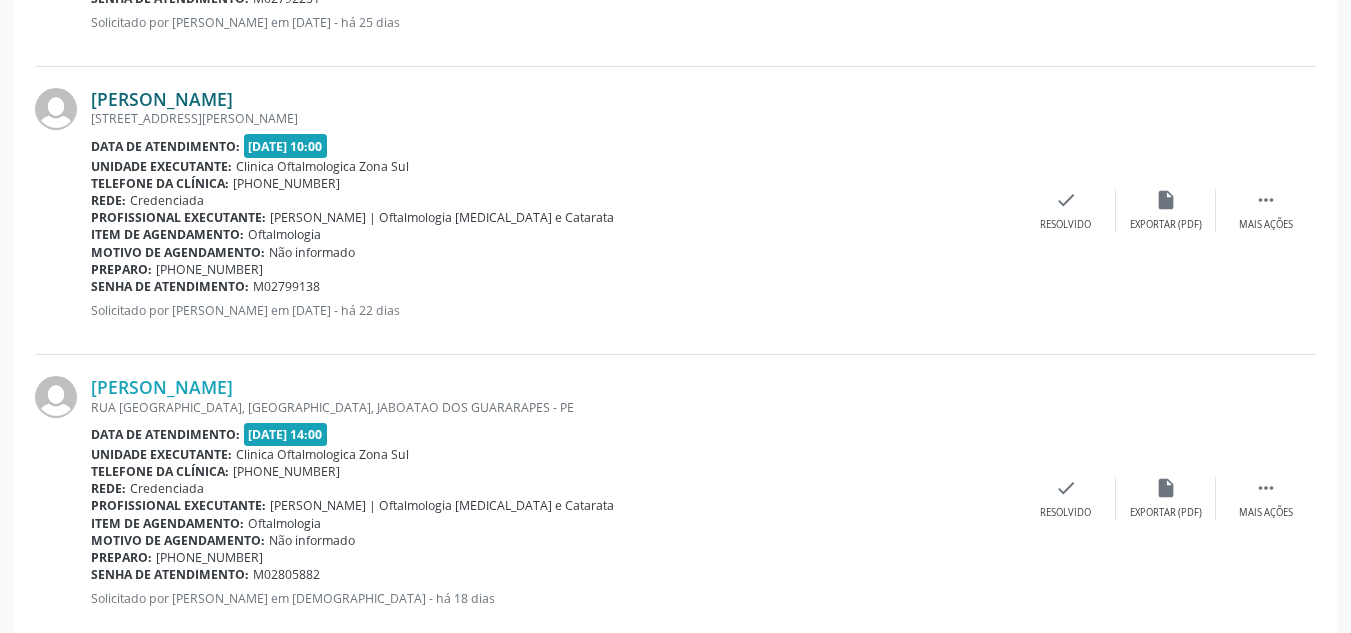 click on "[PERSON_NAME]" at bounding box center [162, 99] 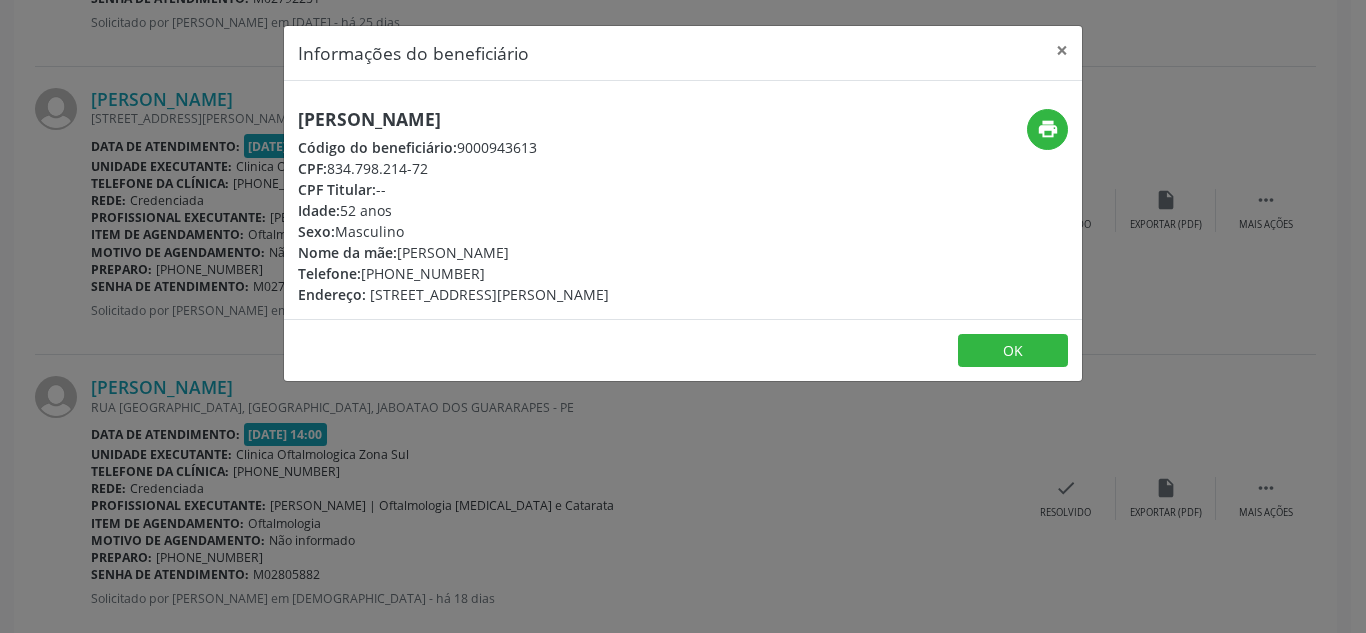 drag, startPoint x: 369, startPoint y: 273, endPoint x: 481, endPoint y: 280, distance: 112.21854 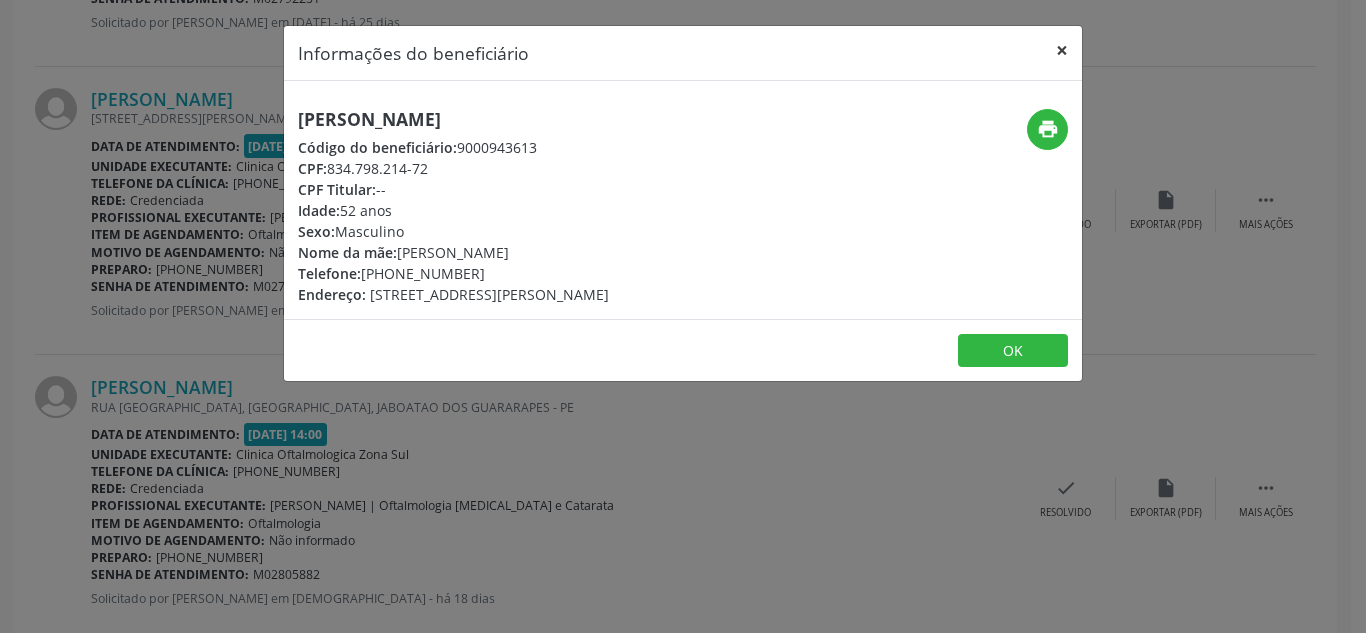 click on "×" at bounding box center [1062, 50] 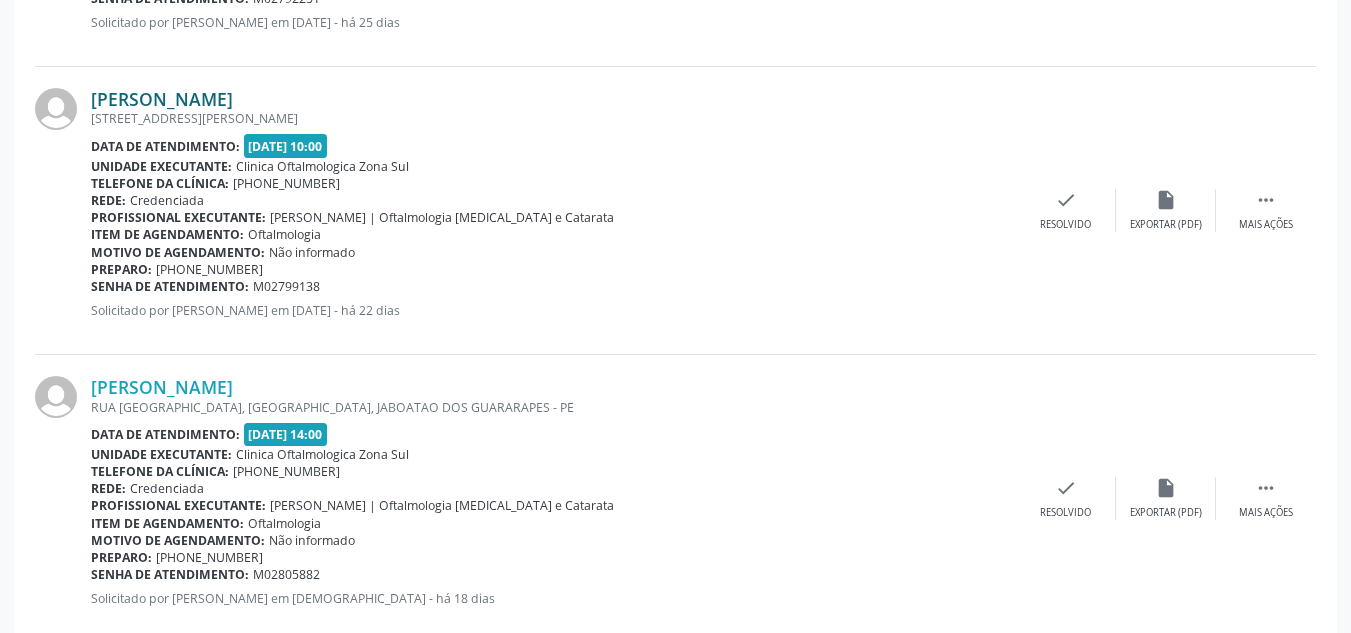 click on "[PERSON_NAME]" at bounding box center [162, 99] 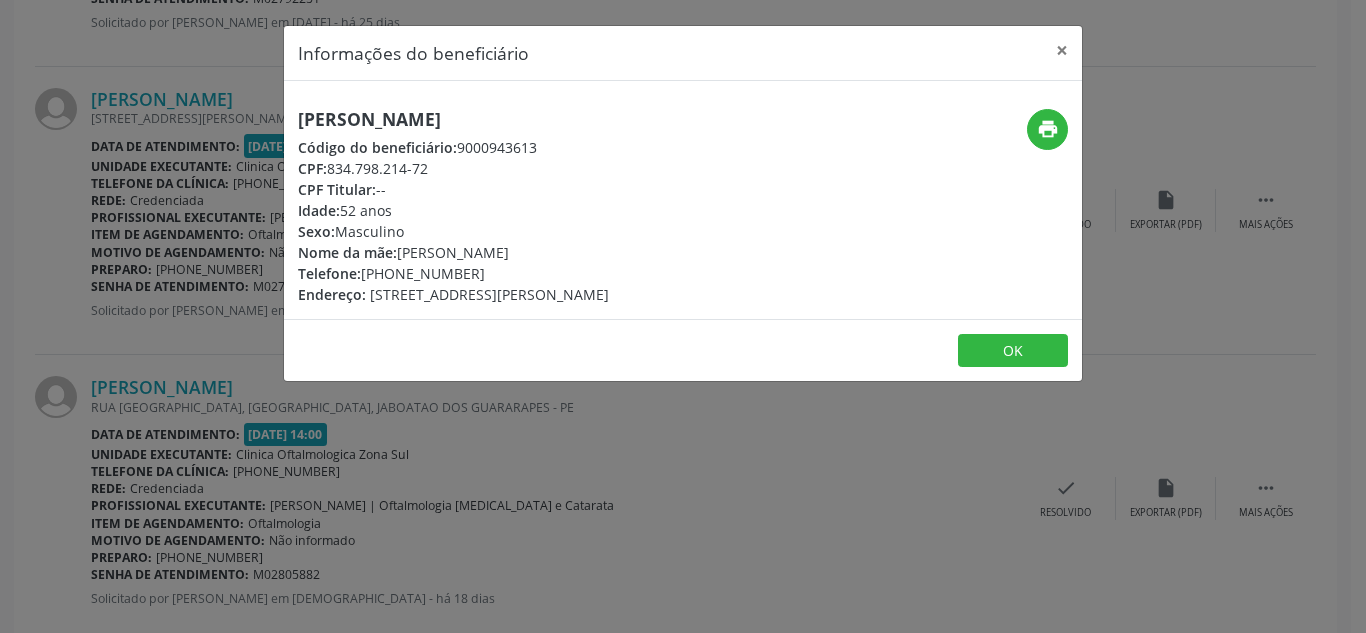 drag, startPoint x: 399, startPoint y: 250, endPoint x: 557, endPoint y: 247, distance: 158.02847 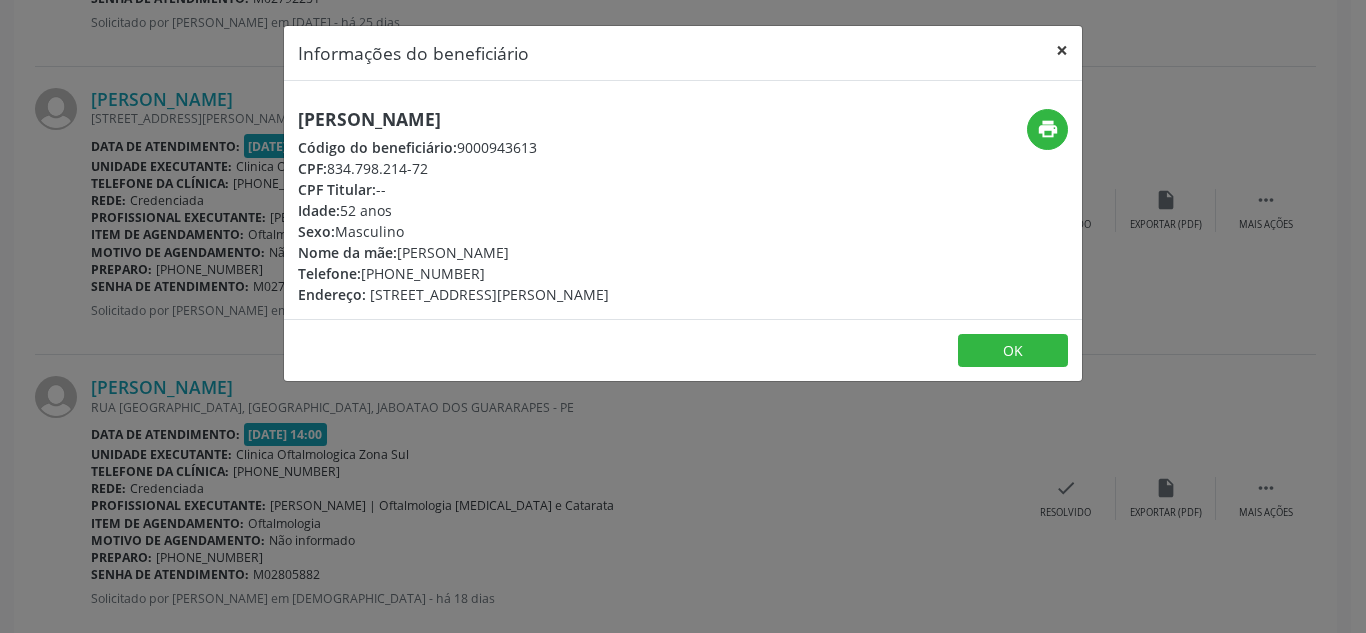 click on "×" at bounding box center [1062, 50] 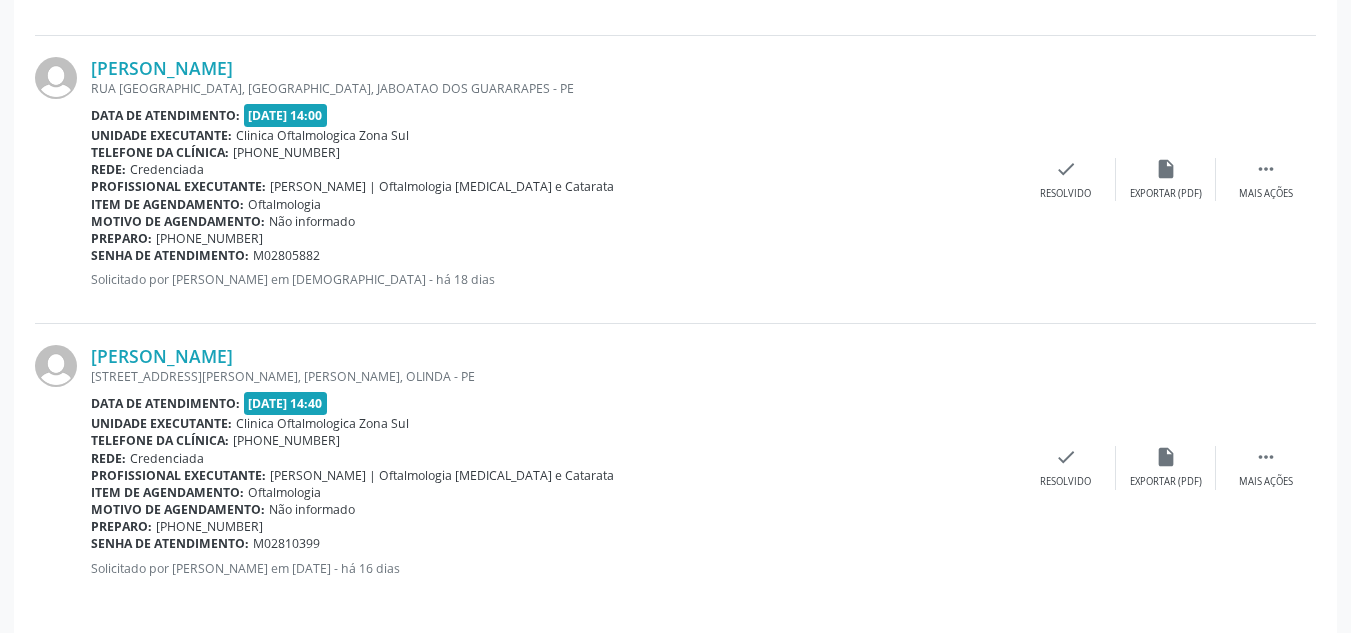 scroll, scrollTop: 1633, scrollLeft: 0, axis: vertical 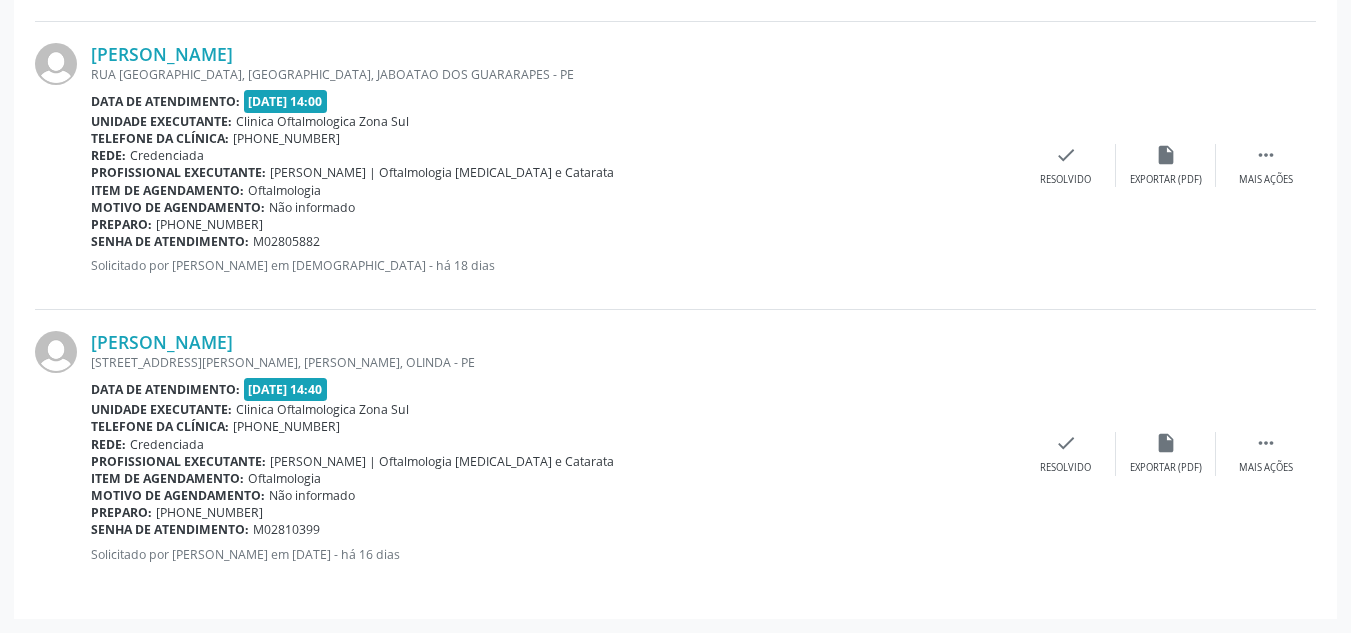 drag, startPoint x: 86, startPoint y: 336, endPoint x: 289, endPoint y: 326, distance: 203.24615 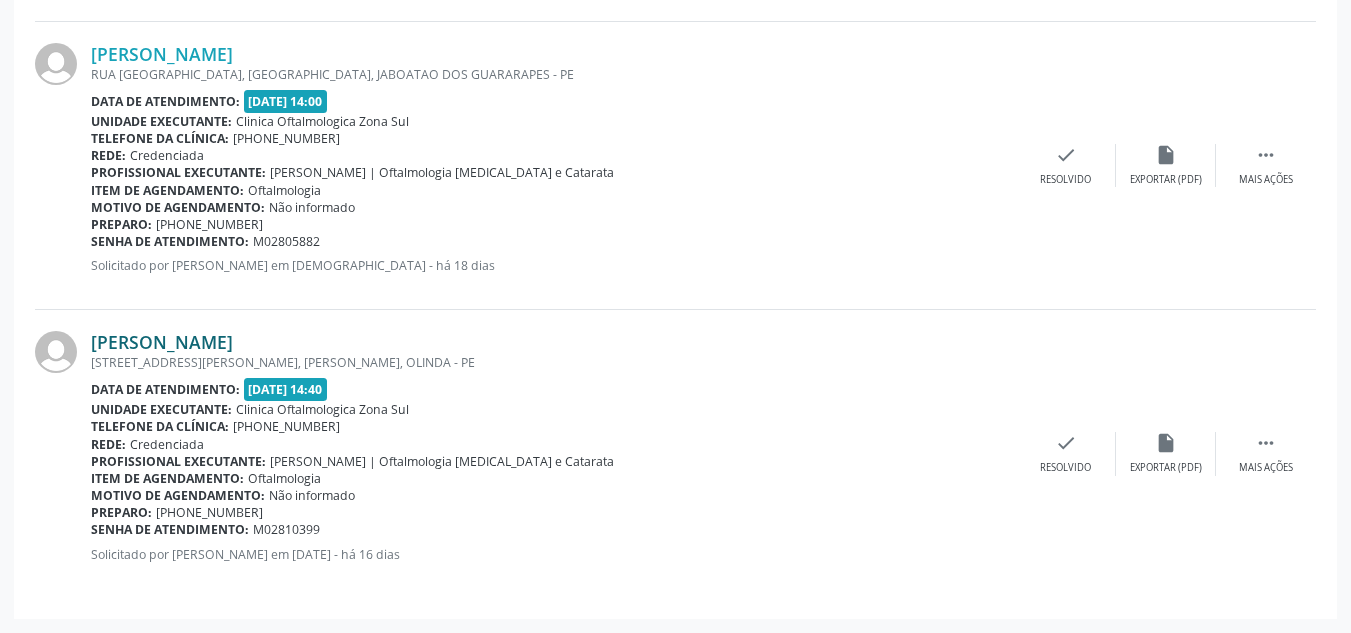 click on "[PERSON_NAME]" at bounding box center [162, 342] 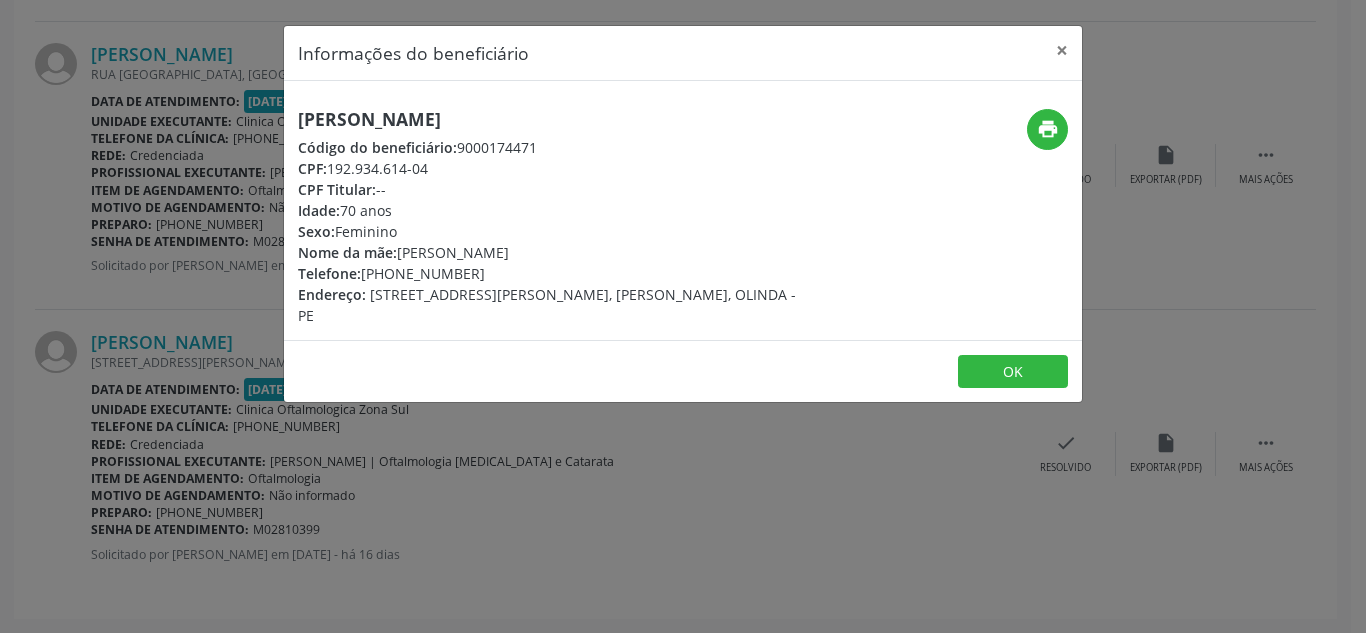drag, startPoint x: 332, startPoint y: 168, endPoint x: 473, endPoint y: 166, distance: 141.01419 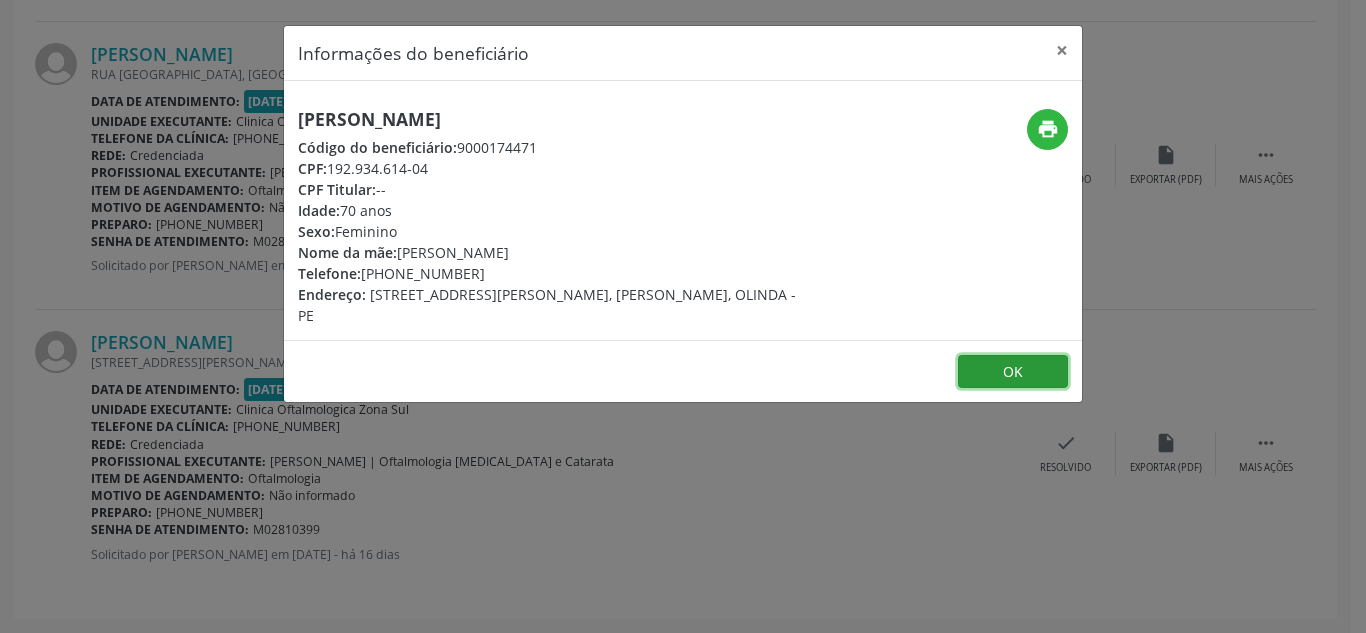 click on "OK" at bounding box center (1013, 372) 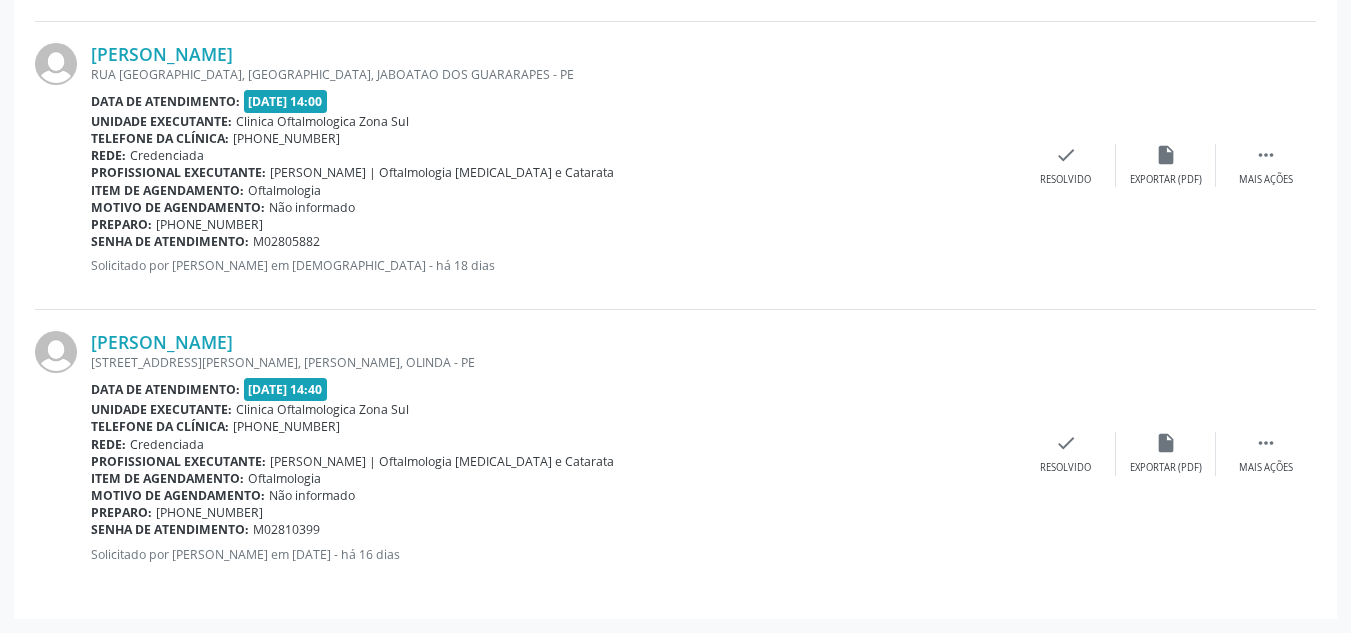 drag, startPoint x: 253, startPoint y: 529, endPoint x: 356, endPoint y: 523, distance: 103.17461 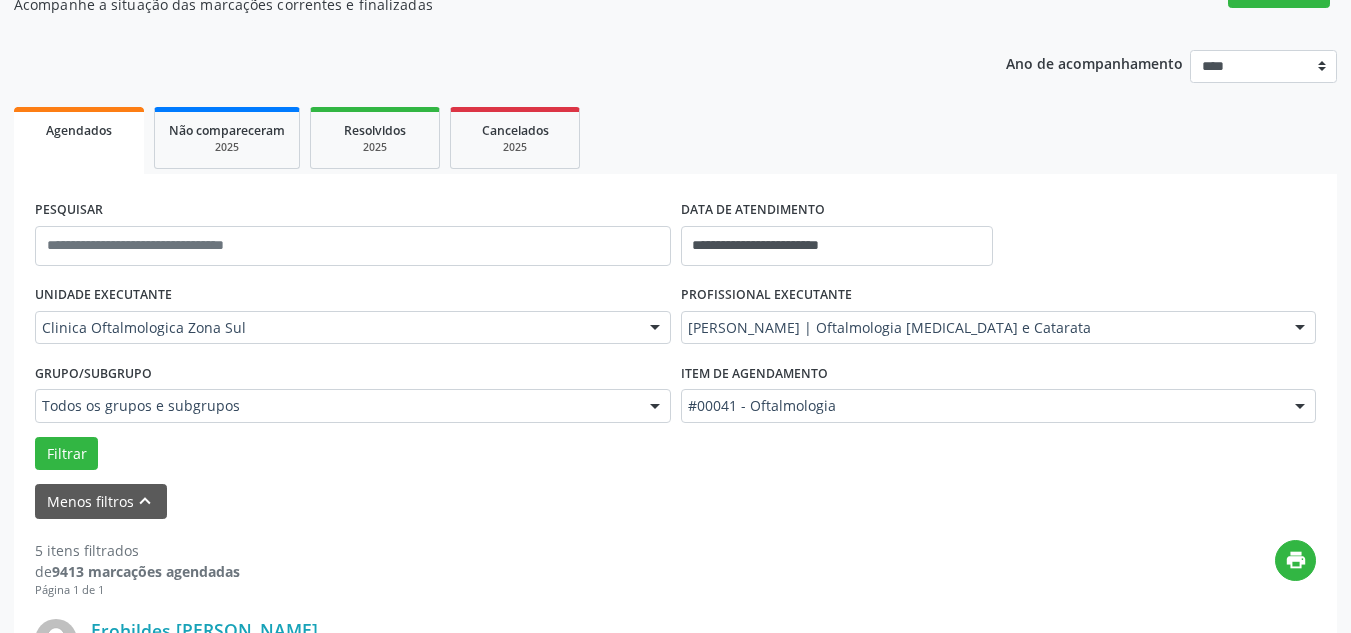 scroll, scrollTop: 200, scrollLeft: 0, axis: vertical 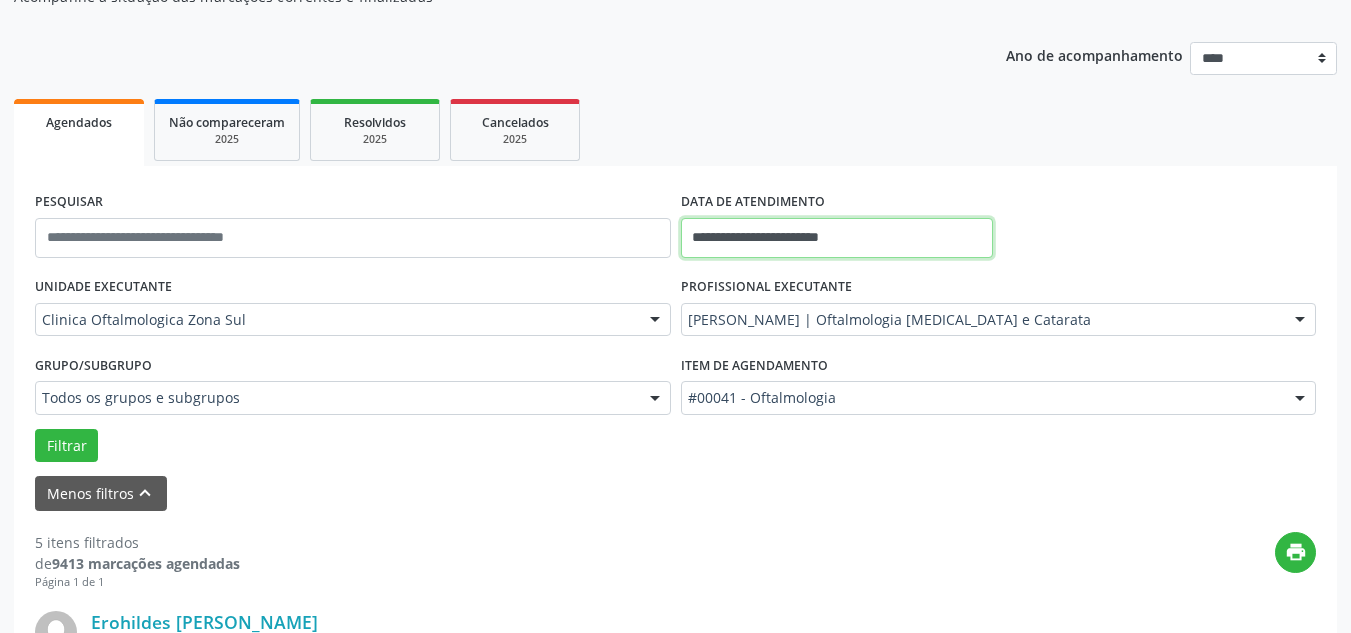 click on "**********" at bounding box center [837, 238] 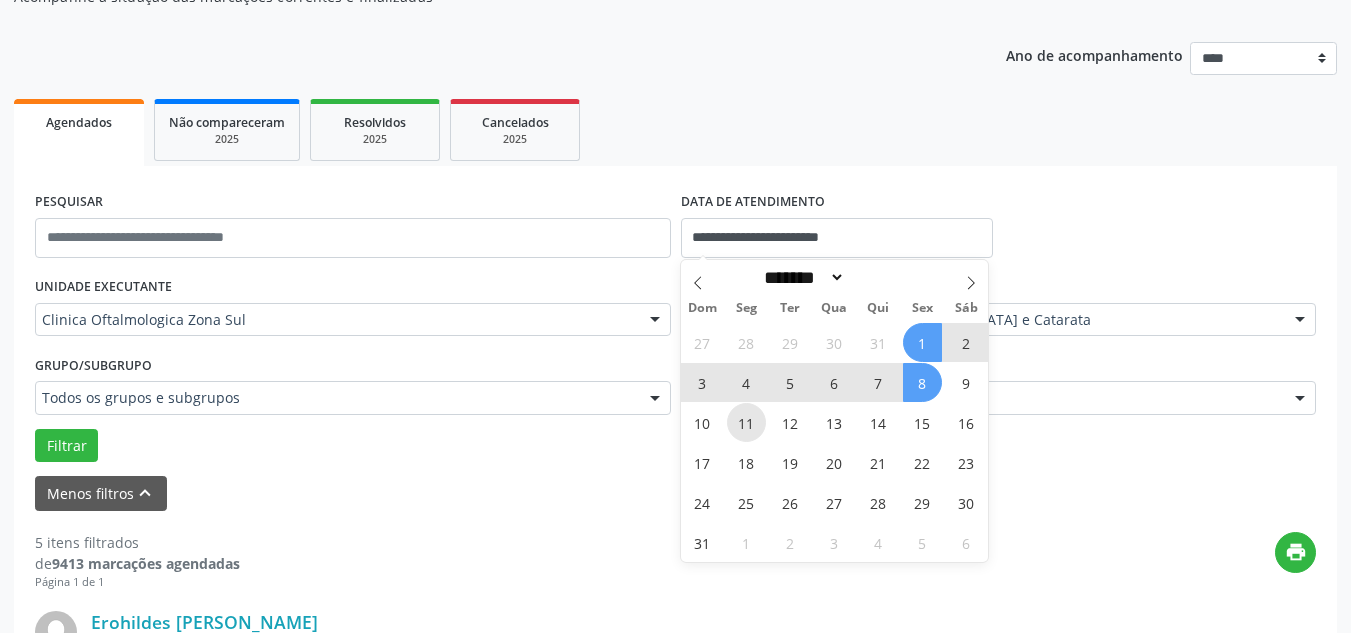 click on "11" at bounding box center (746, 422) 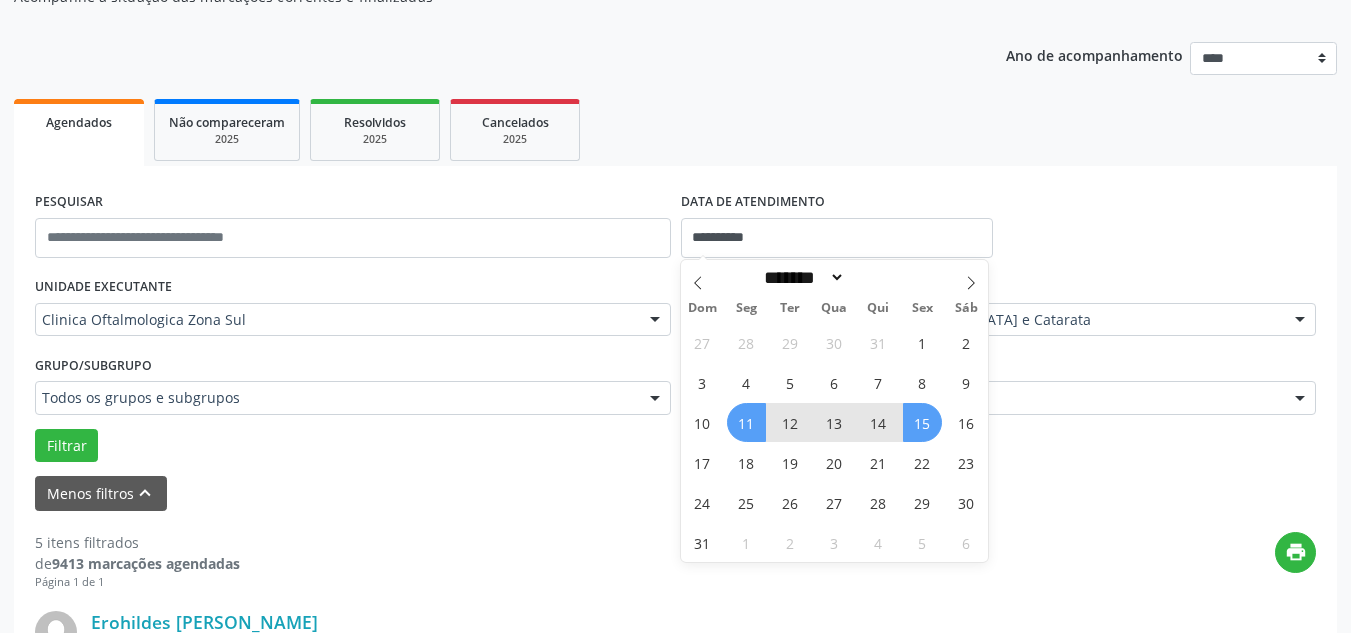 click on "15" at bounding box center [922, 422] 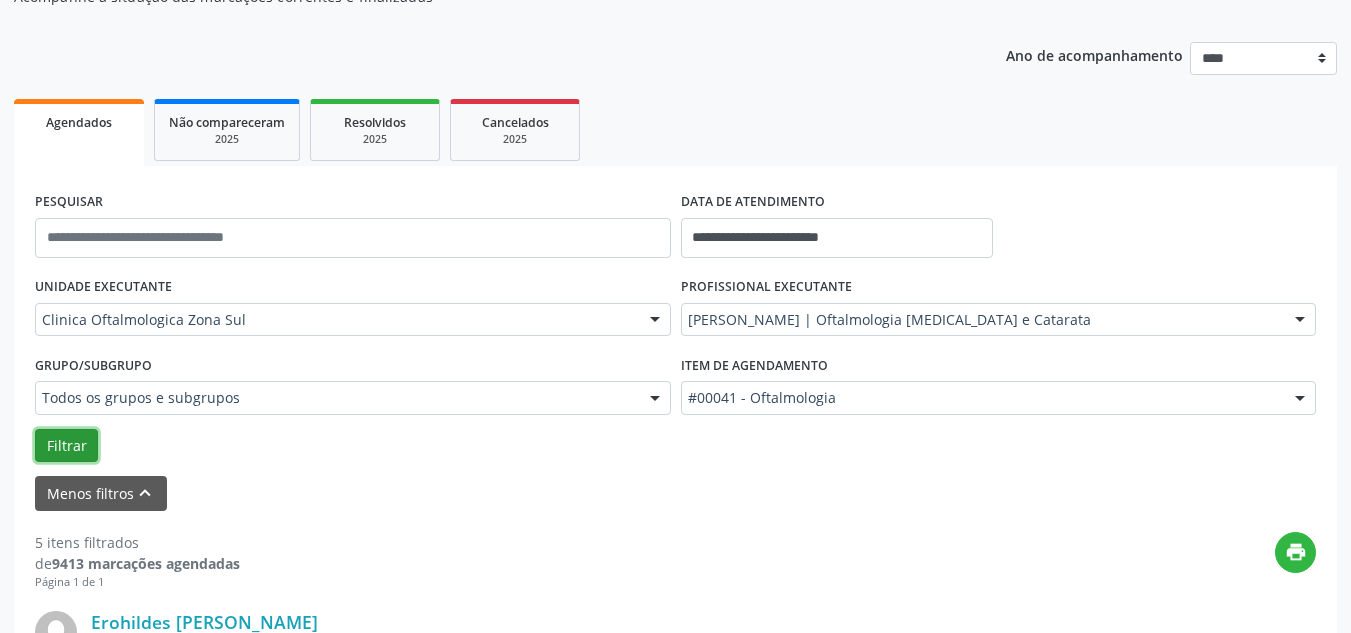click on "Filtrar" at bounding box center (66, 446) 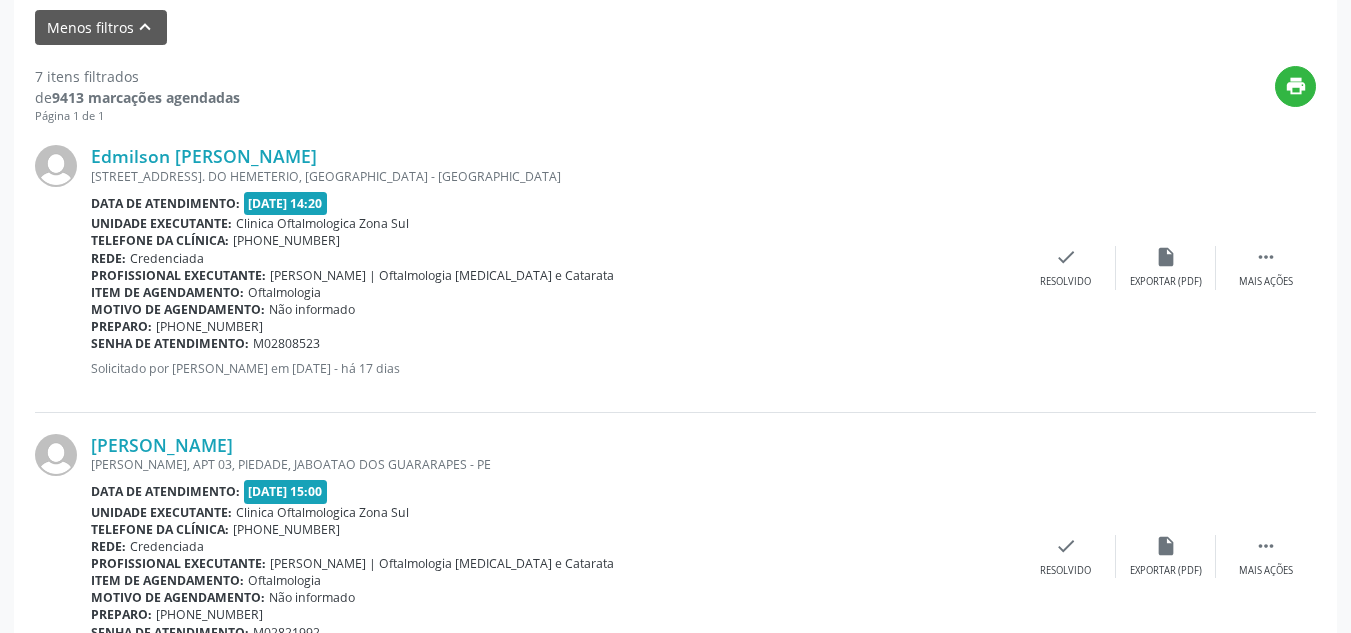scroll, scrollTop: 700, scrollLeft: 0, axis: vertical 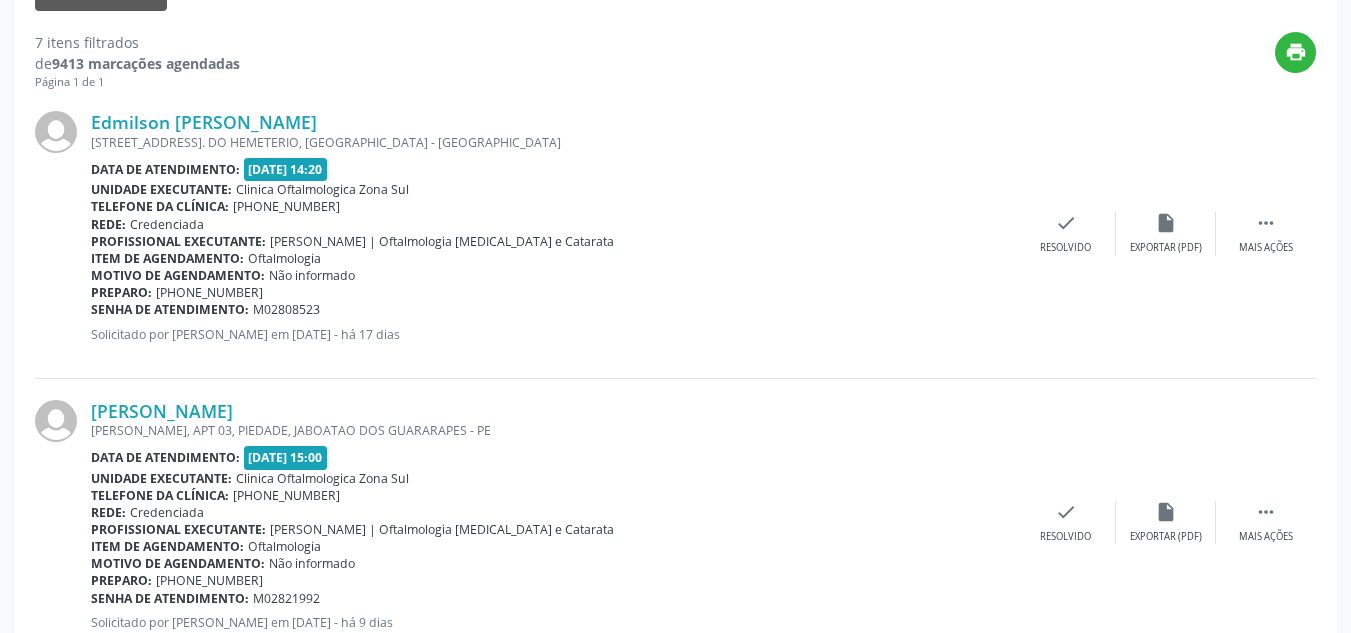 drag, startPoint x: 82, startPoint y: 119, endPoint x: 345, endPoint y: 102, distance: 263.54886 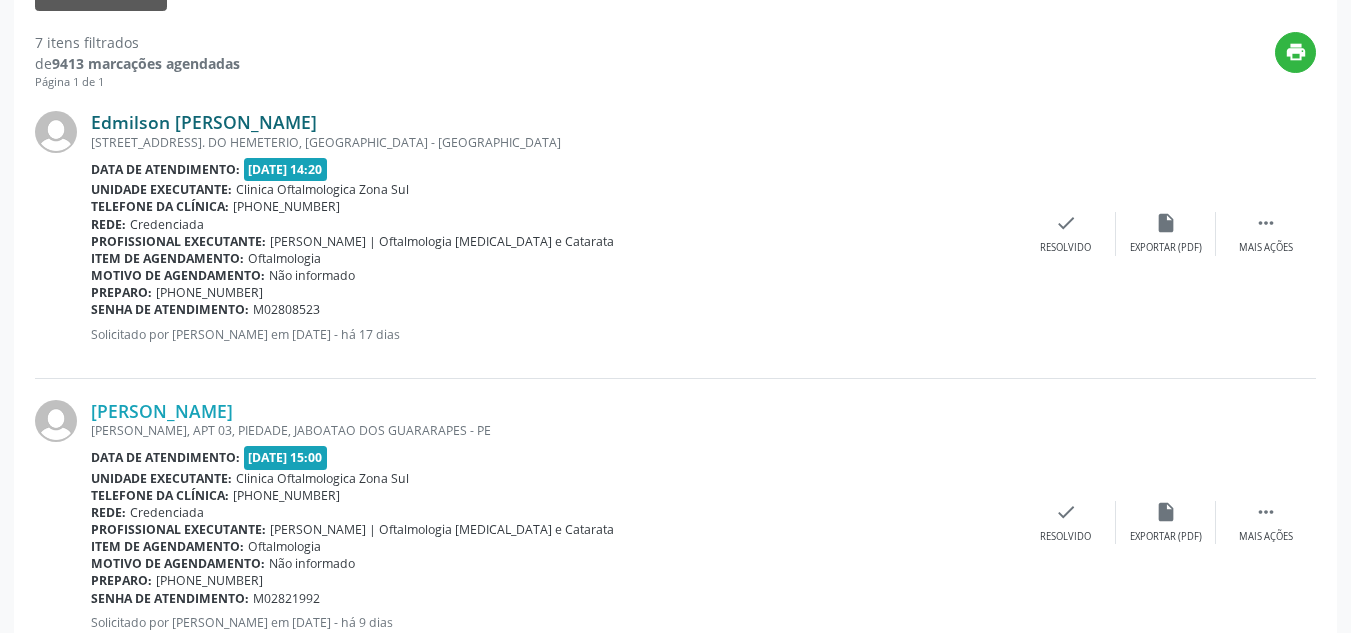 click on "Edmilson [PERSON_NAME]" at bounding box center [204, 122] 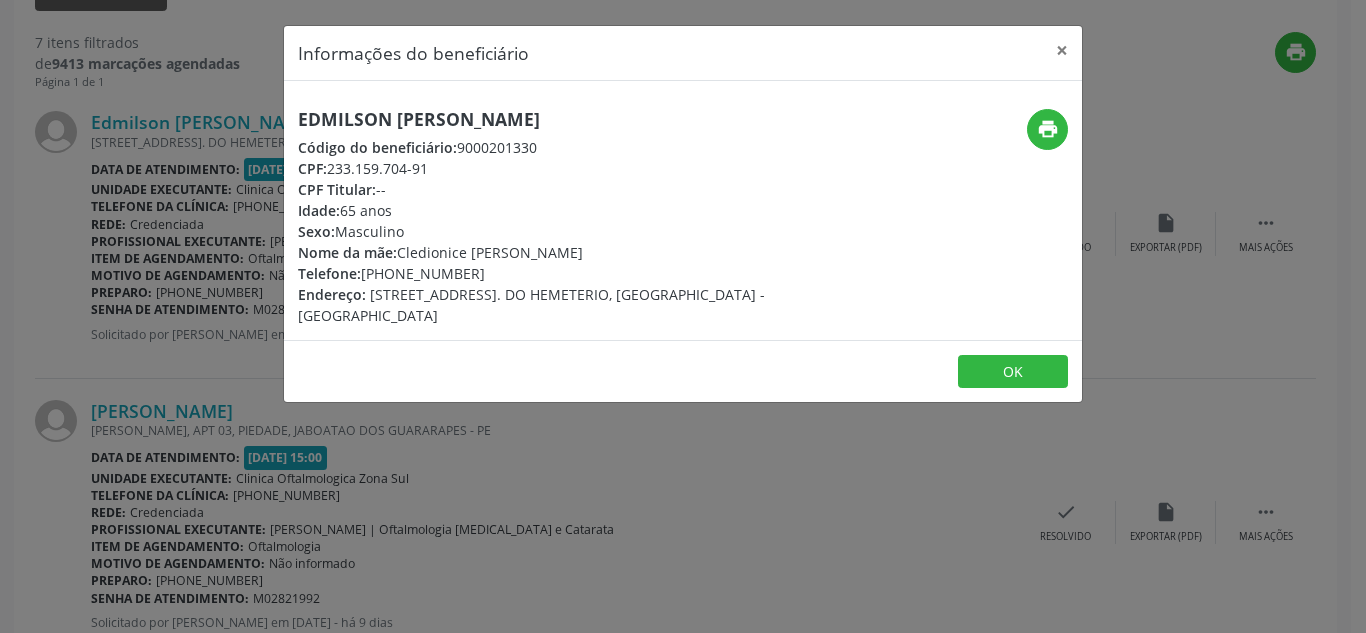 drag, startPoint x: 399, startPoint y: 252, endPoint x: 561, endPoint y: 246, distance: 162.11107 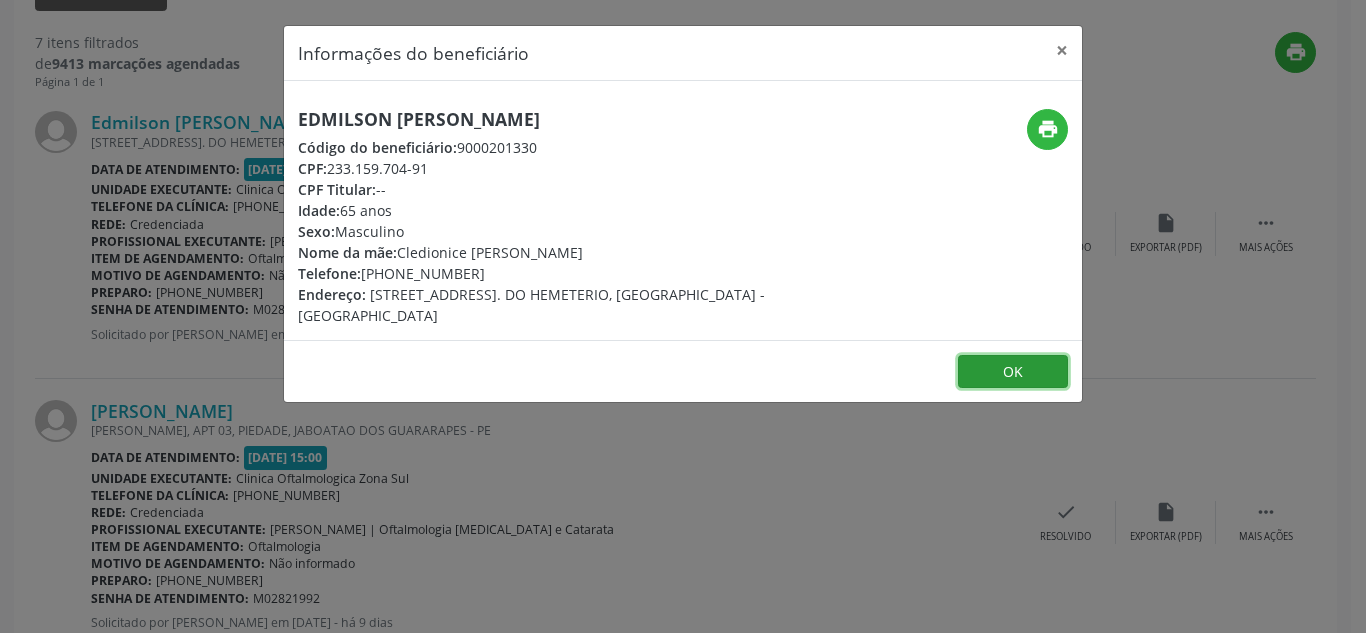 click on "OK" at bounding box center [1013, 372] 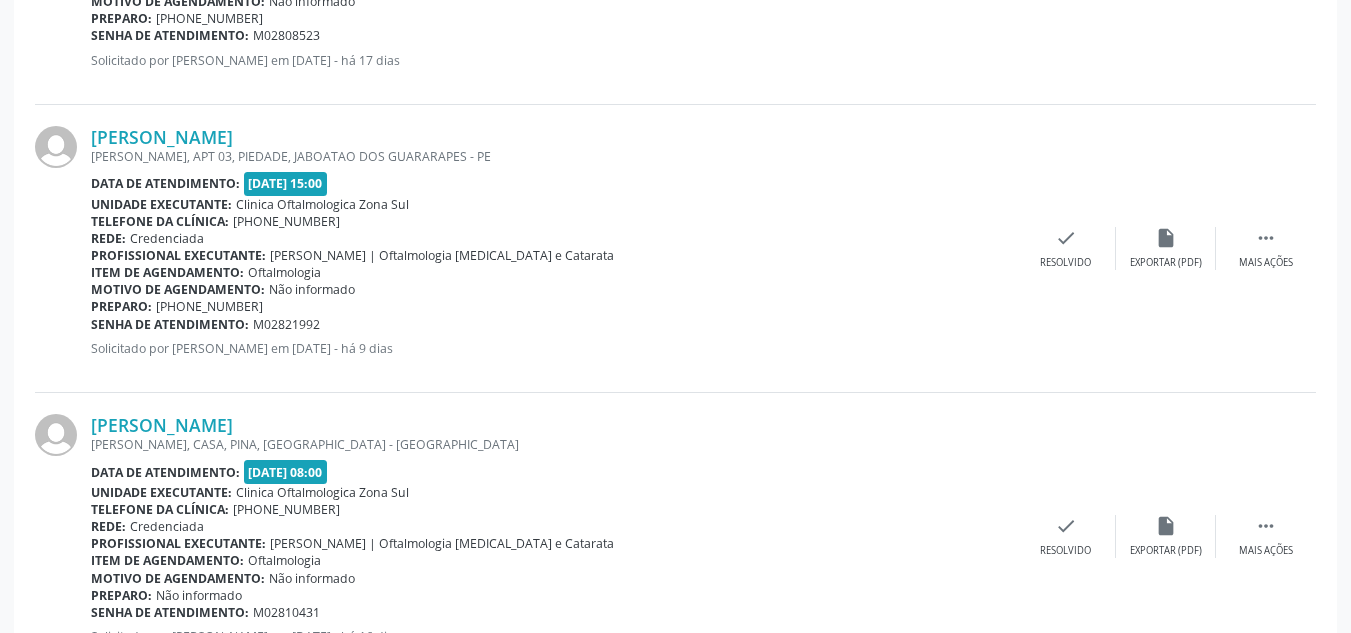 scroll, scrollTop: 1000, scrollLeft: 0, axis: vertical 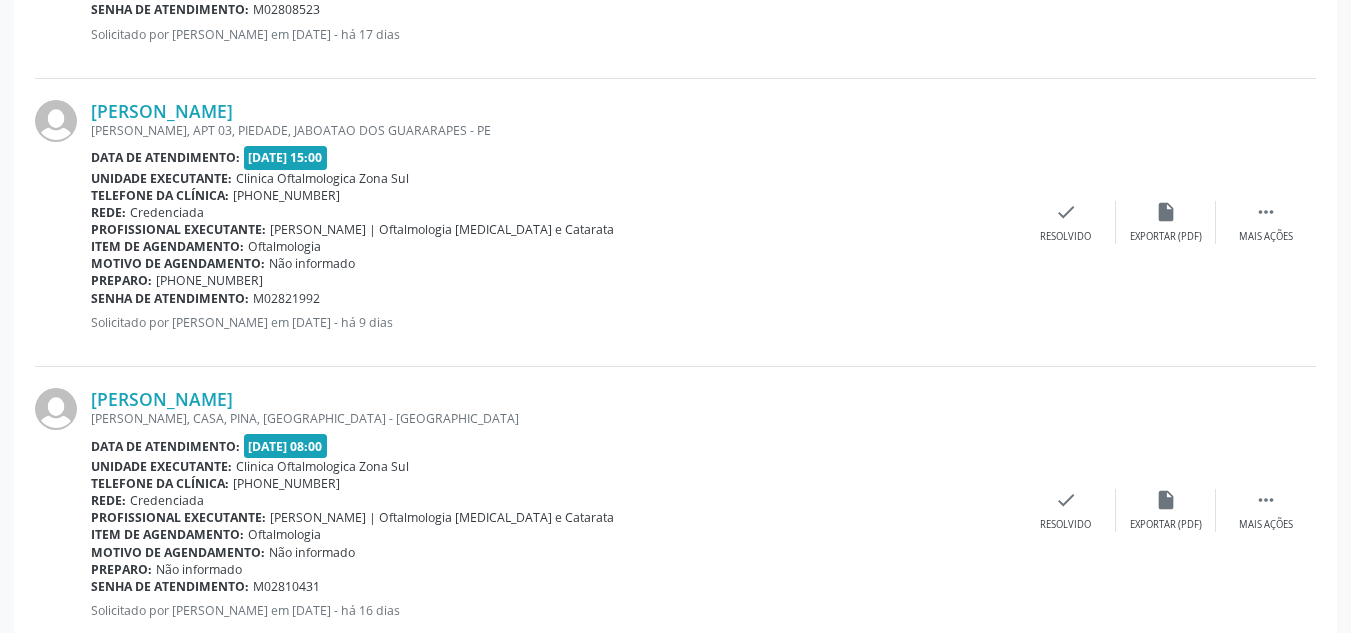 drag, startPoint x: 79, startPoint y: 115, endPoint x: 334, endPoint y: 96, distance: 255.70686 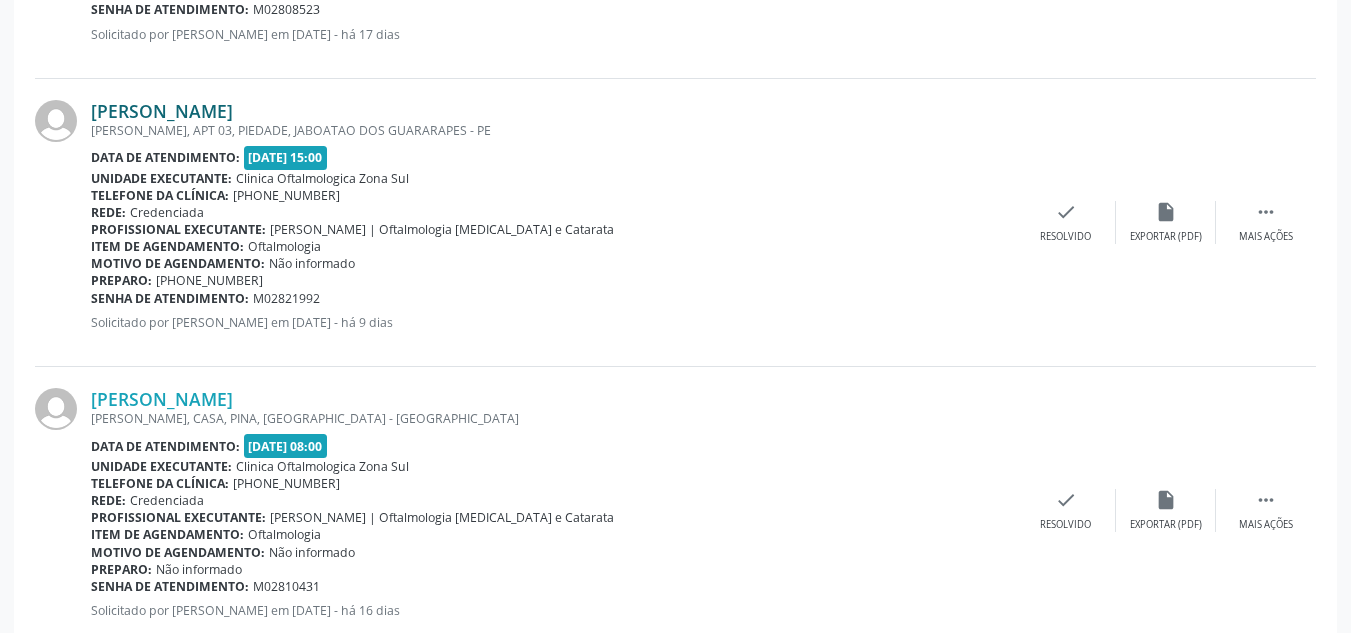 click on "[PERSON_NAME]" at bounding box center [162, 111] 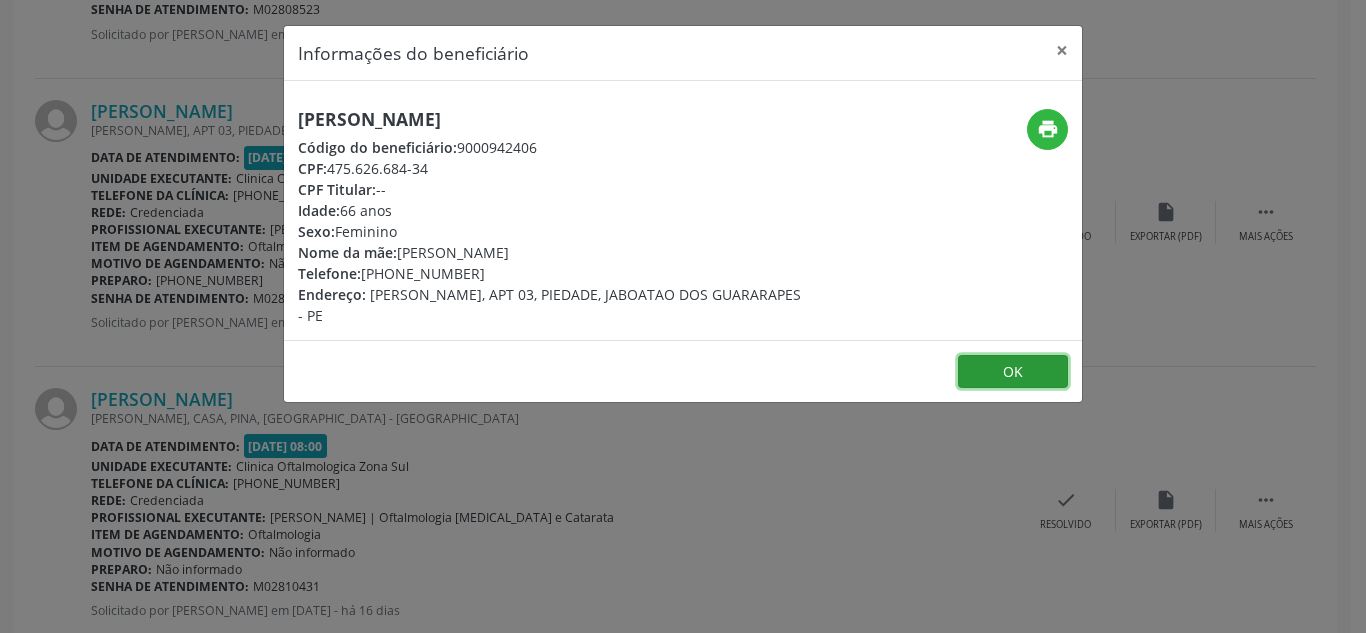 click on "OK" at bounding box center (1013, 372) 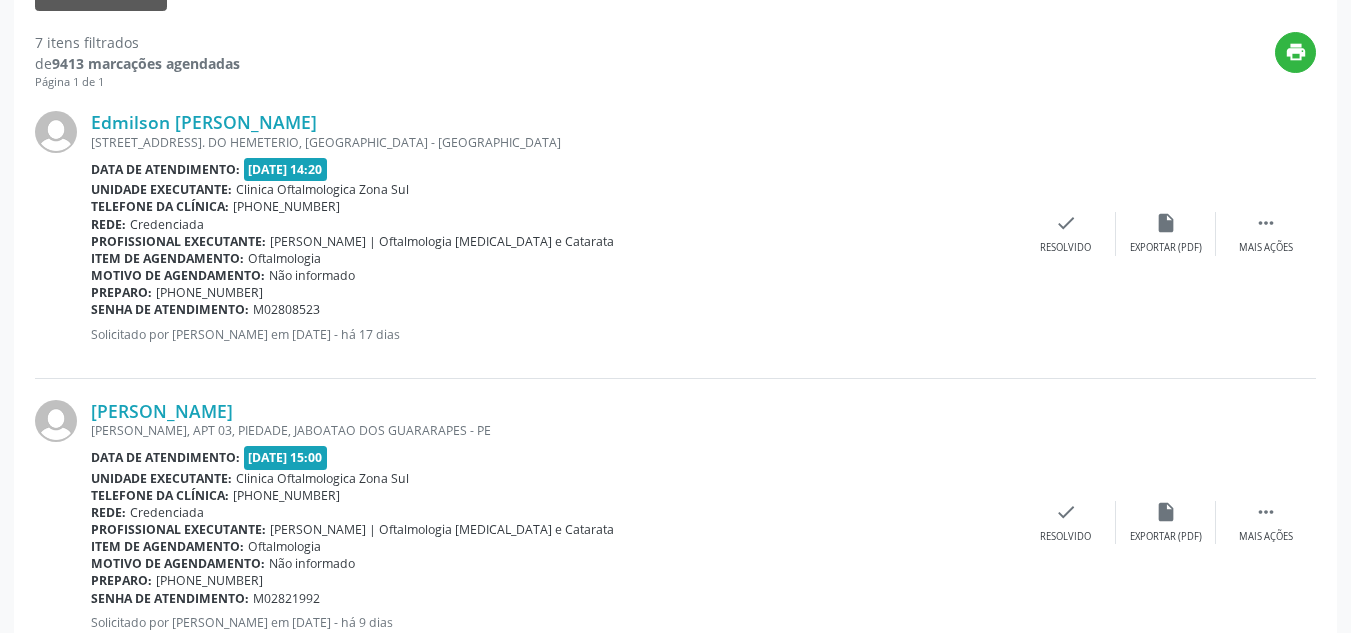 scroll, scrollTop: 1000, scrollLeft: 0, axis: vertical 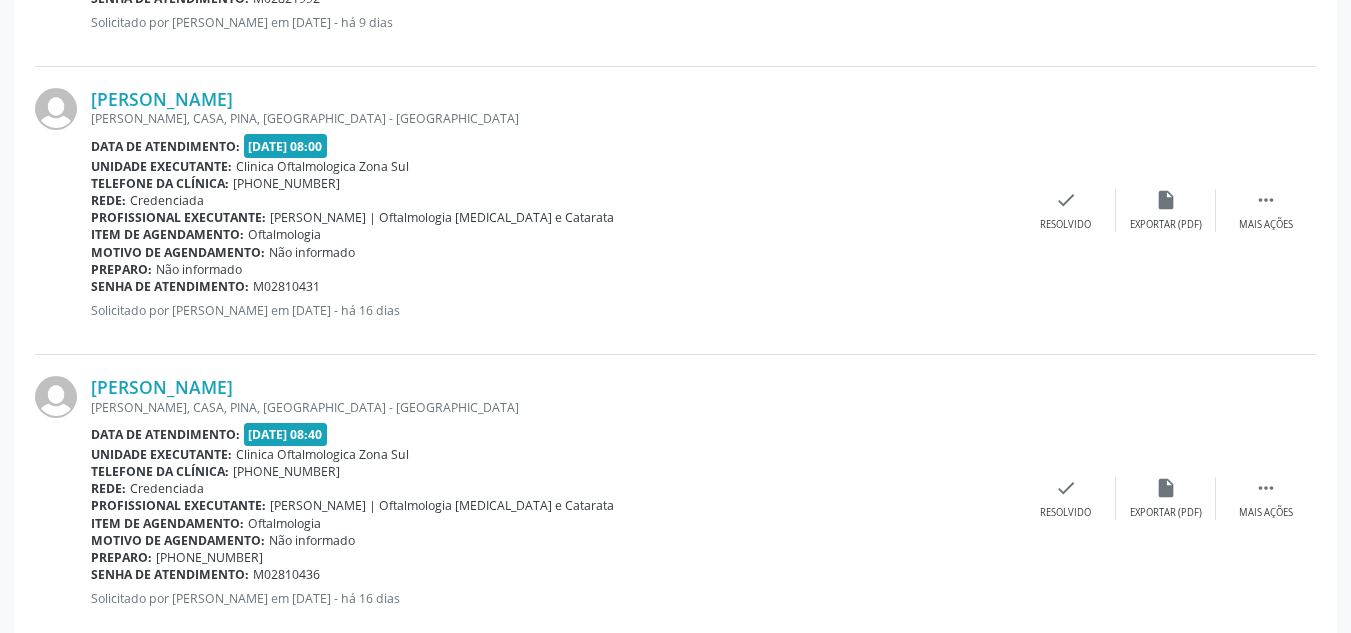 drag, startPoint x: 93, startPoint y: 98, endPoint x: 404, endPoint y: 96, distance: 311.00644 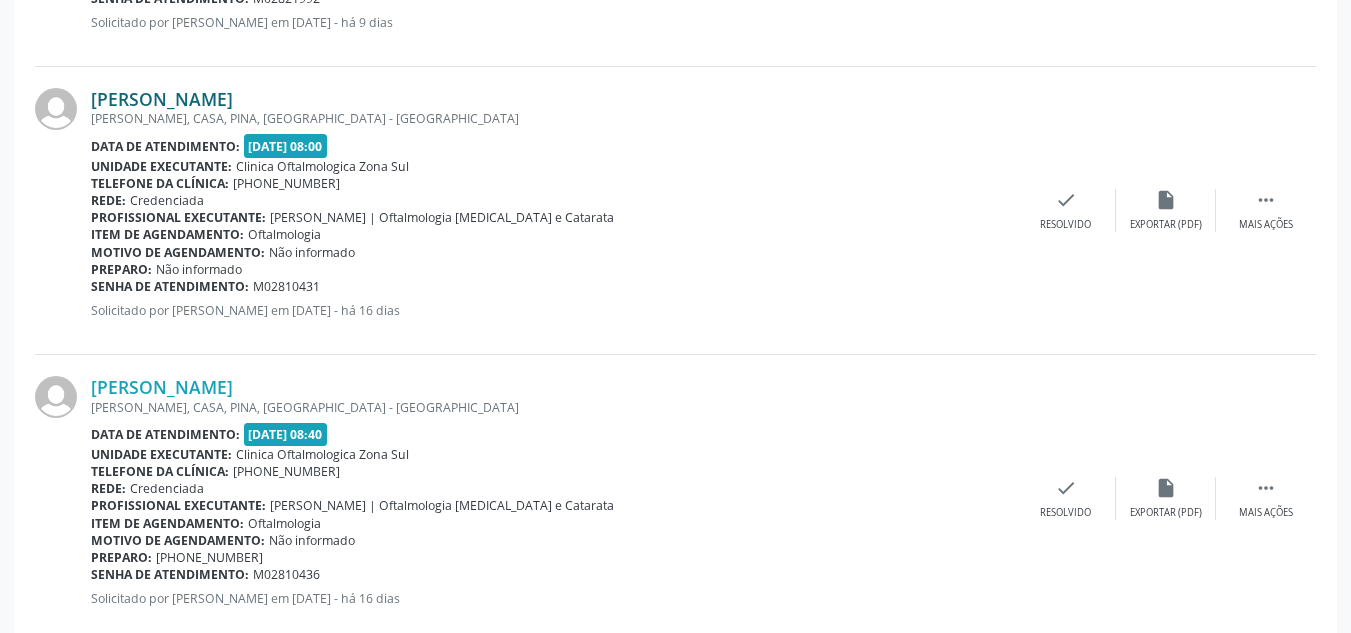 click on "[PERSON_NAME]" at bounding box center (162, 99) 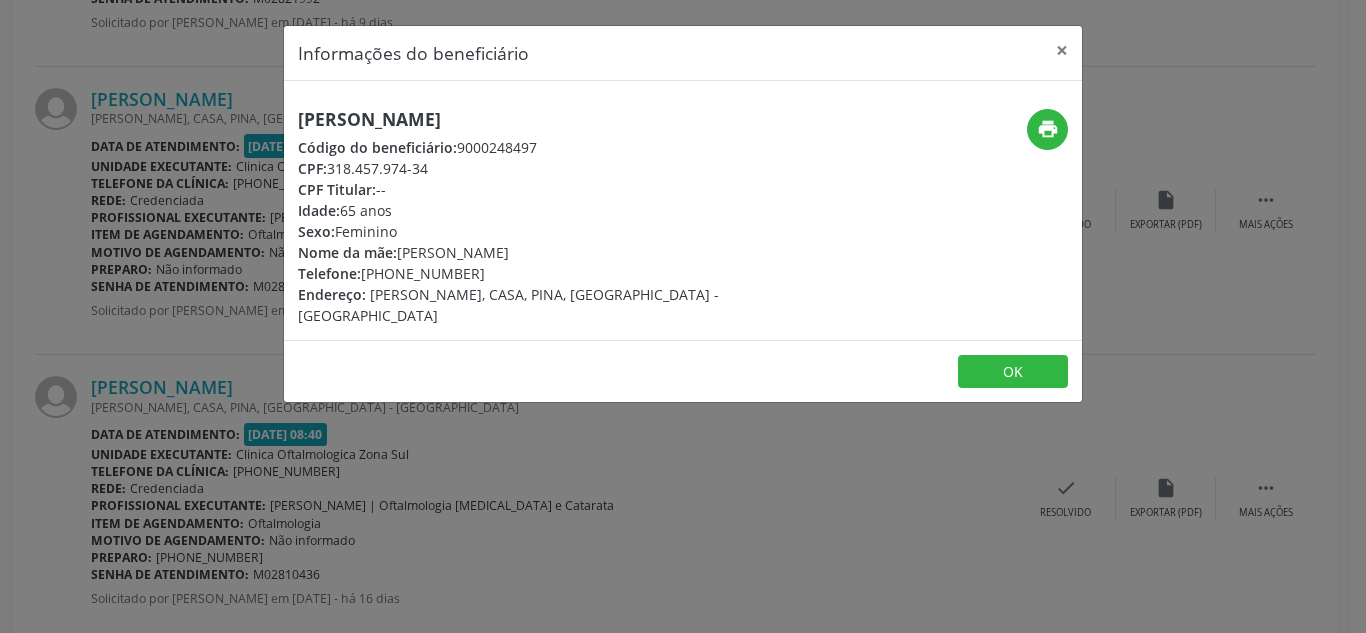 drag, startPoint x: 364, startPoint y: 275, endPoint x: 488, endPoint y: 266, distance: 124.32619 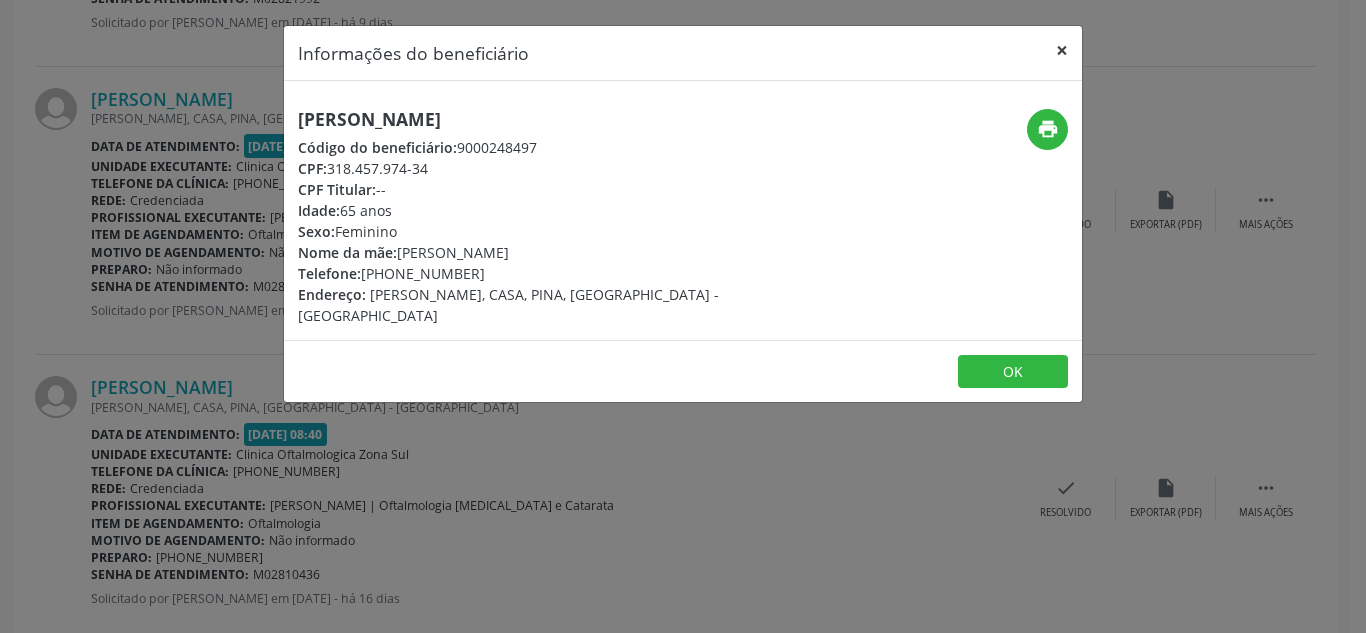 click on "×" at bounding box center [1062, 50] 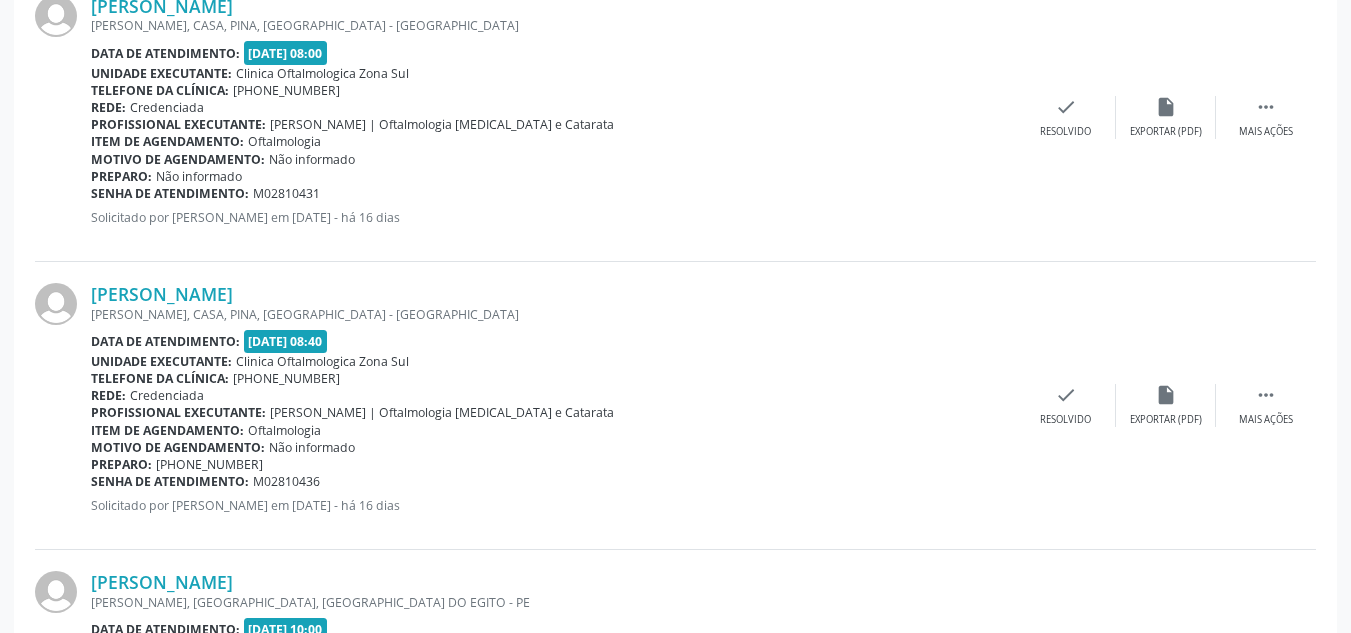 scroll, scrollTop: 1500, scrollLeft: 0, axis: vertical 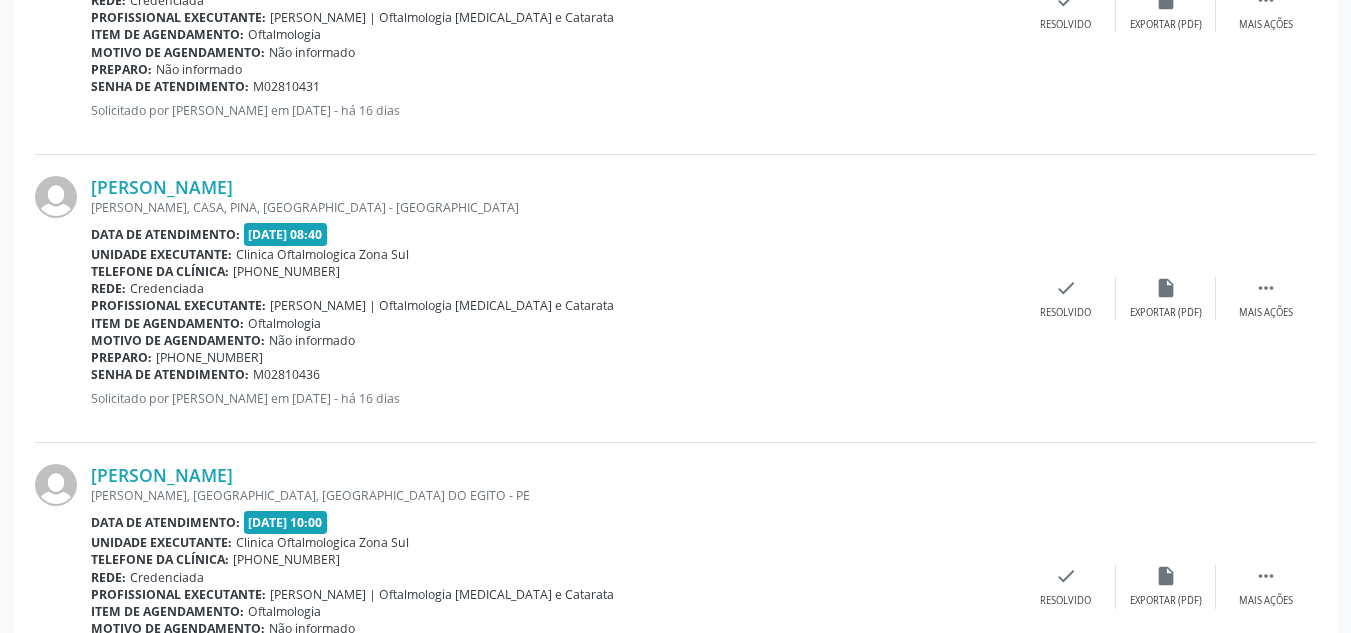 drag, startPoint x: 86, startPoint y: 183, endPoint x: 333, endPoint y: 178, distance: 247.0506 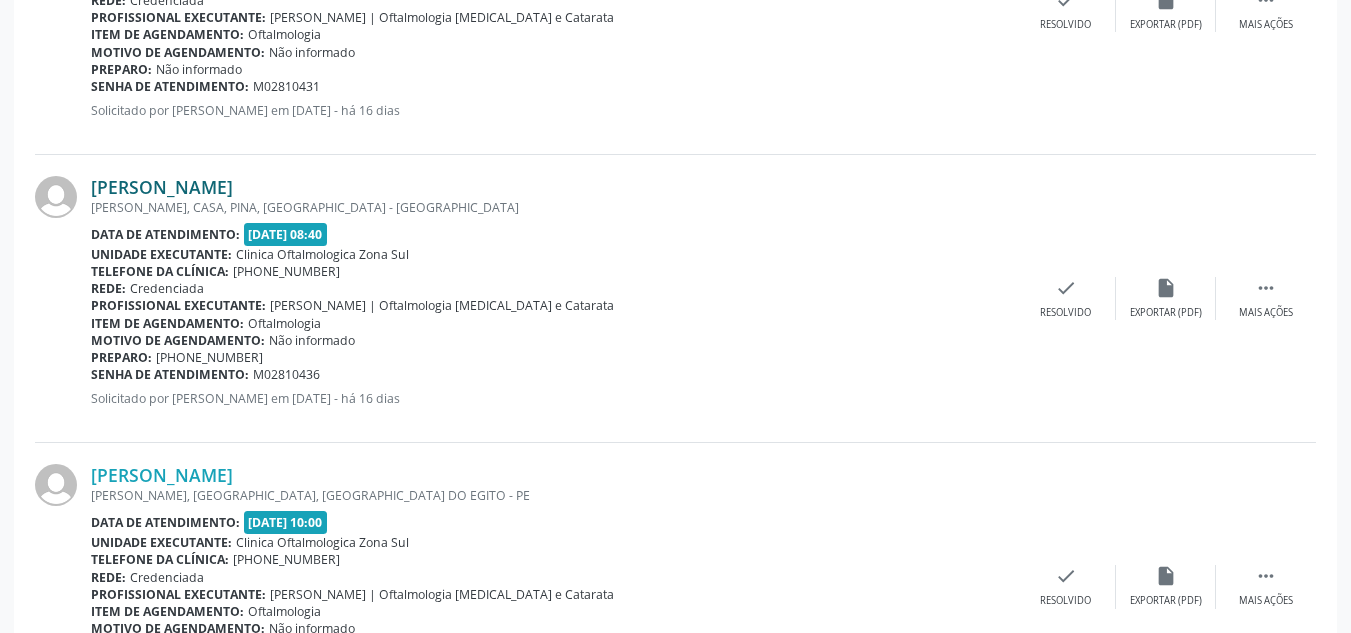 click on "[PERSON_NAME]" at bounding box center (162, 187) 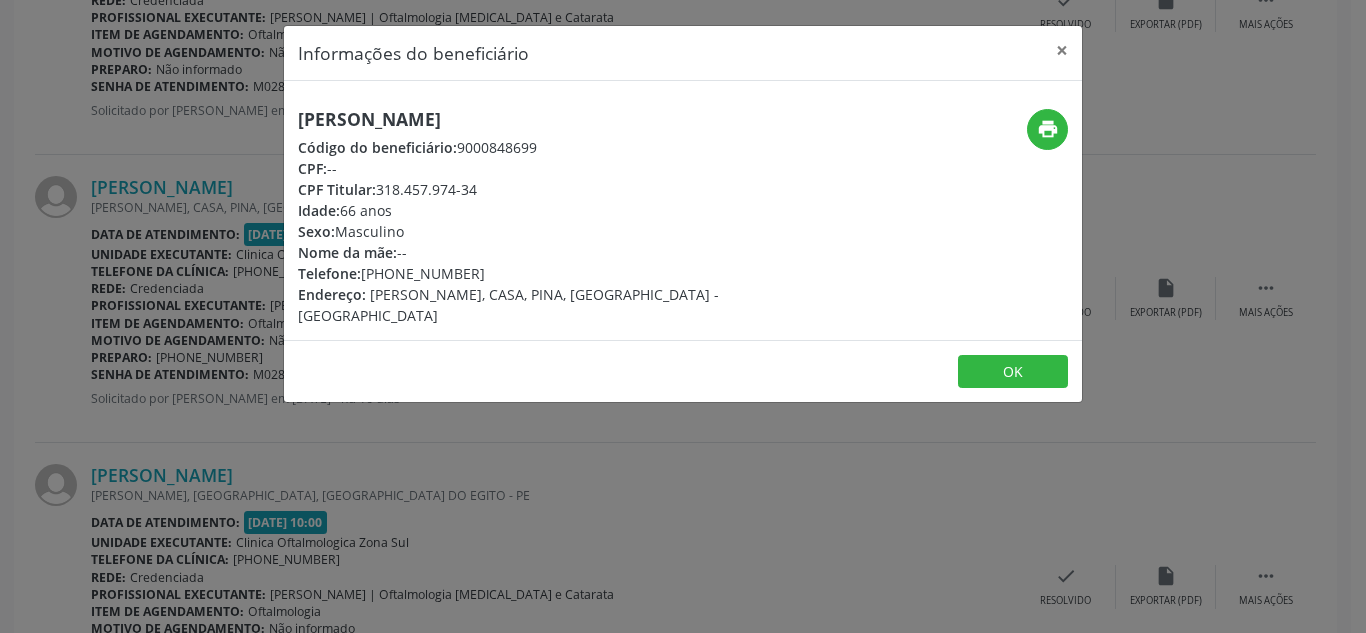click on "OK" at bounding box center (683, 371) 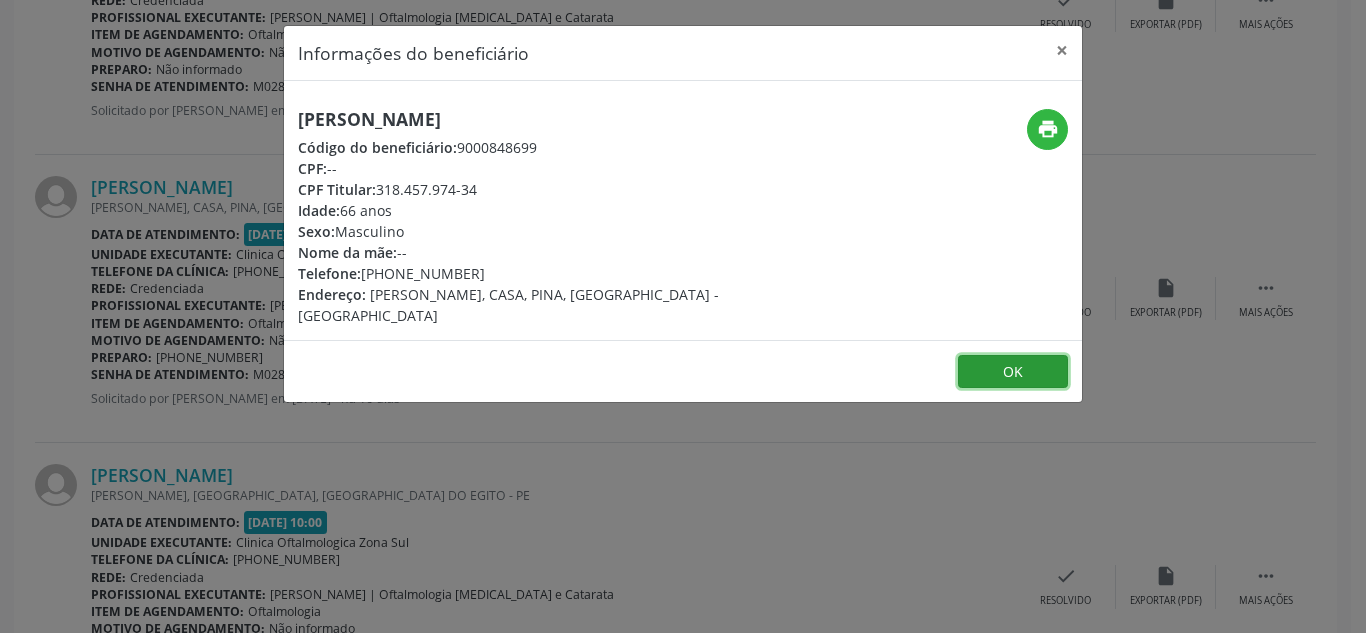 click on "OK" at bounding box center [1013, 372] 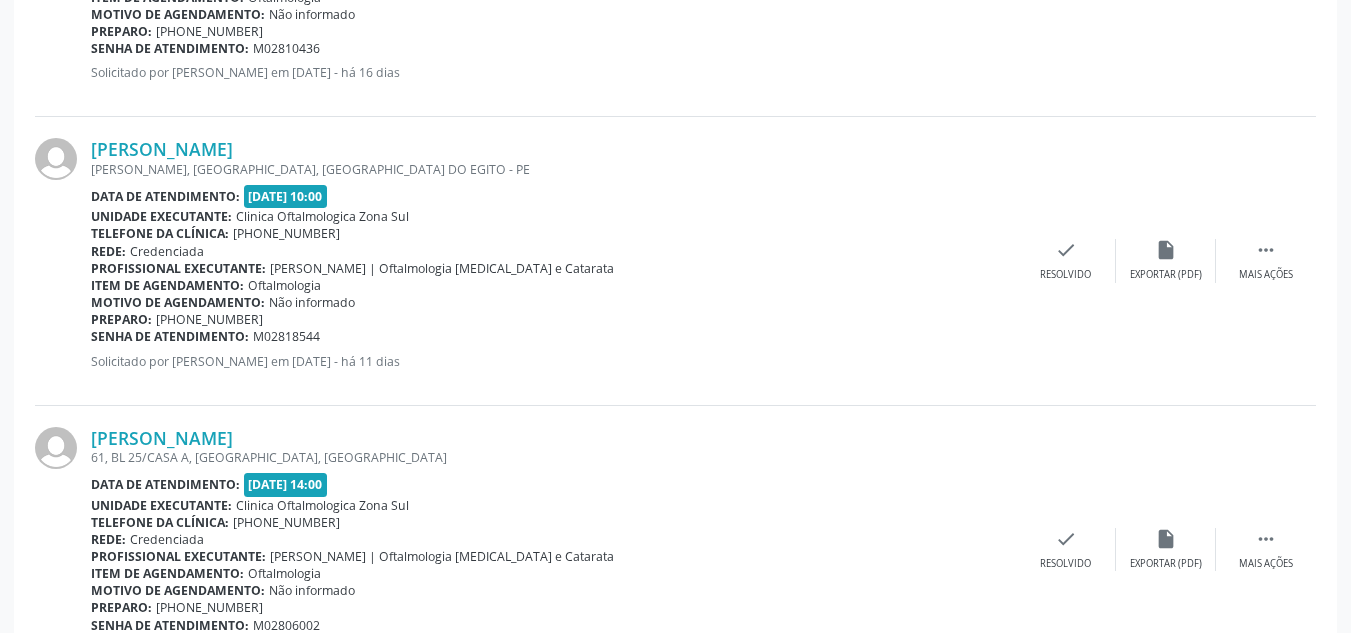 scroll, scrollTop: 1900, scrollLeft: 0, axis: vertical 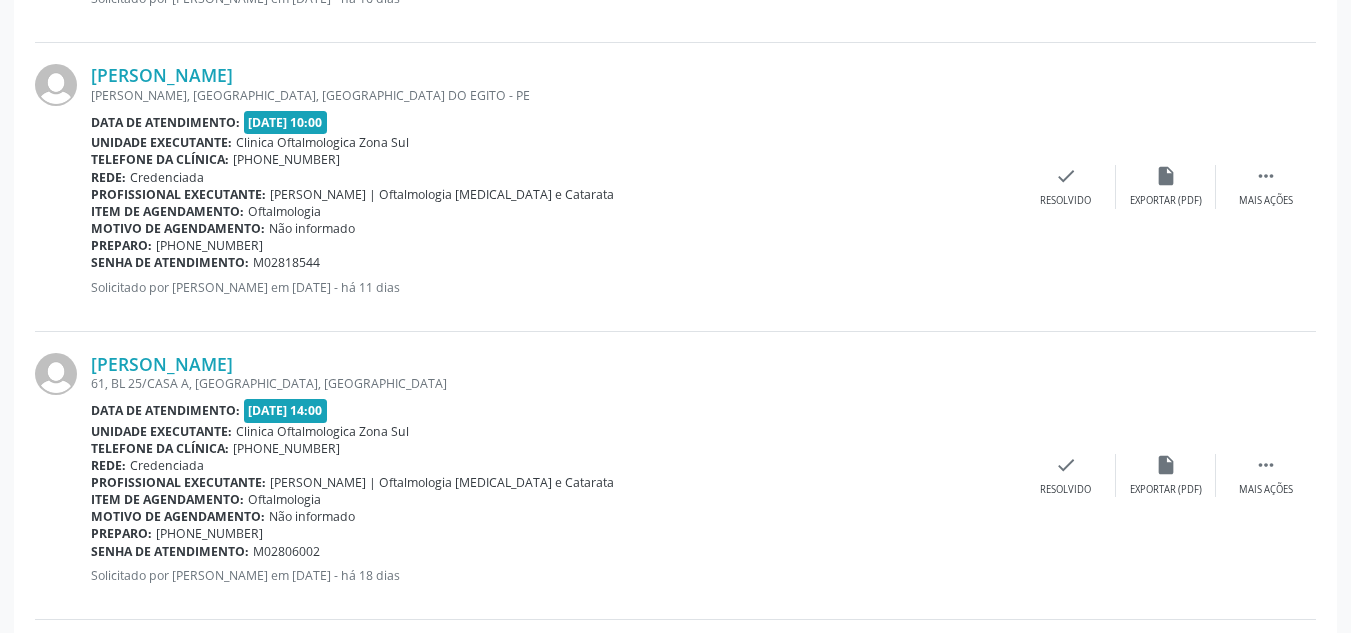drag, startPoint x: 124, startPoint y: 70, endPoint x: 383, endPoint y: 68, distance: 259.00772 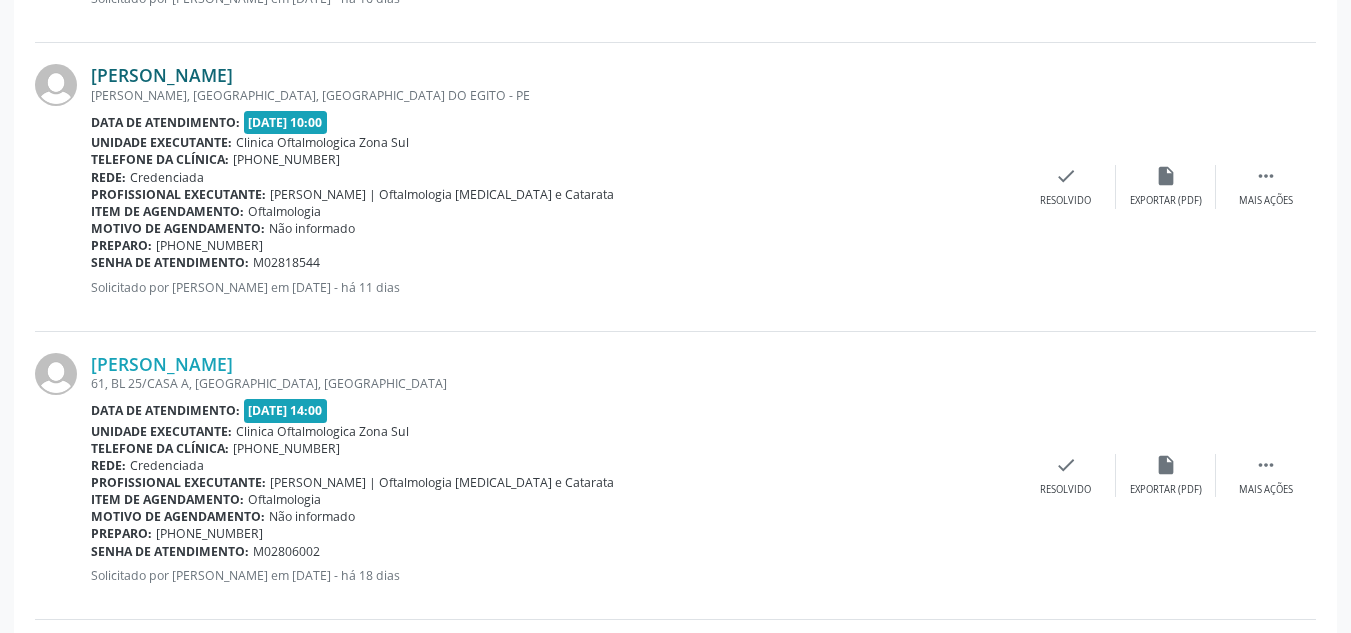 click on "[PERSON_NAME]" at bounding box center [162, 75] 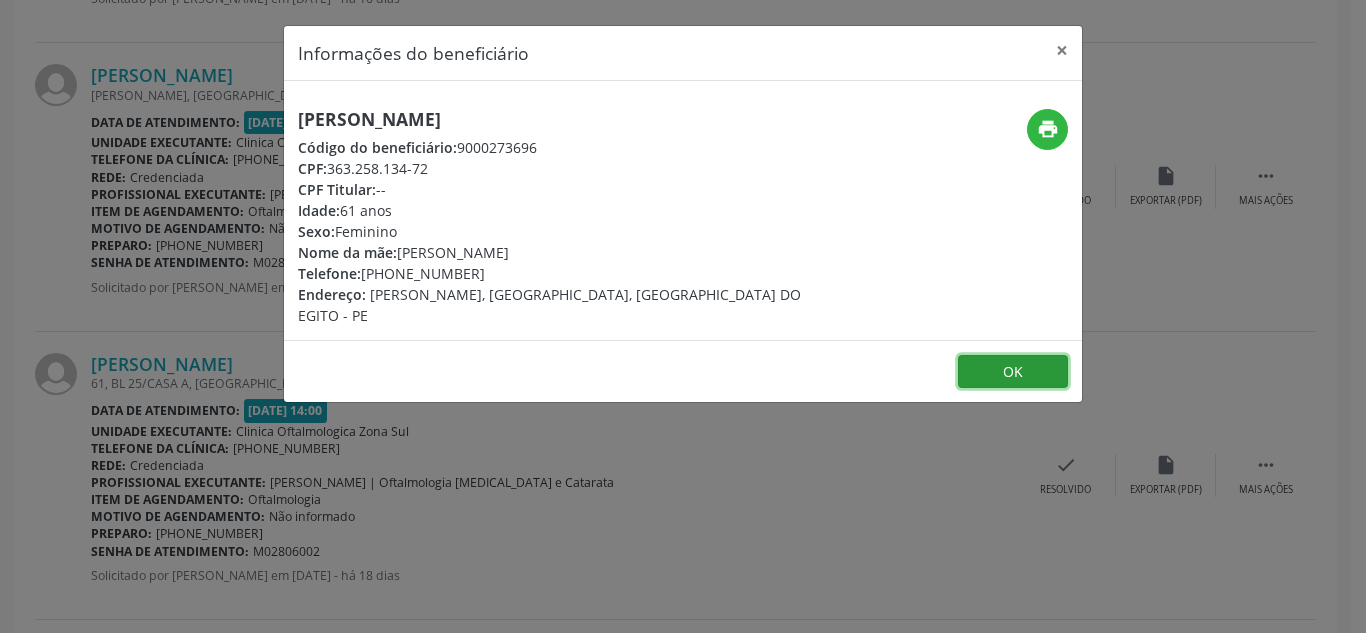 click on "OK" at bounding box center (1013, 372) 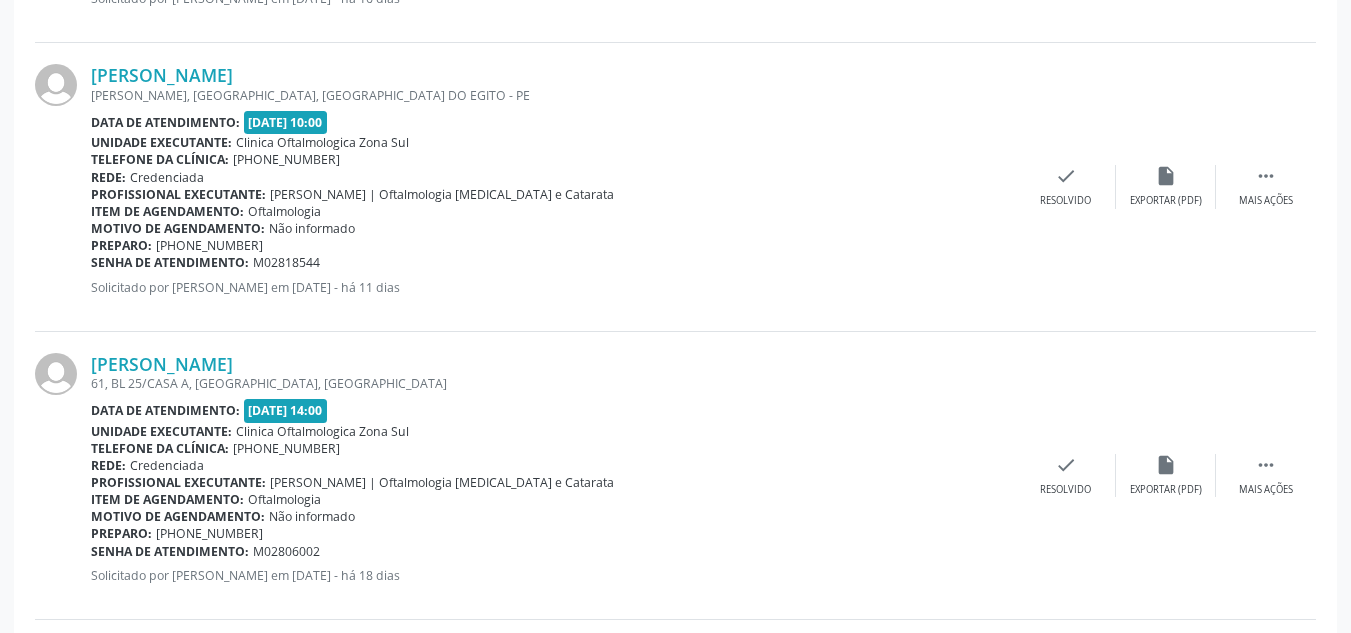 drag, startPoint x: 92, startPoint y: 264, endPoint x: 359, endPoint y: 264, distance: 267 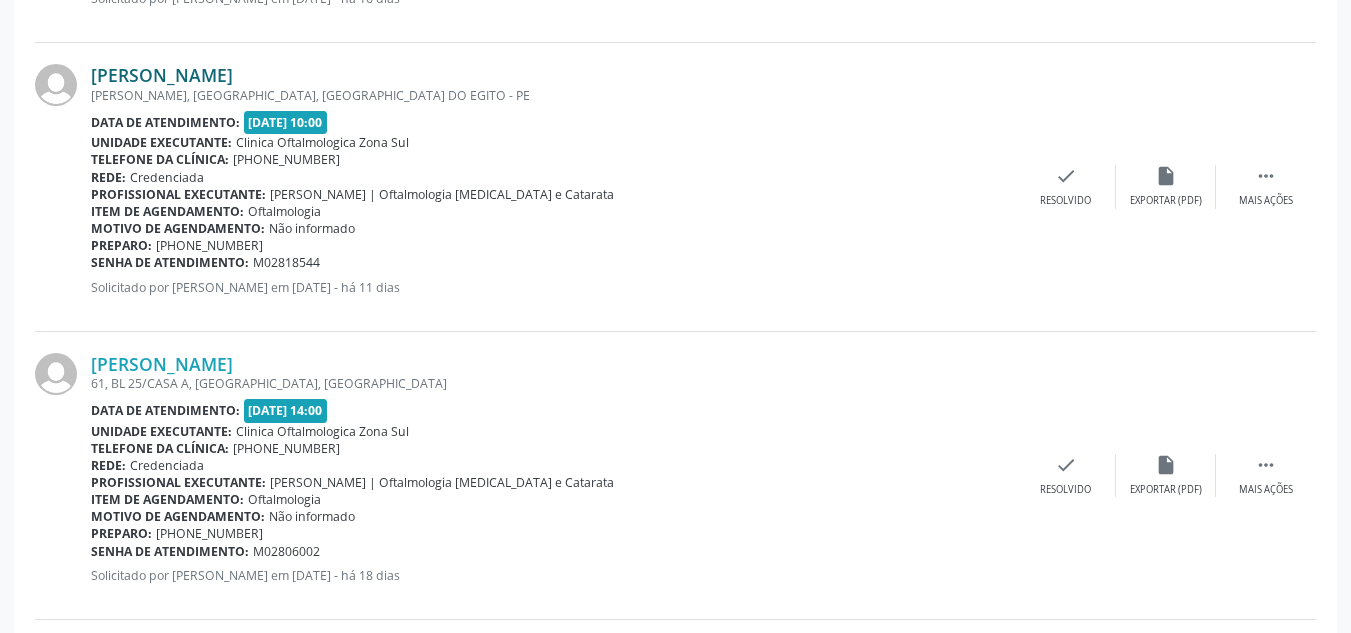 click on "[PERSON_NAME]" at bounding box center [162, 75] 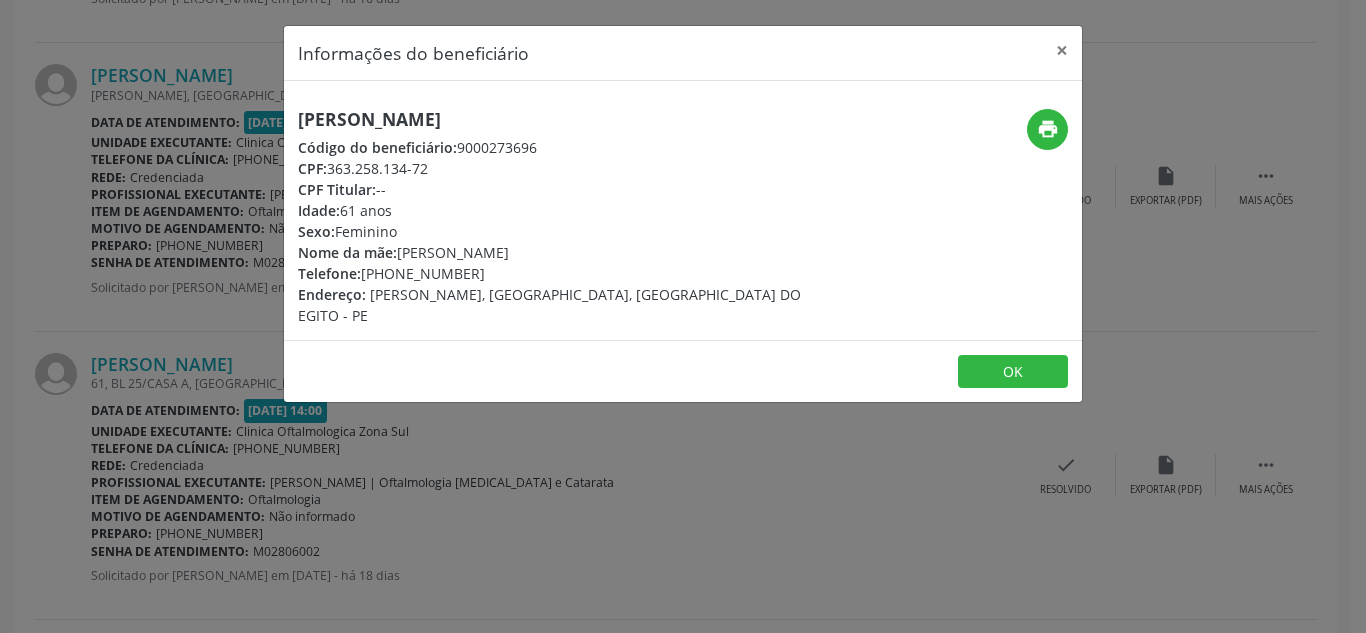 drag, startPoint x: 399, startPoint y: 250, endPoint x: 630, endPoint y: 249, distance: 231.00217 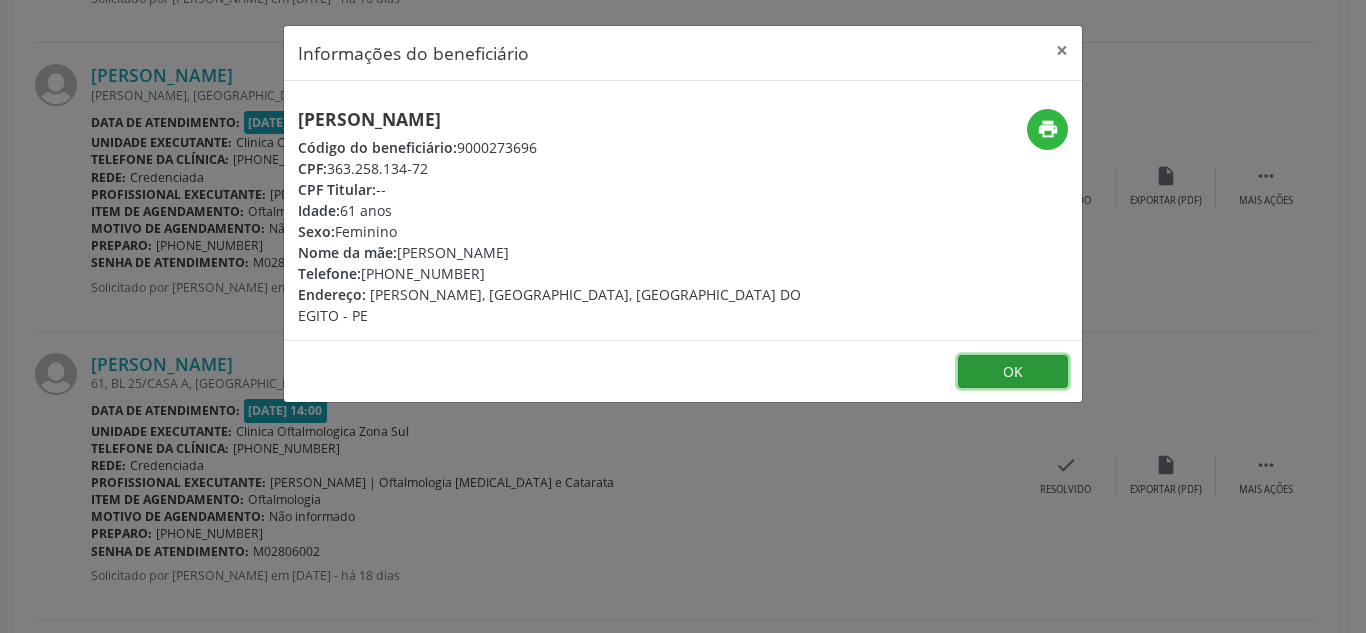 click on "OK" at bounding box center [1013, 372] 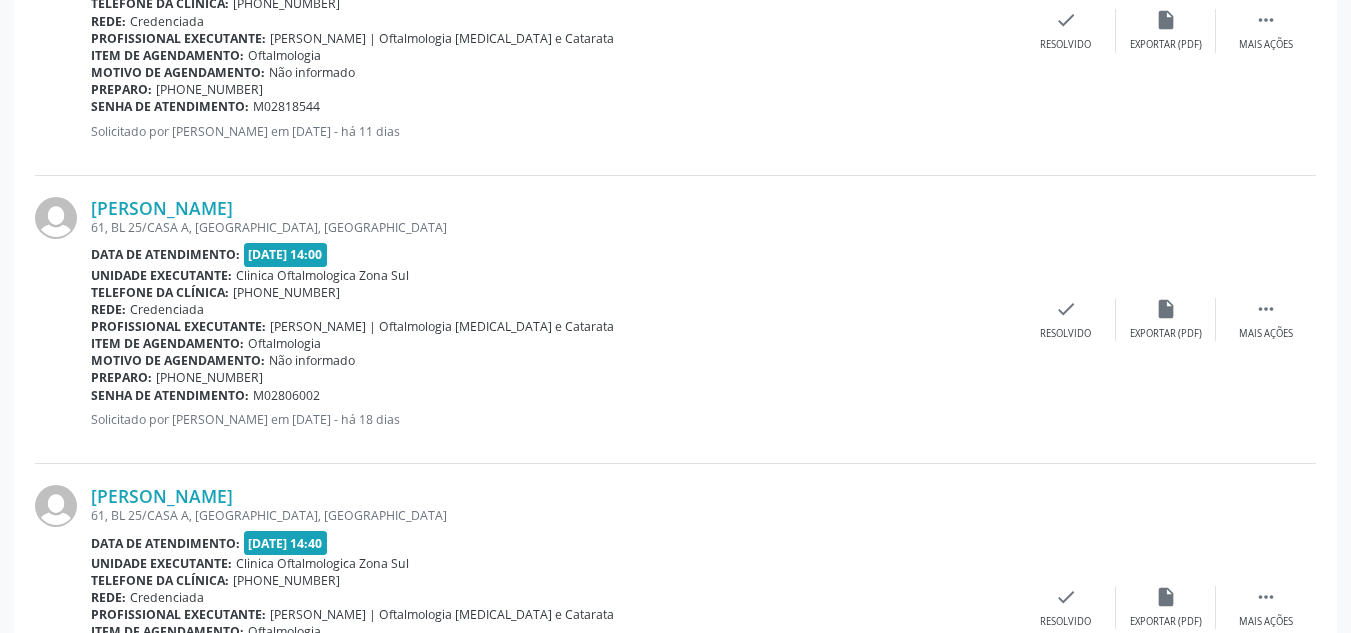 scroll, scrollTop: 2100, scrollLeft: 0, axis: vertical 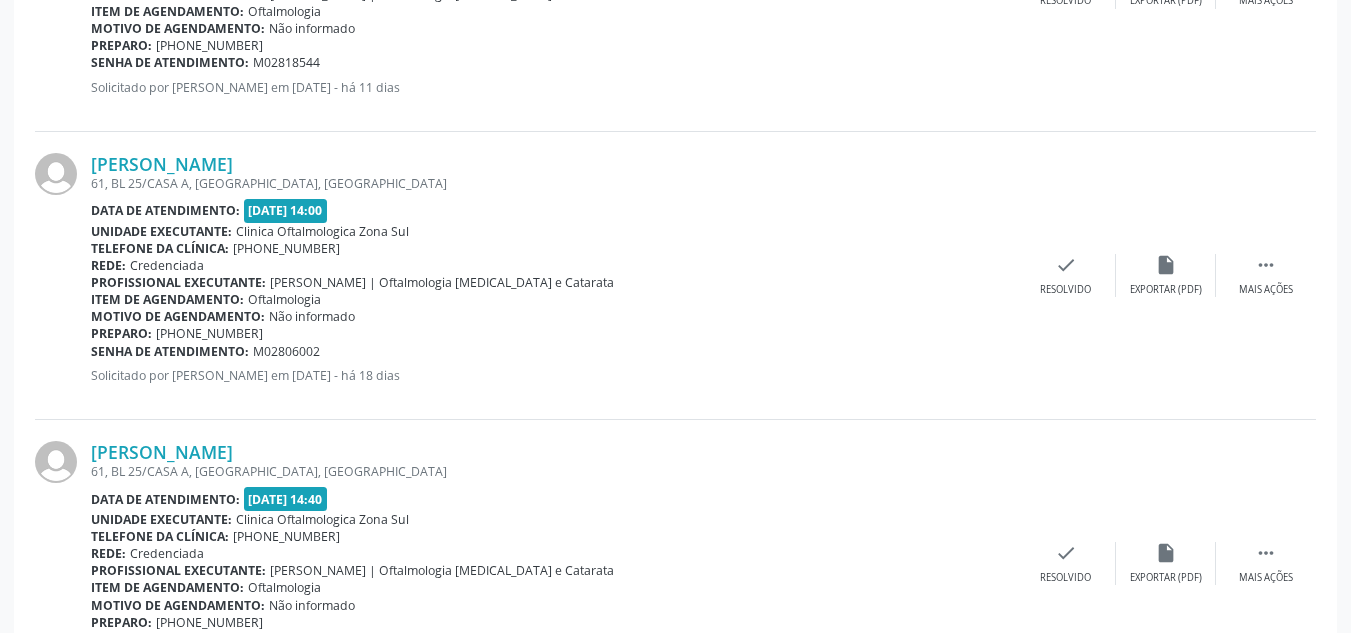 drag, startPoint x: 86, startPoint y: 159, endPoint x: 387, endPoint y: 160, distance: 301.00165 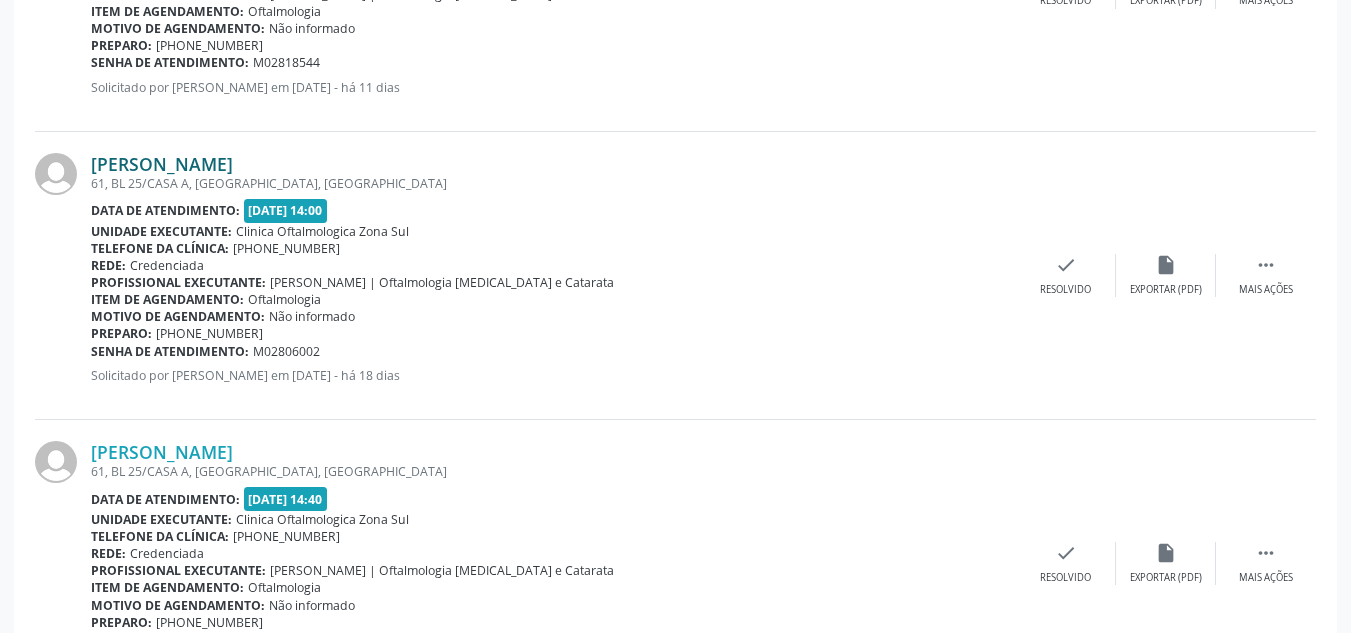 click on "[PERSON_NAME]" at bounding box center (162, 164) 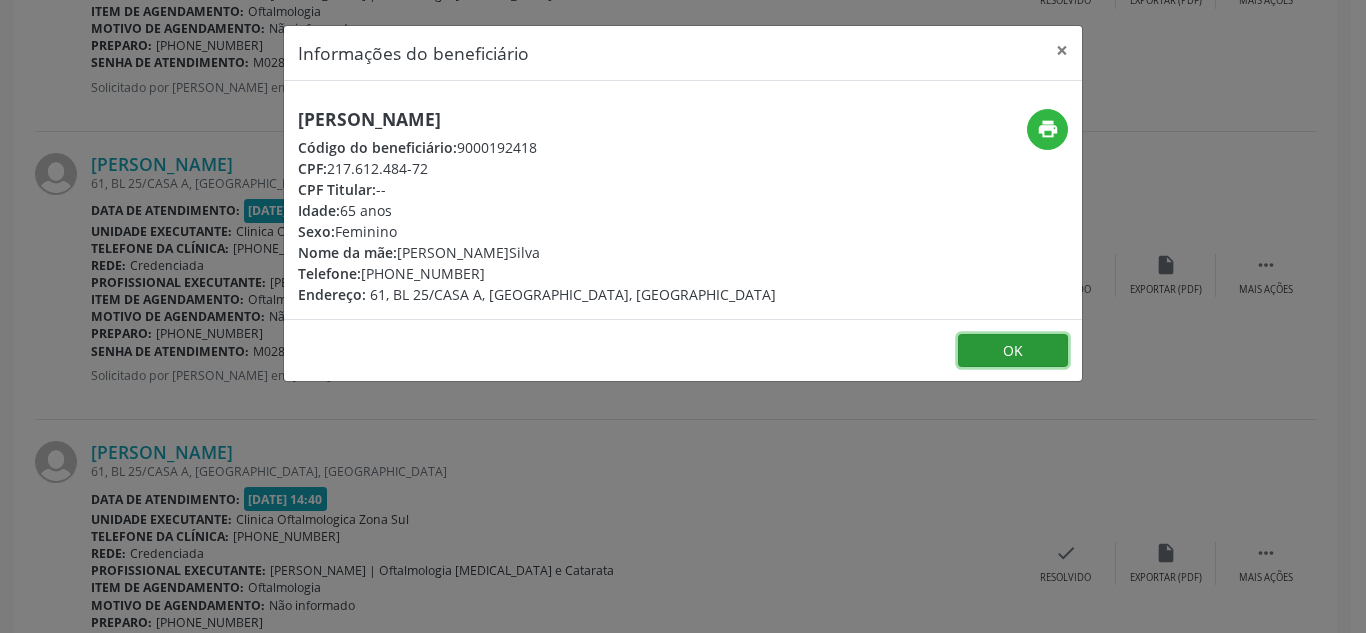 click on "OK" at bounding box center [1013, 351] 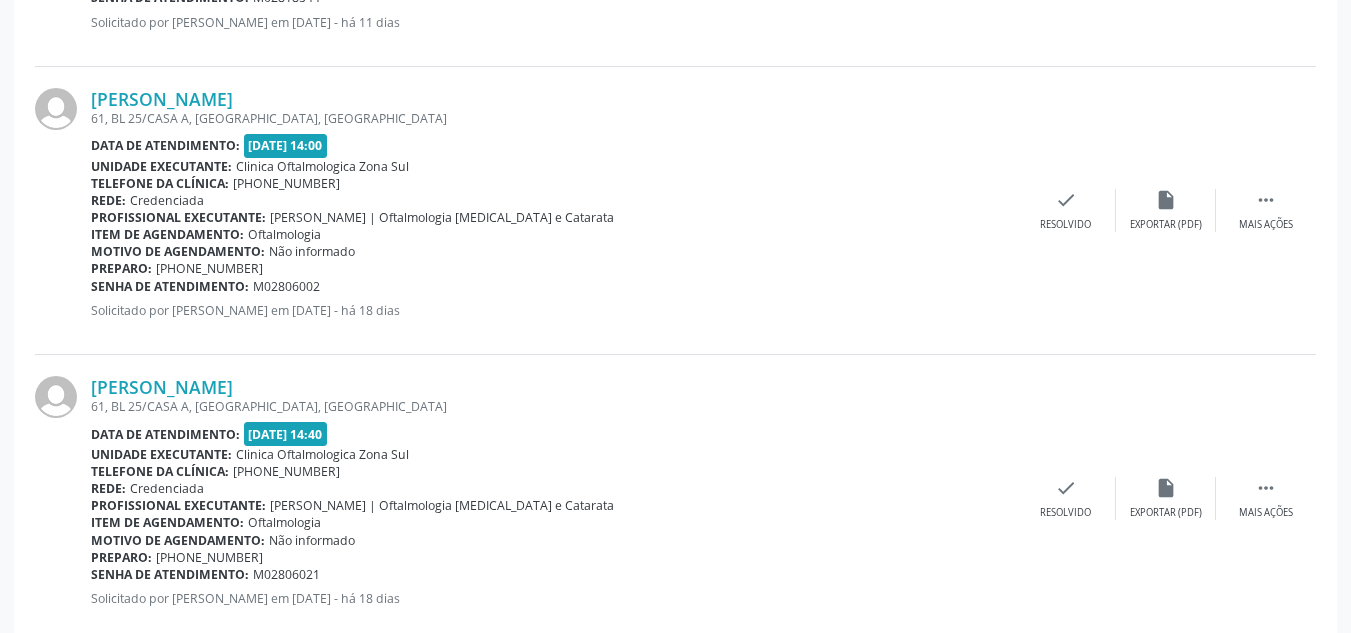 scroll, scrollTop: 2209, scrollLeft: 0, axis: vertical 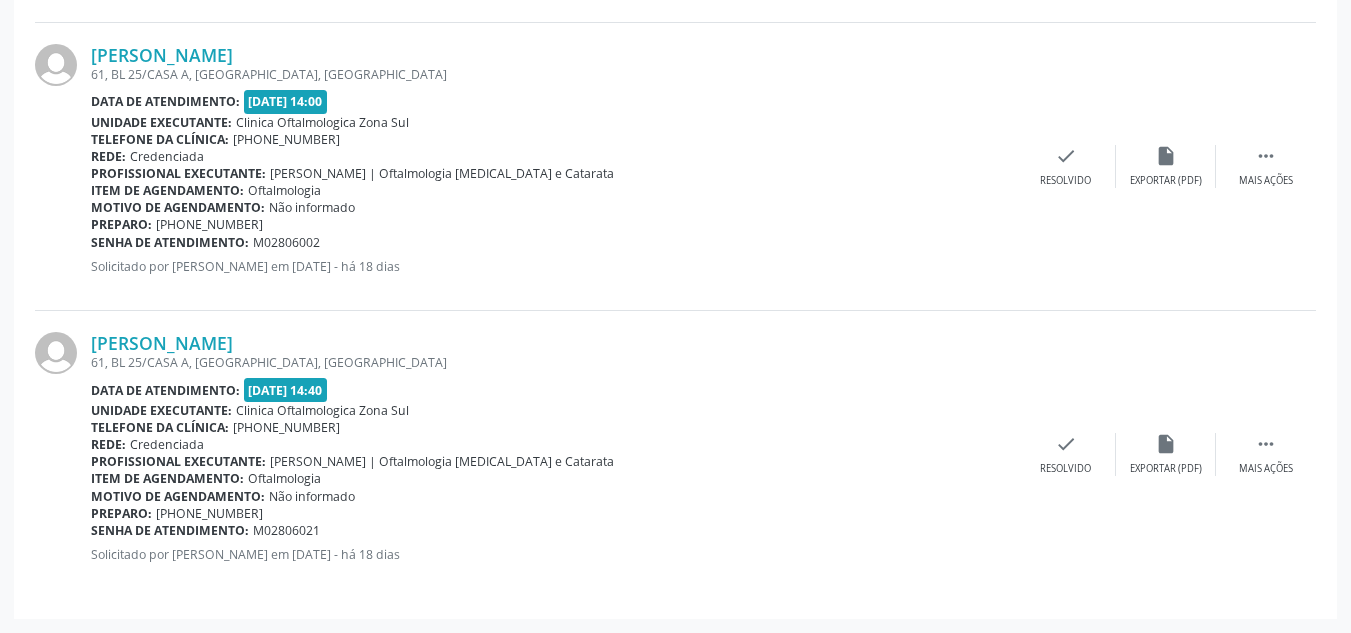 drag, startPoint x: 96, startPoint y: 340, endPoint x: 353, endPoint y: 342, distance: 257.00778 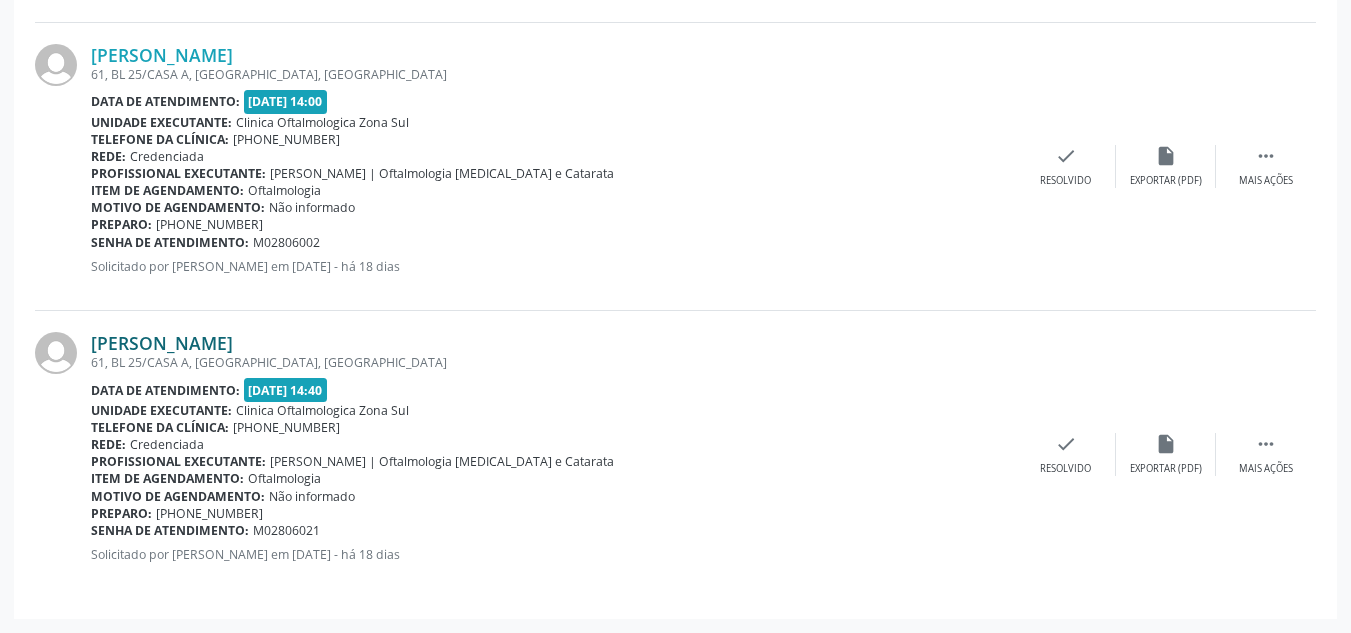 click on "[PERSON_NAME]" at bounding box center [162, 343] 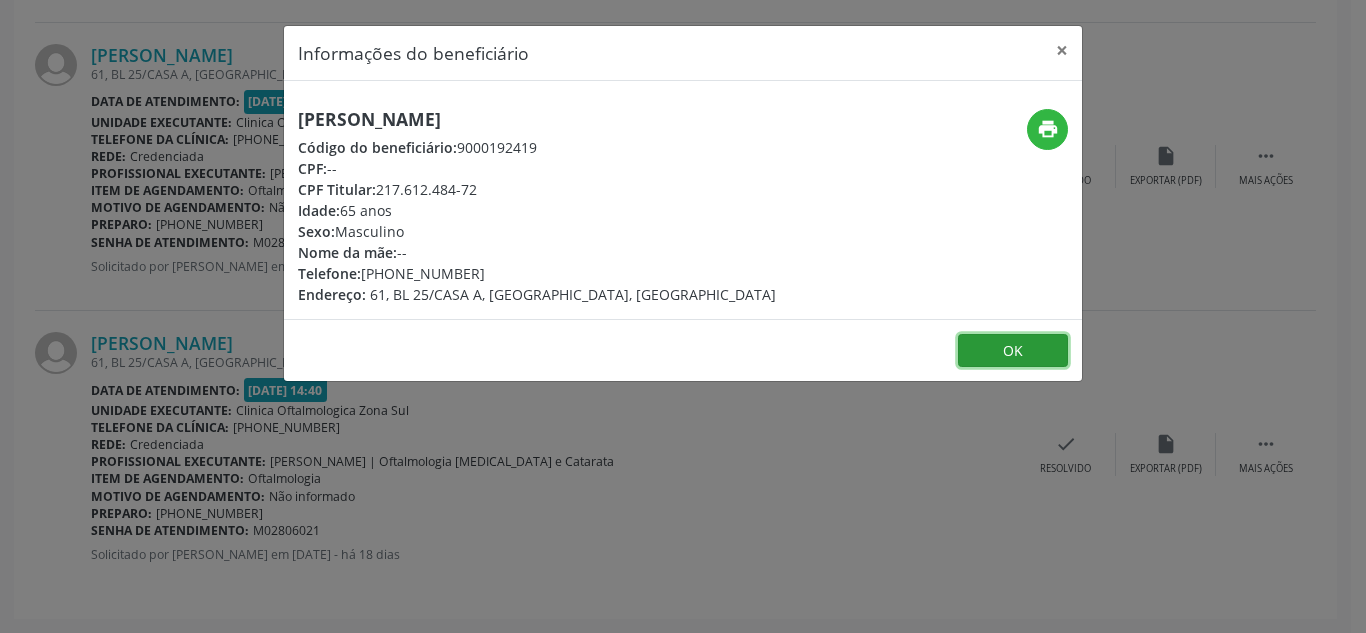 click on "OK" at bounding box center (1013, 351) 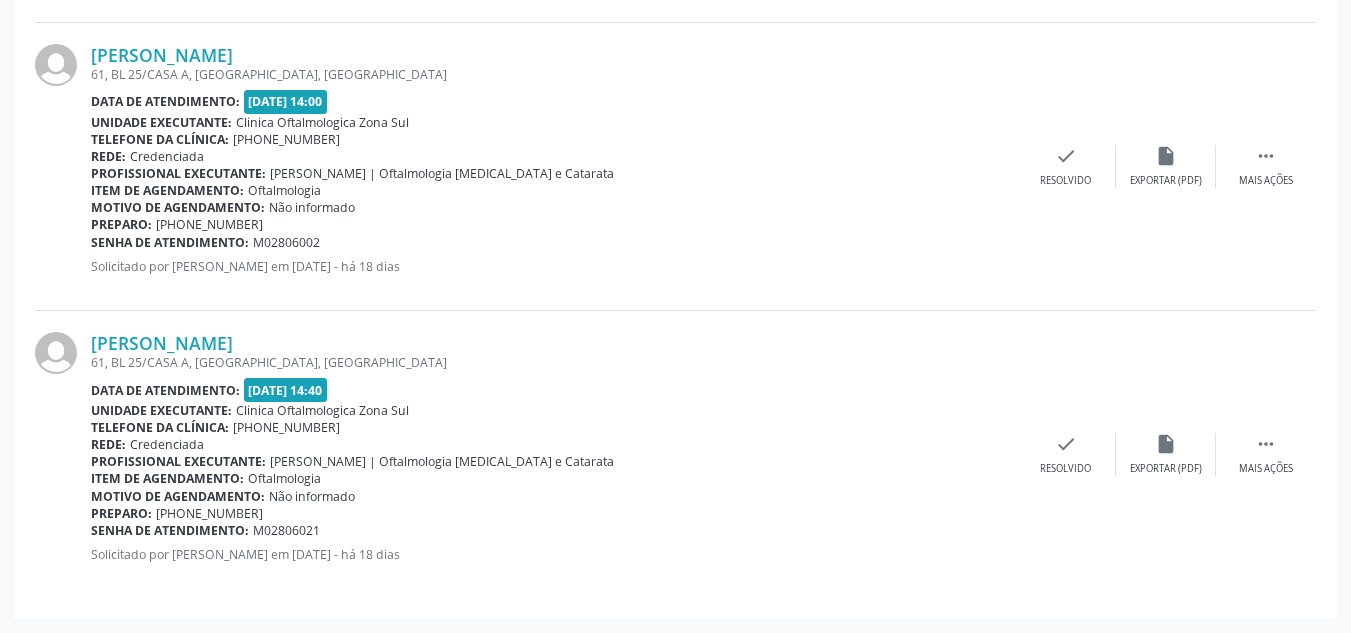 drag, startPoint x: 93, startPoint y: 530, endPoint x: 350, endPoint y: 526, distance: 257.03113 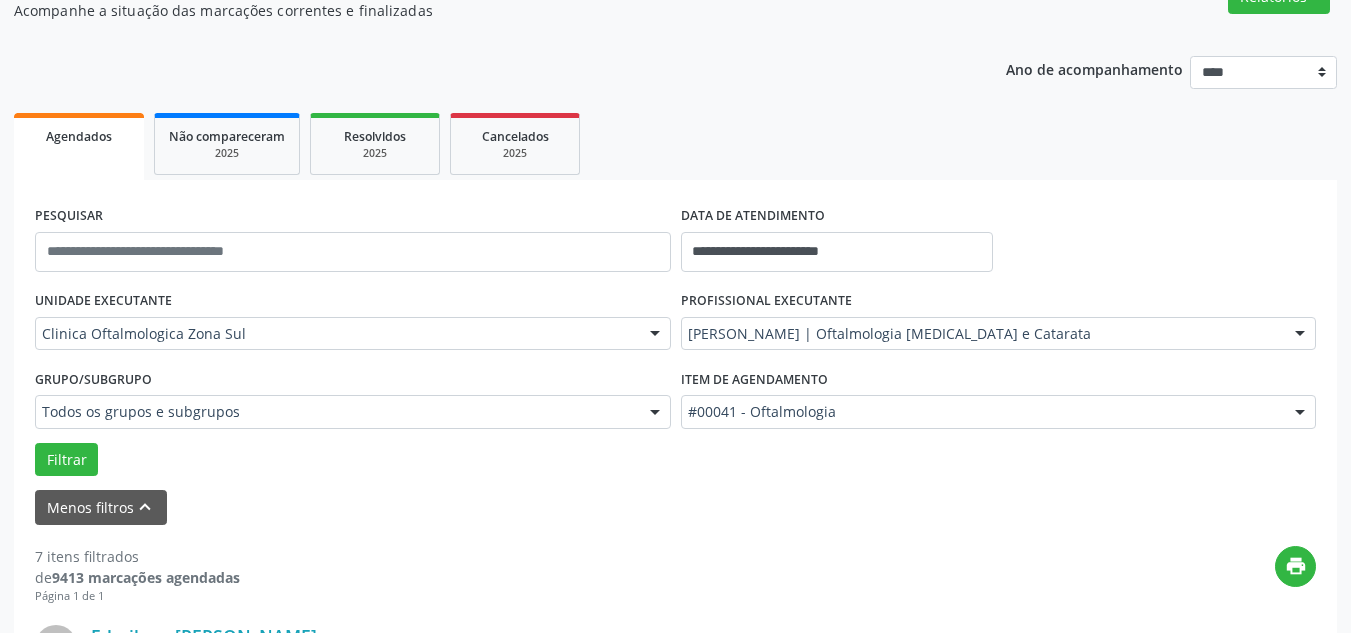 scroll, scrollTop: 200, scrollLeft: 0, axis: vertical 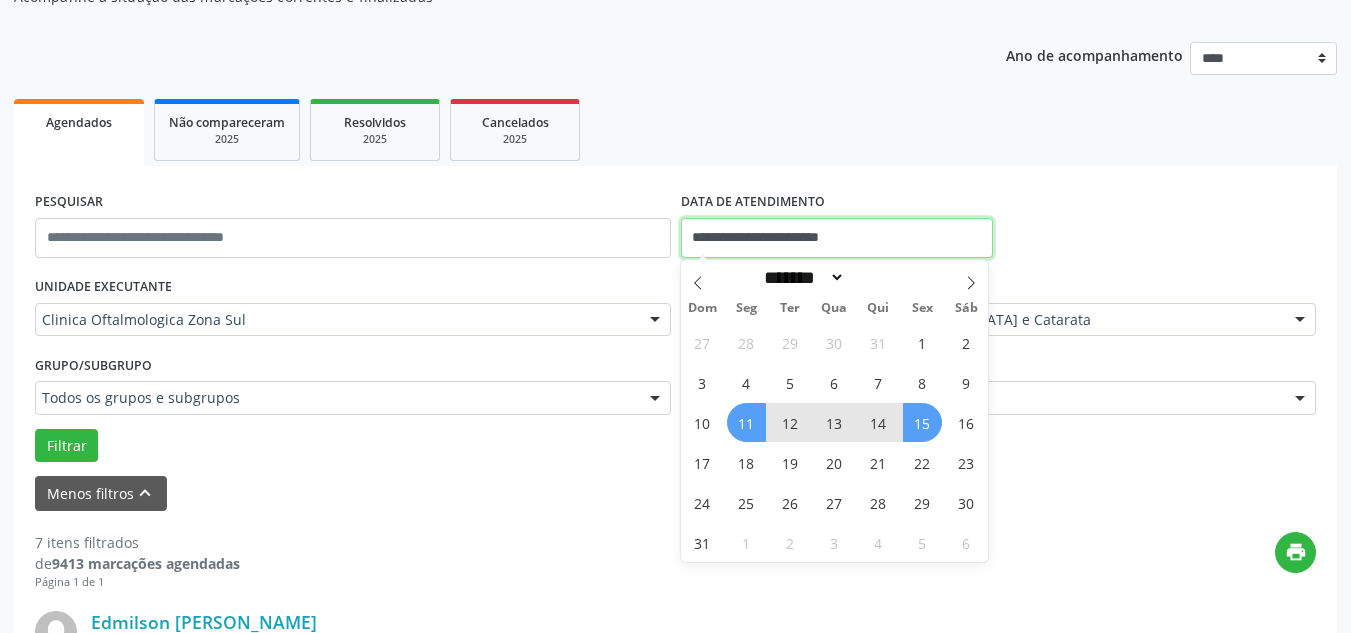 click on "**********" at bounding box center [837, 238] 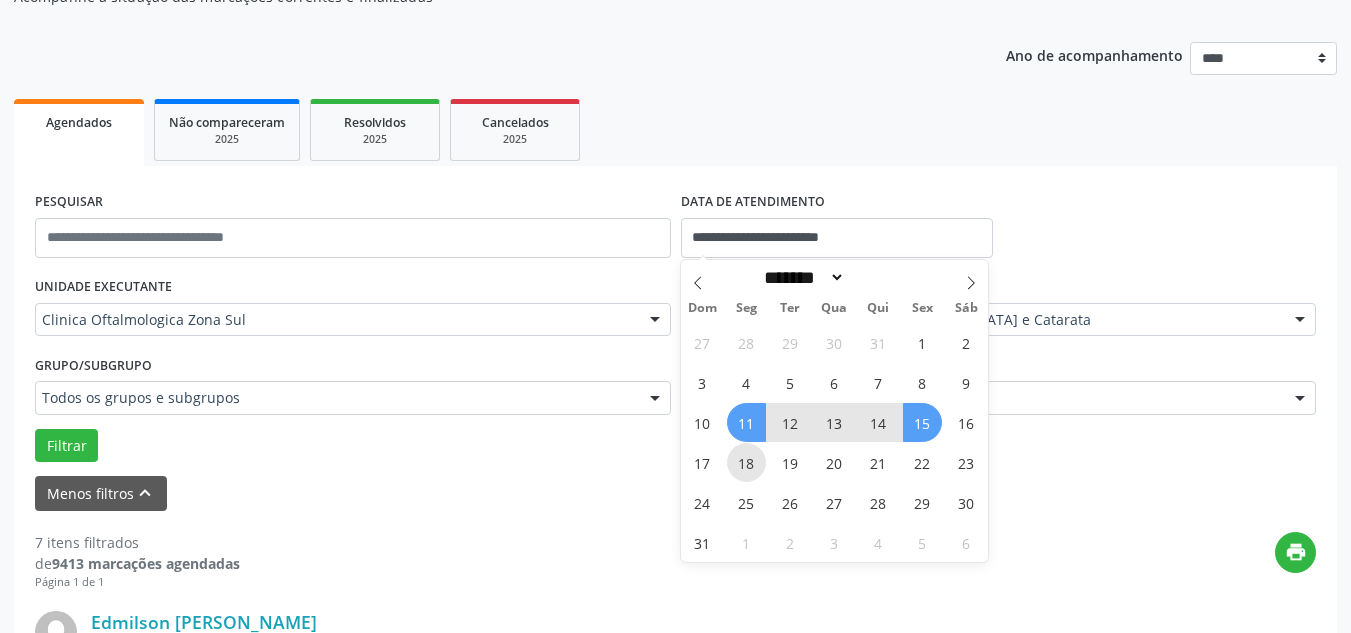 click on "18" at bounding box center (746, 462) 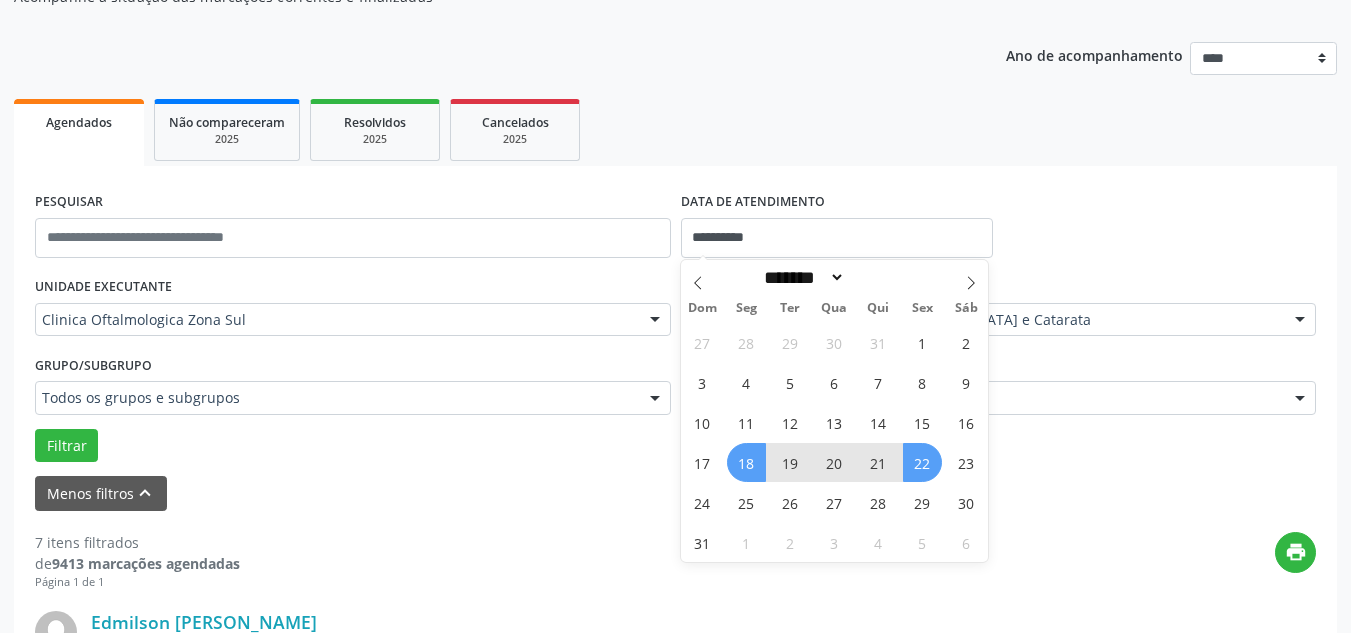 click on "22" at bounding box center (922, 462) 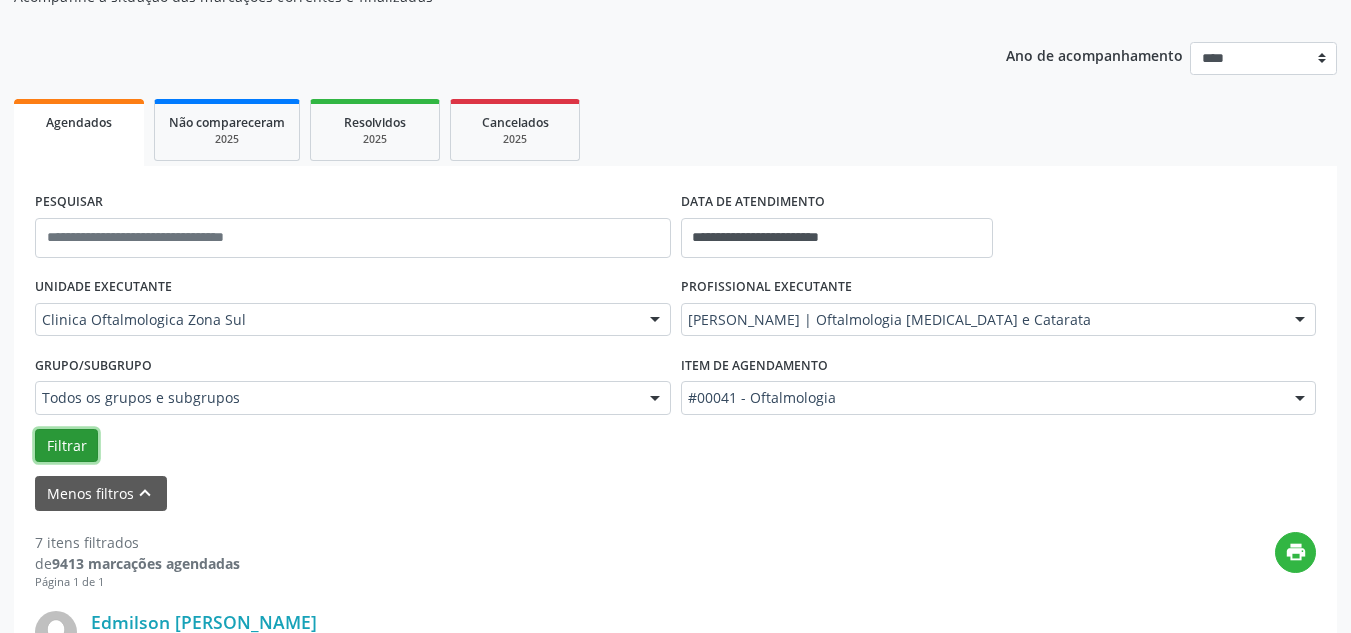 click on "Filtrar" at bounding box center (66, 446) 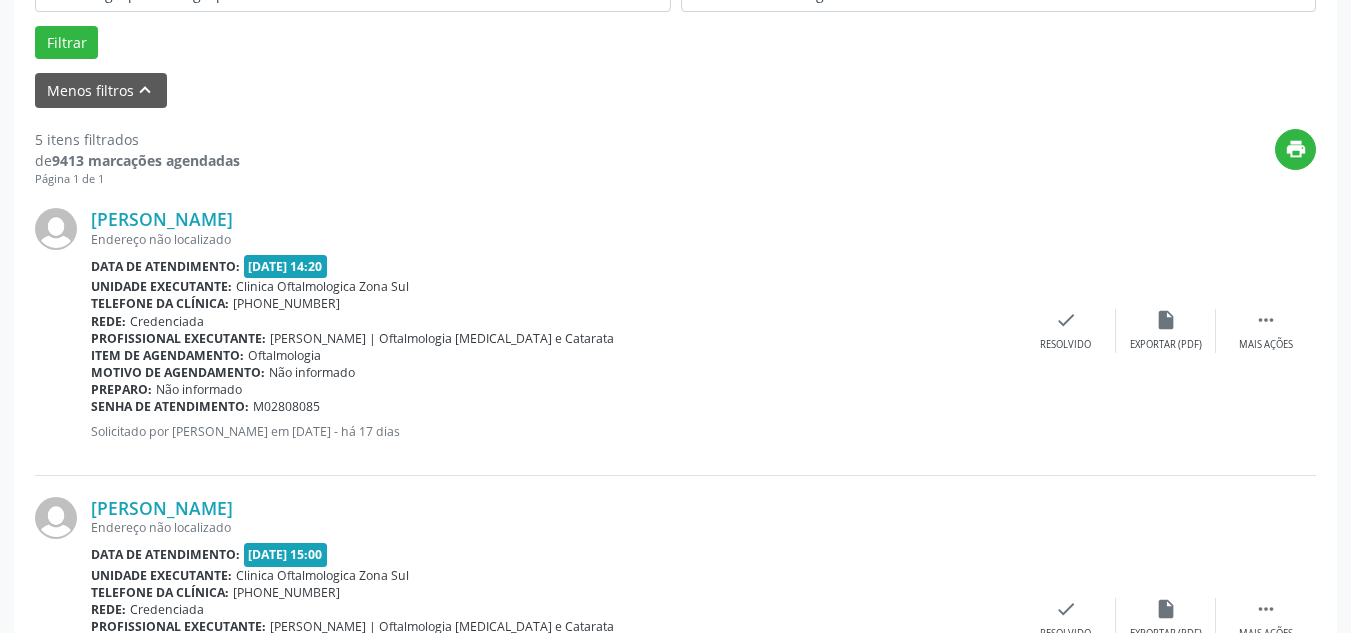 scroll, scrollTop: 733, scrollLeft: 0, axis: vertical 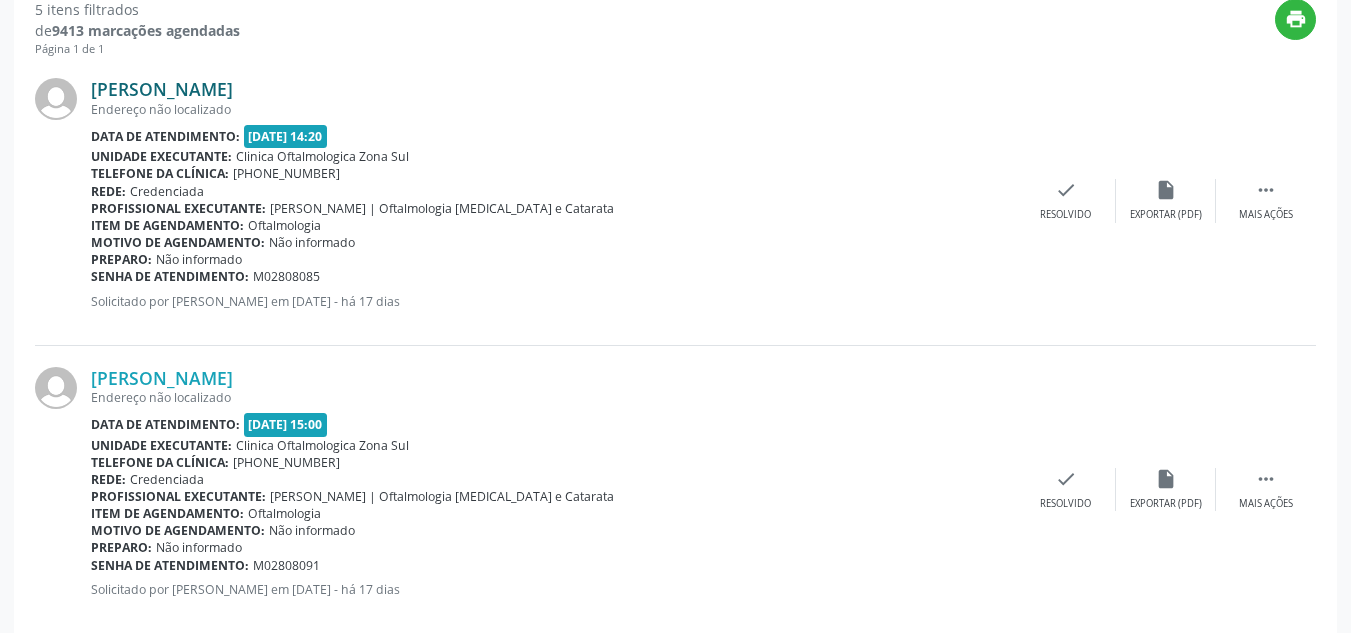 click on "[PERSON_NAME]" at bounding box center (162, 89) 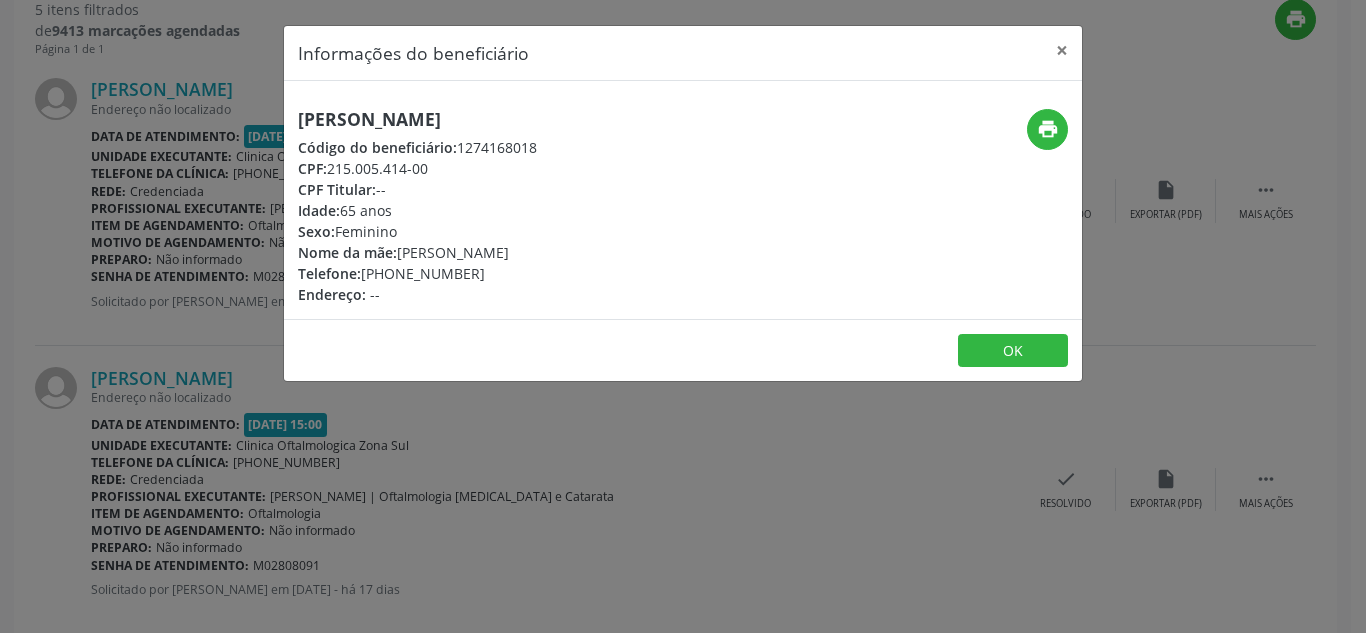 drag, startPoint x: 350, startPoint y: 162, endPoint x: 475, endPoint y: 158, distance: 125.06398 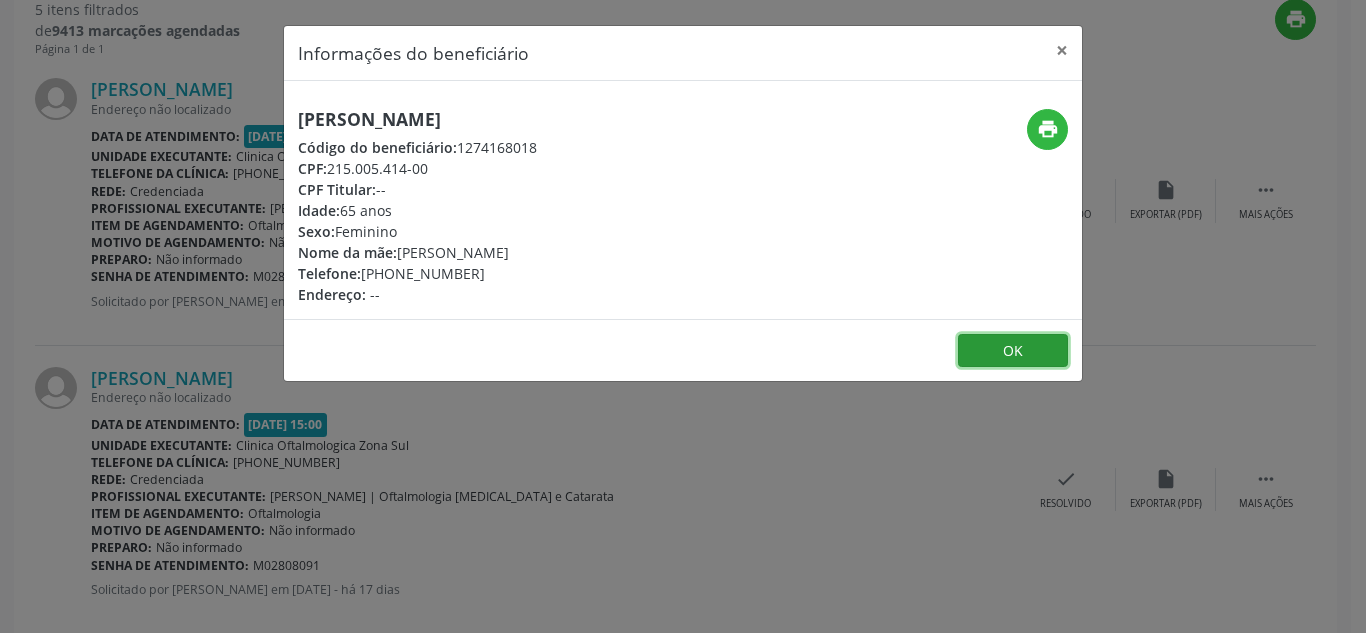 click on "OK" at bounding box center [1013, 351] 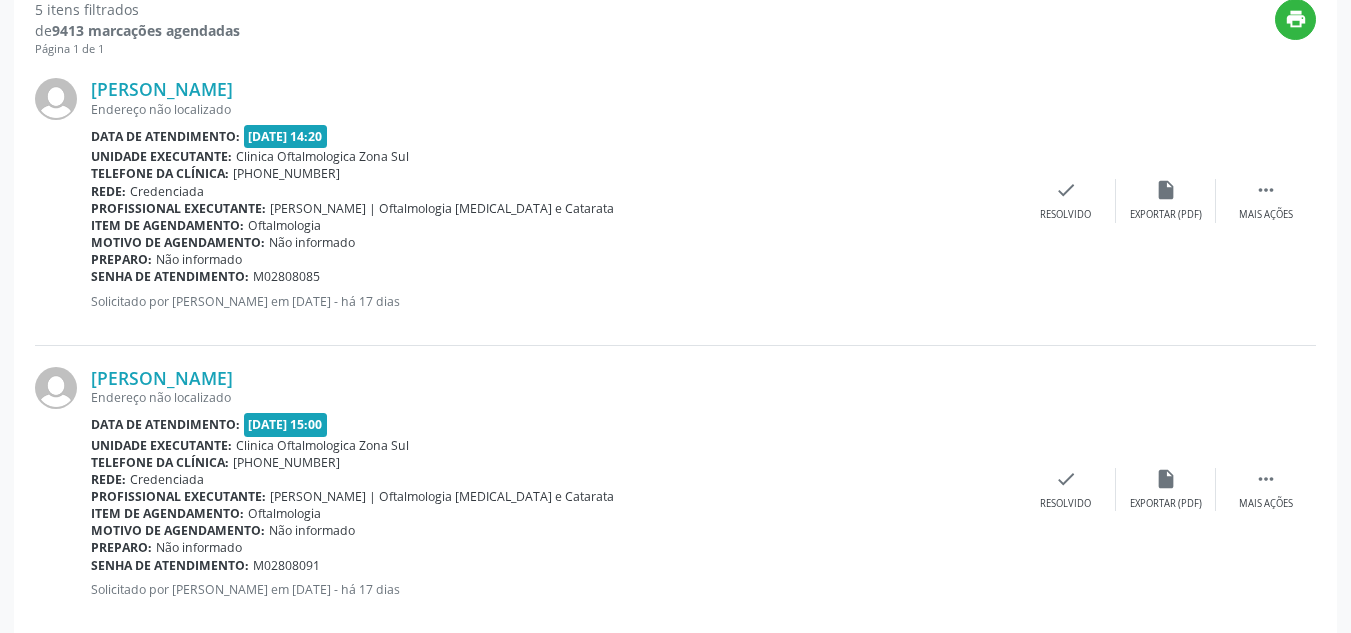 drag, startPoint x: 93, startPoint y: 275, endPoint x: 349, endPoint y: 269, distance: 256.0703 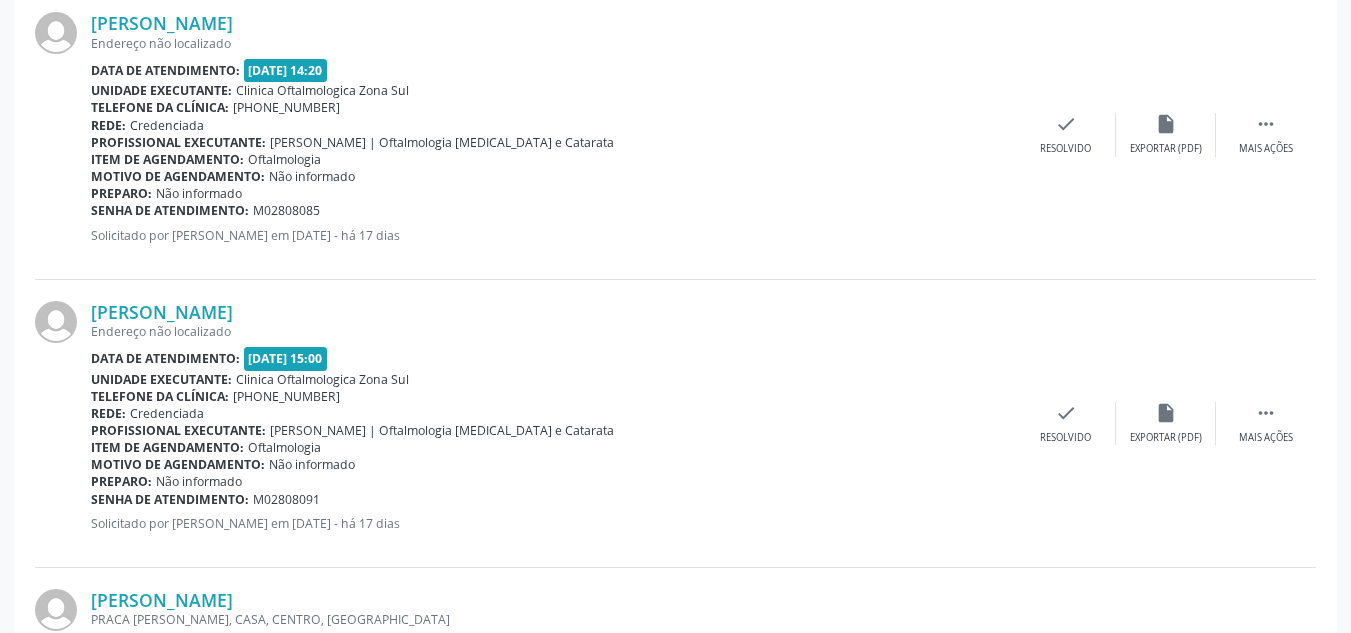 scroll, scrollTop: 833, scrollLeft: 0, axis: vertical 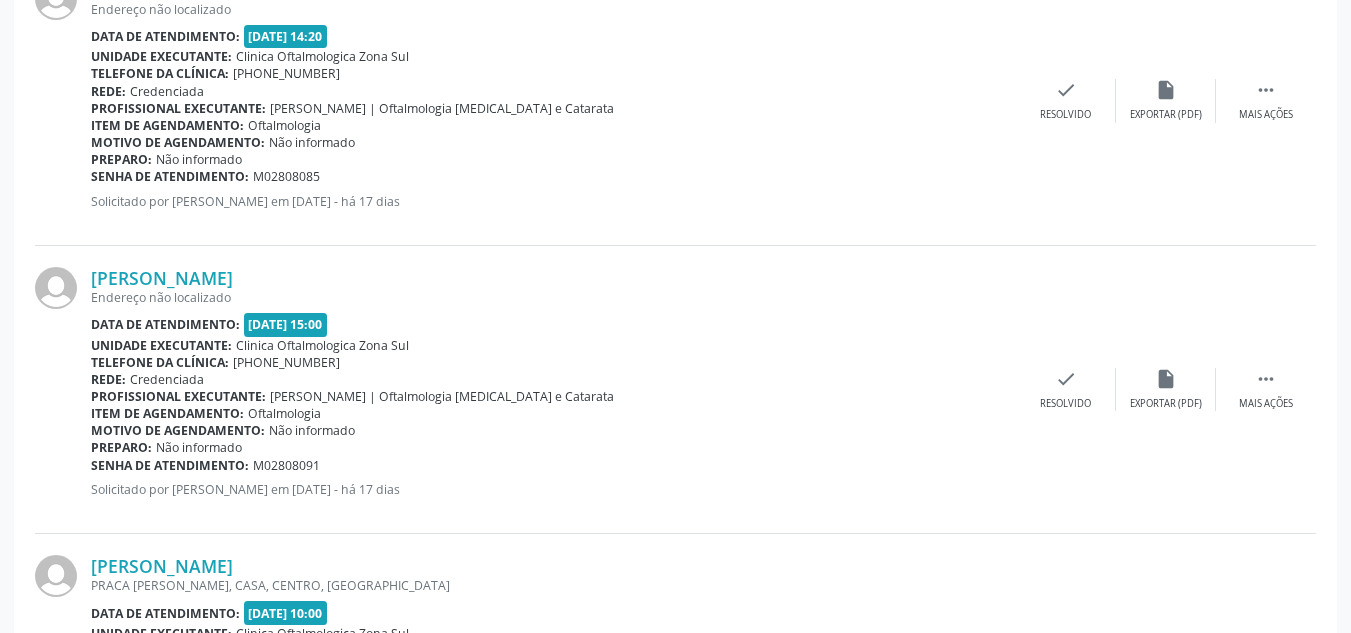 drag, startPoint x: 84, startPoint y: 275, endPoint x: 333, endPoint y: 278, distance: 249.01807 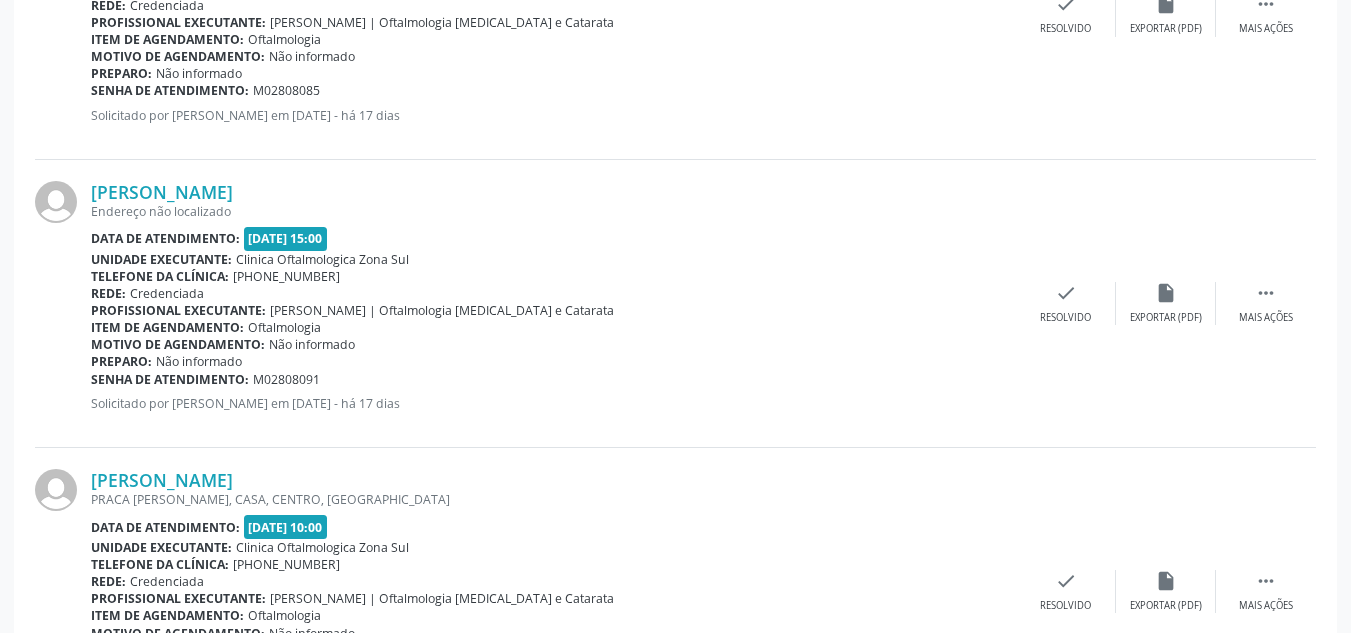 scroll, scrollTop: 933, scrollLeft: 0, axis: vertical 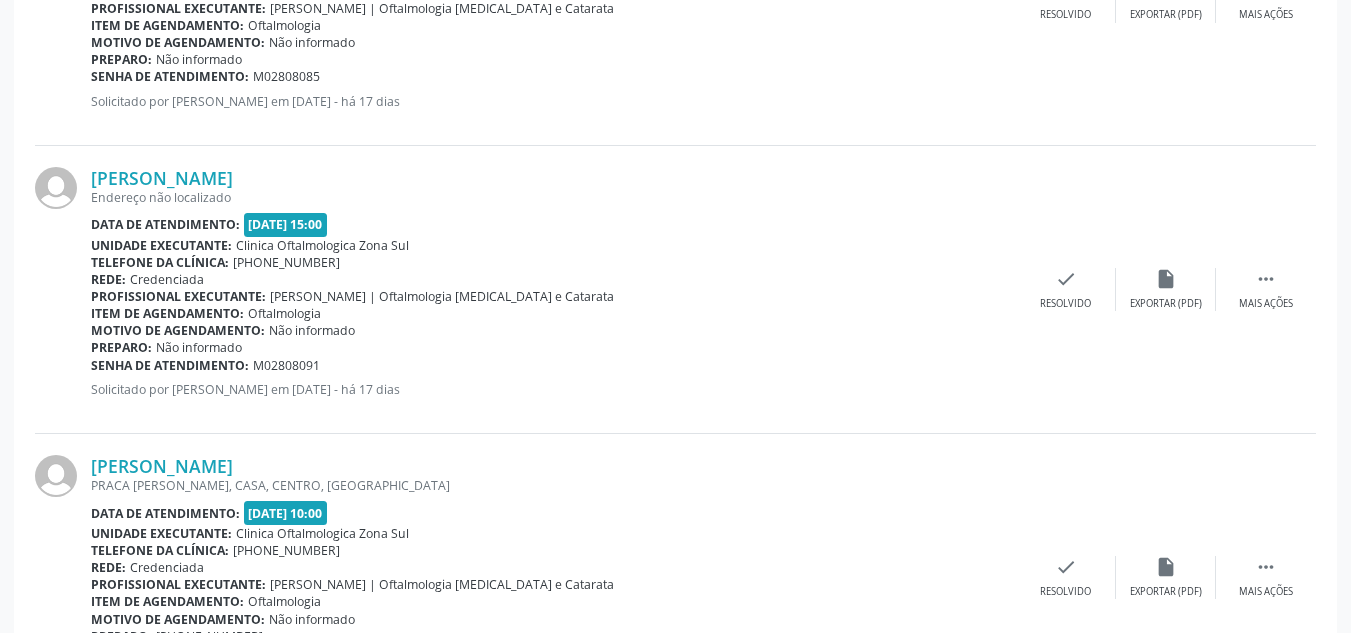 drag, startPoint x: 92, startPoint y: 364, endPoint x: 378, endPoint y: 357, distance: 286.08566 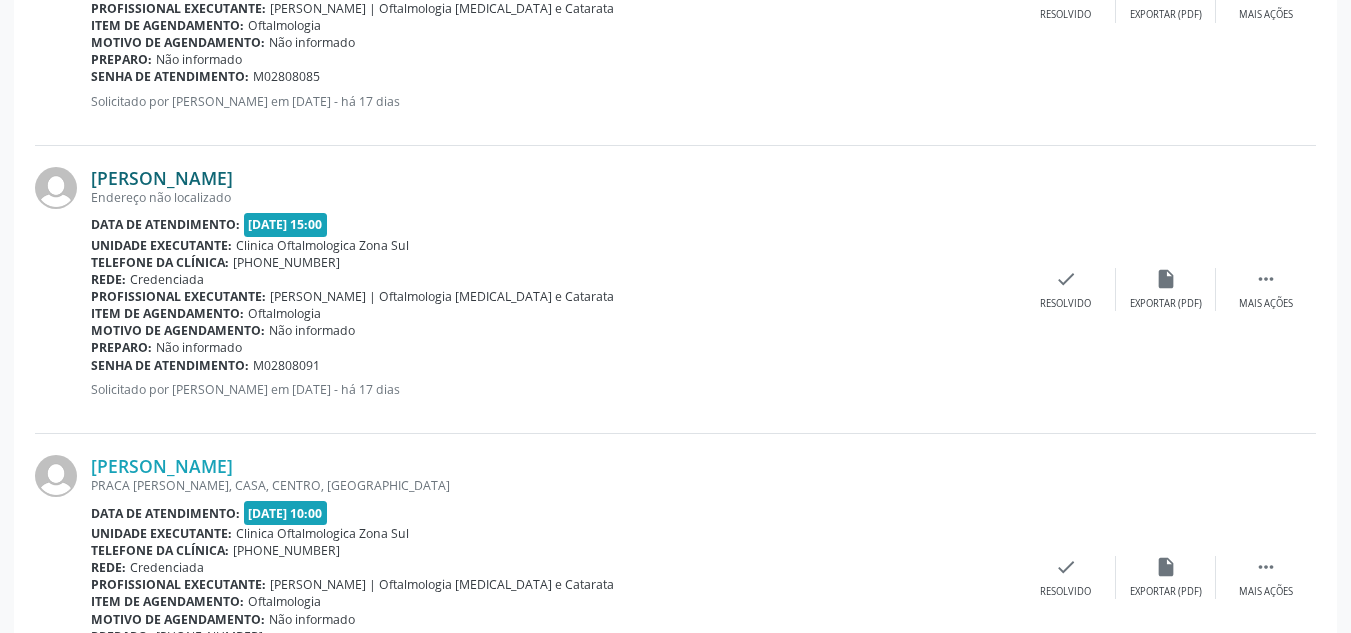 click on "[PERSON_NAME]" at bounding box center (162, 178) 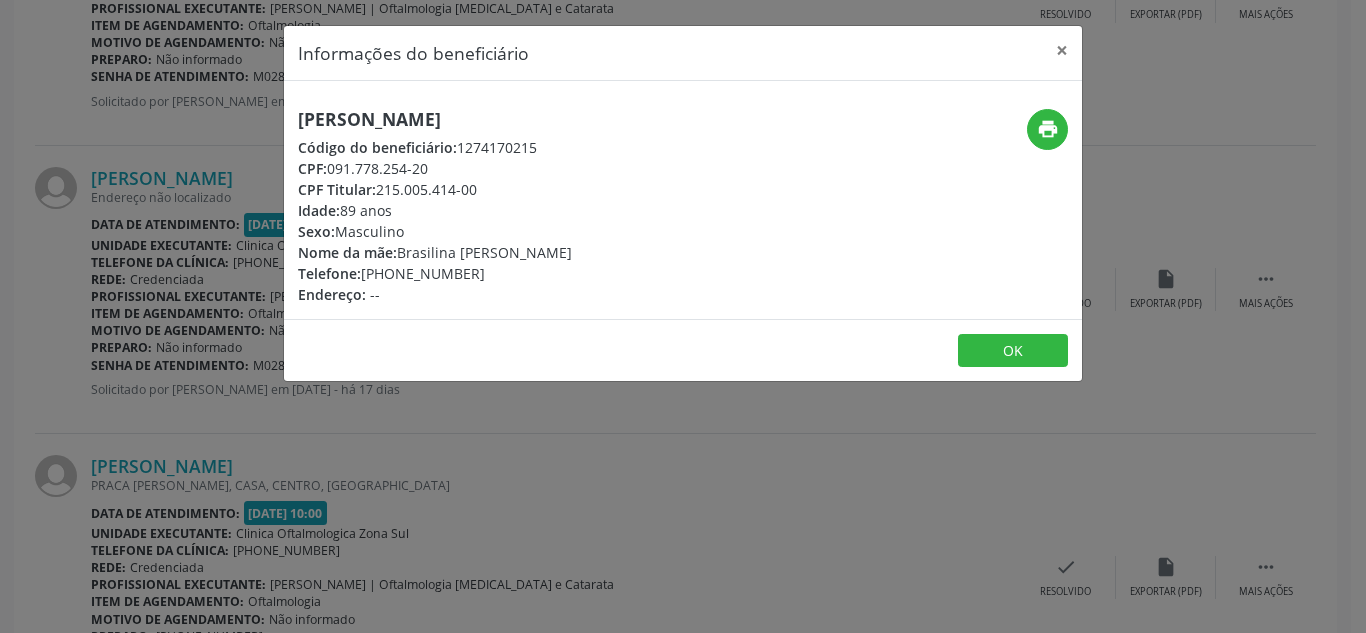 drag, startPoint x: 362, startPoint y: 272, endPoint x: 478, endPoint y: 263, distance: 116.34862 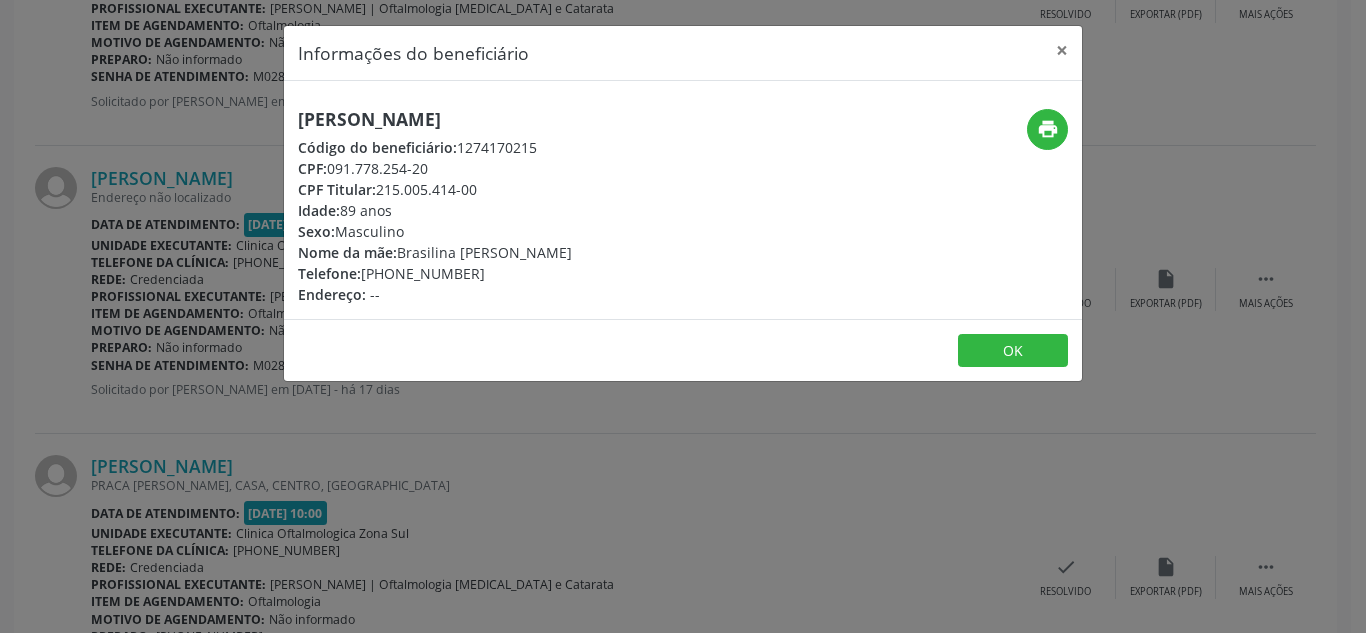 click on "Telefone:
[PHONE_NUMBER]" at bounding box center (435, 273) 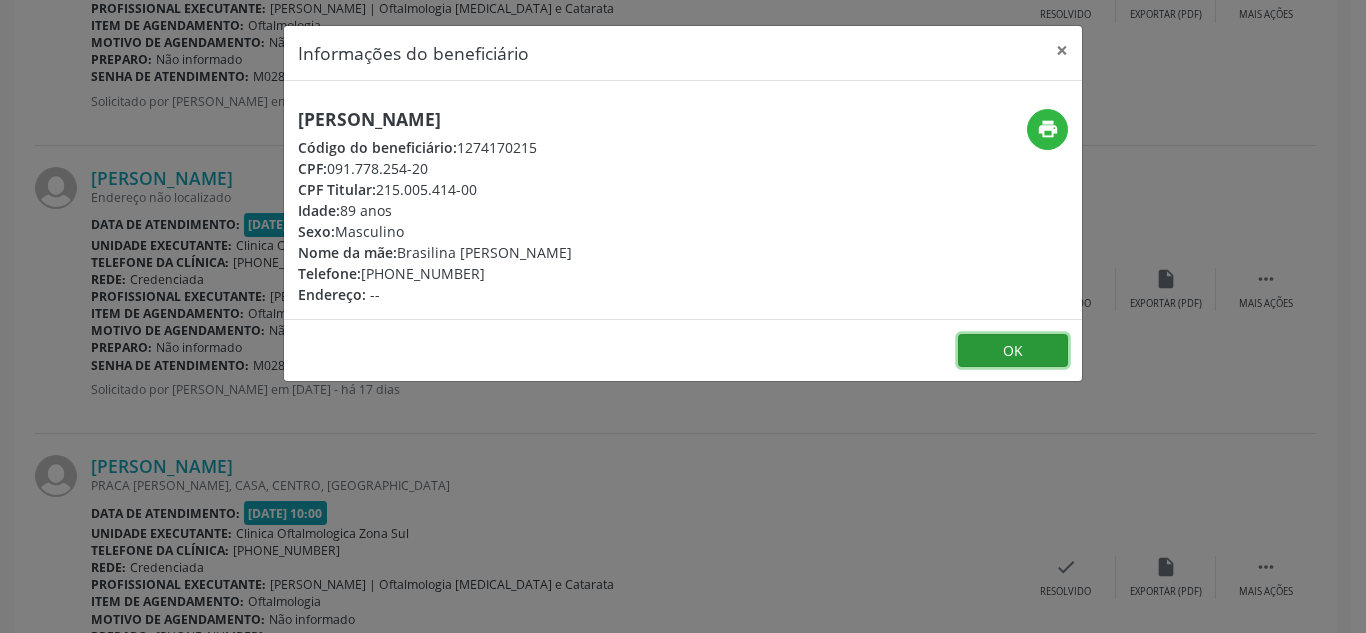 click on "OK" at bounding box center [1013, 351] 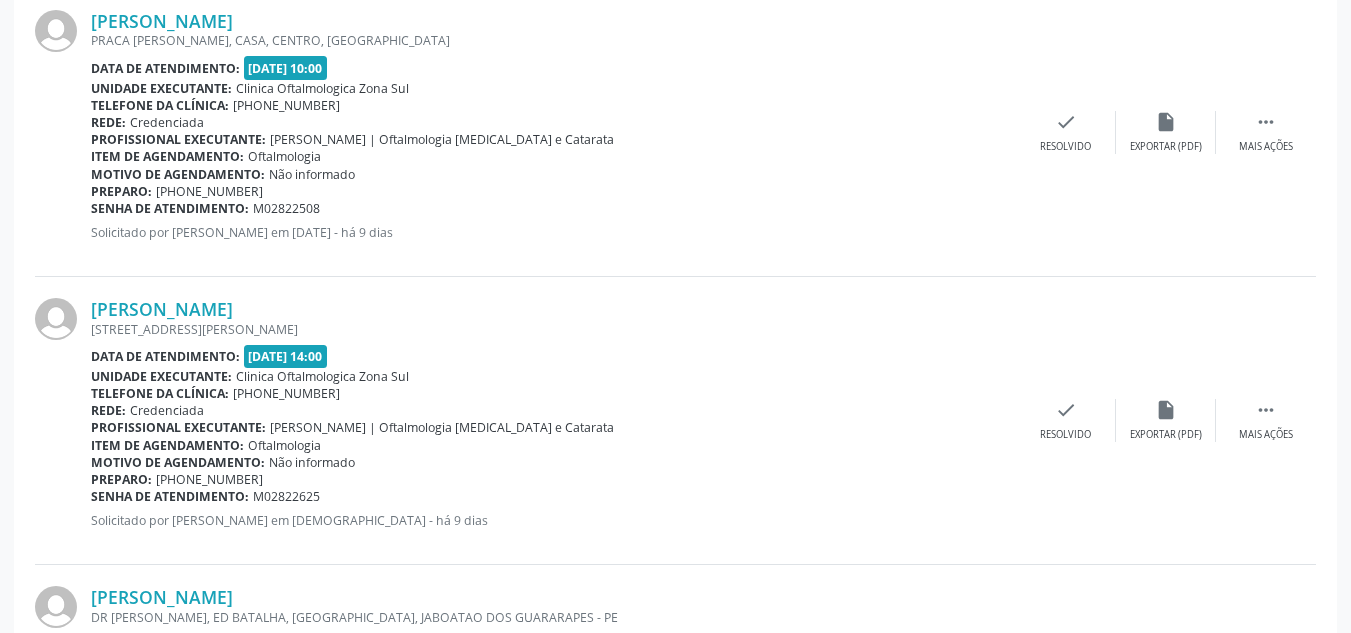 scroll, scrollTop: 1333, scrollLeft: 0, axis: vertical 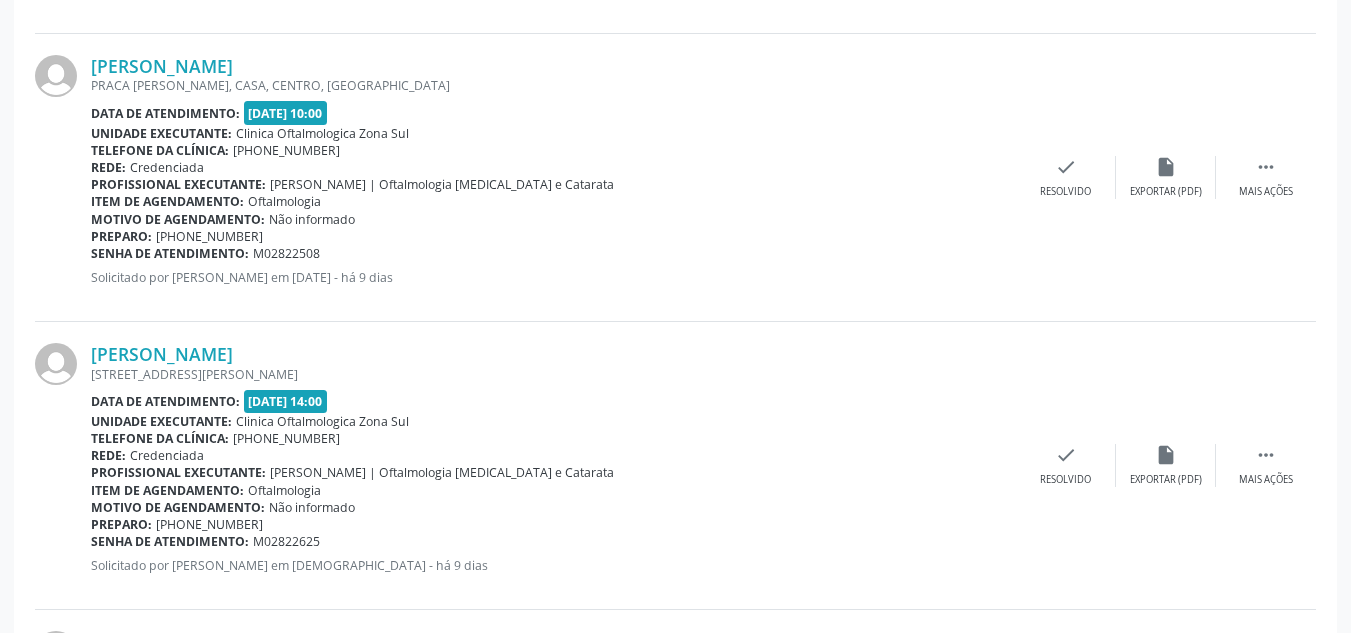 drag, startPoint x: 86, startPoint y: 62, endPoint x: 390, endPoint y: 57, distance: 304.0411 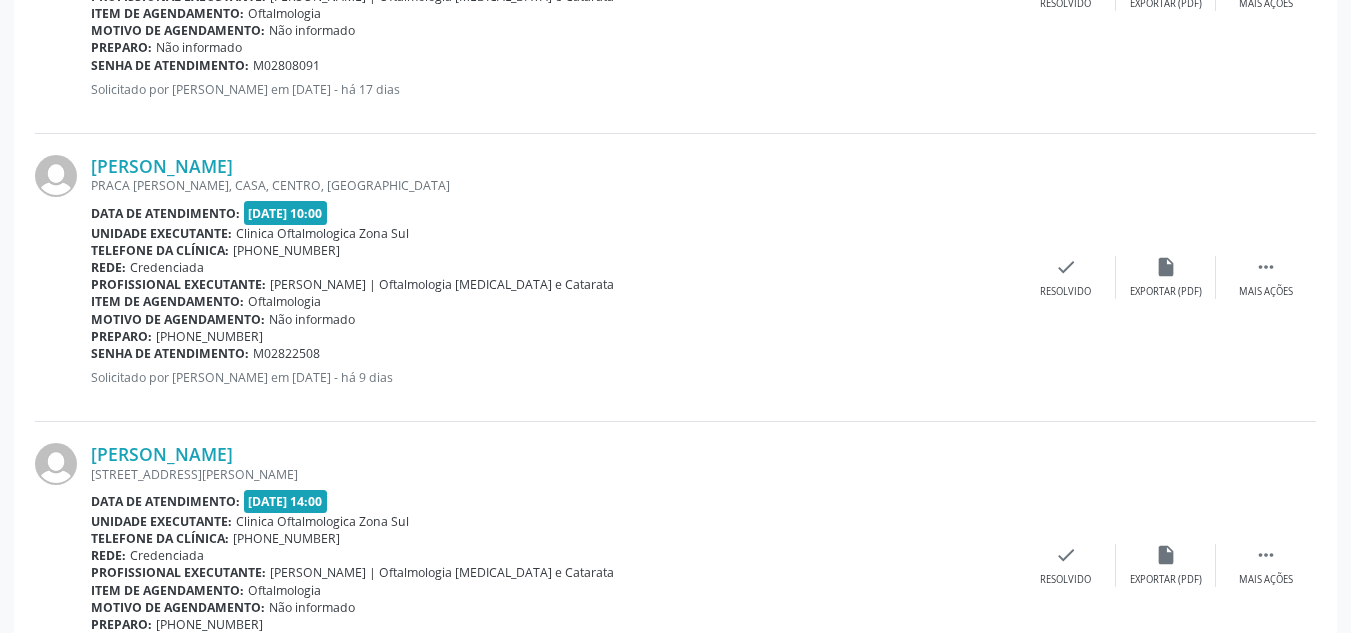 scroll, scrollTop: 1333, scrollLeft: 0, axis: vertical 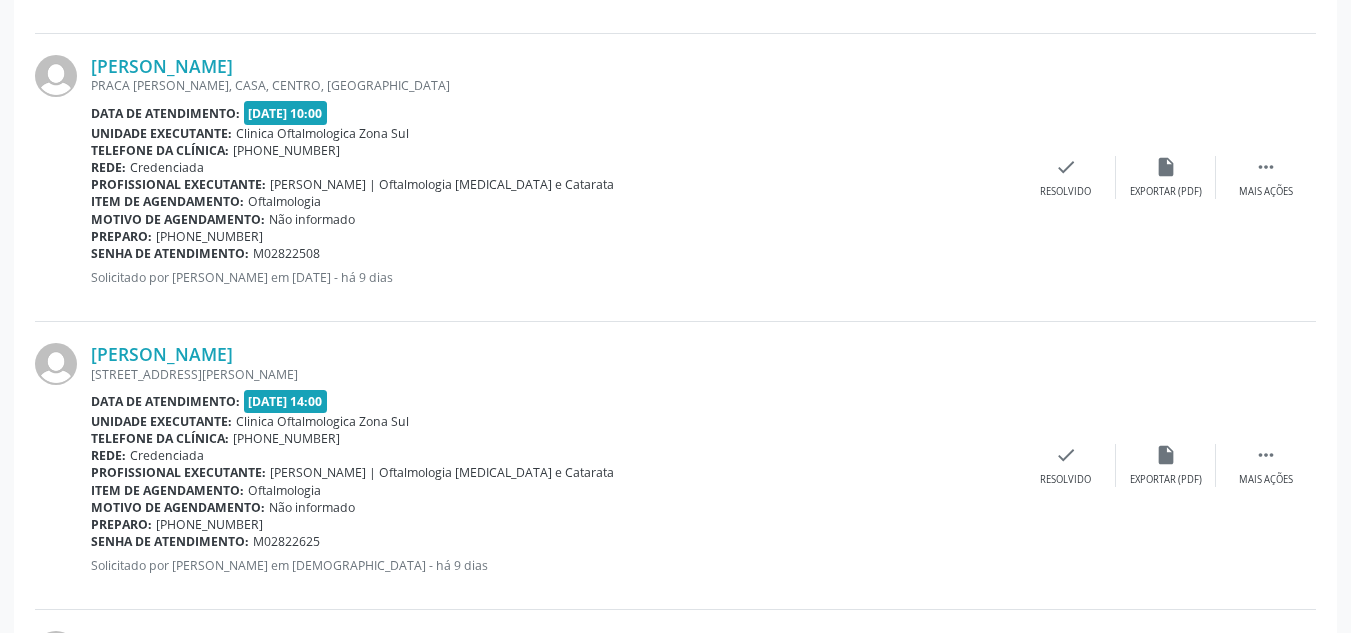 click at bounding box center (63, 177) 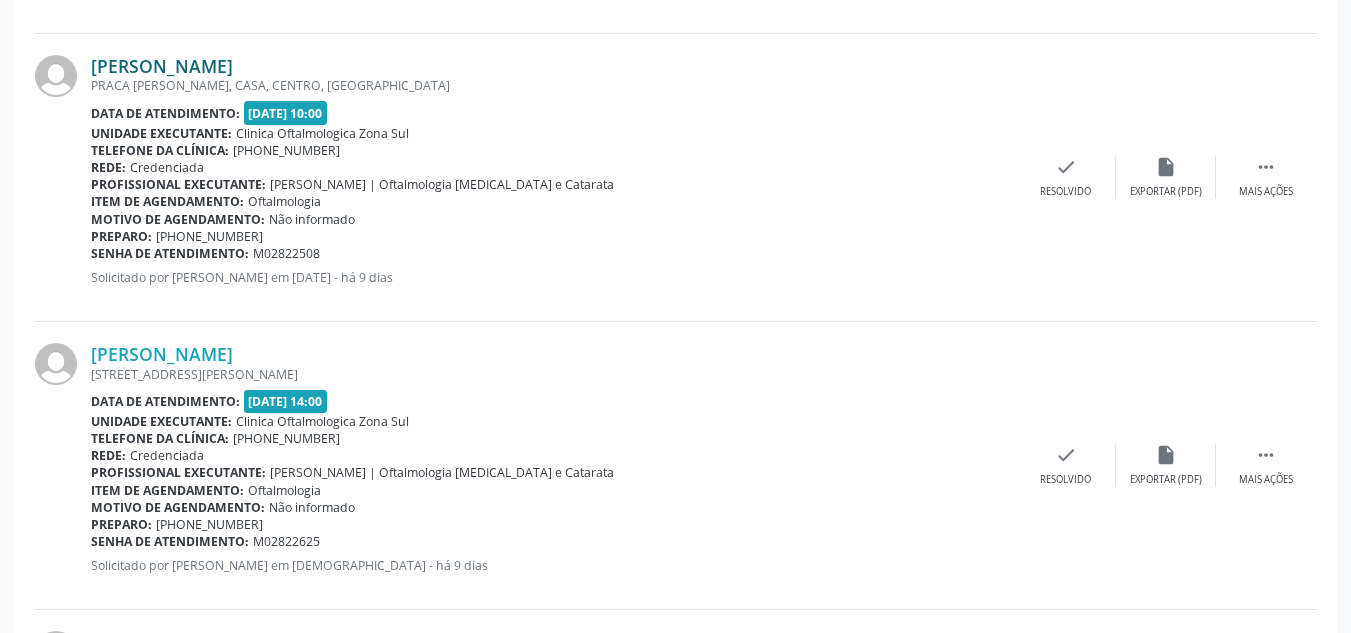 click on "[PERSON_NAME]" at bounding box center (162, 66) 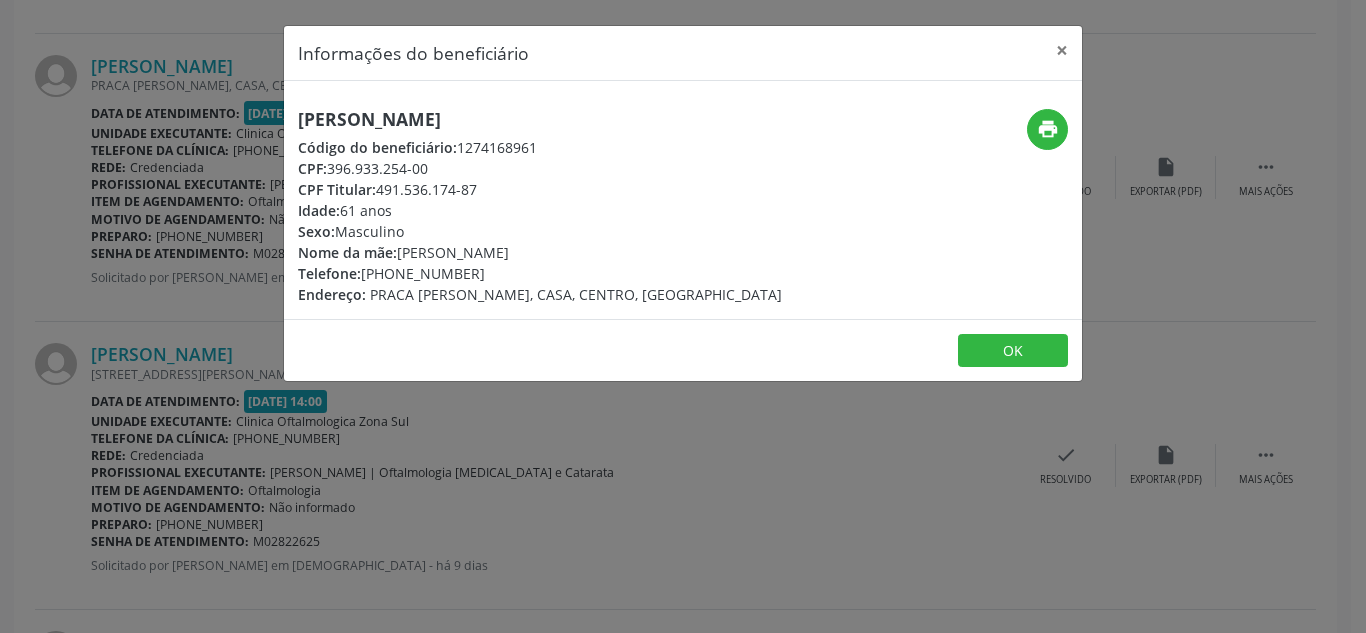 drag, startPoint x: 414, startPoint y: 272, endPoint x: 481, endPoint y: 274, distance: 67.02985 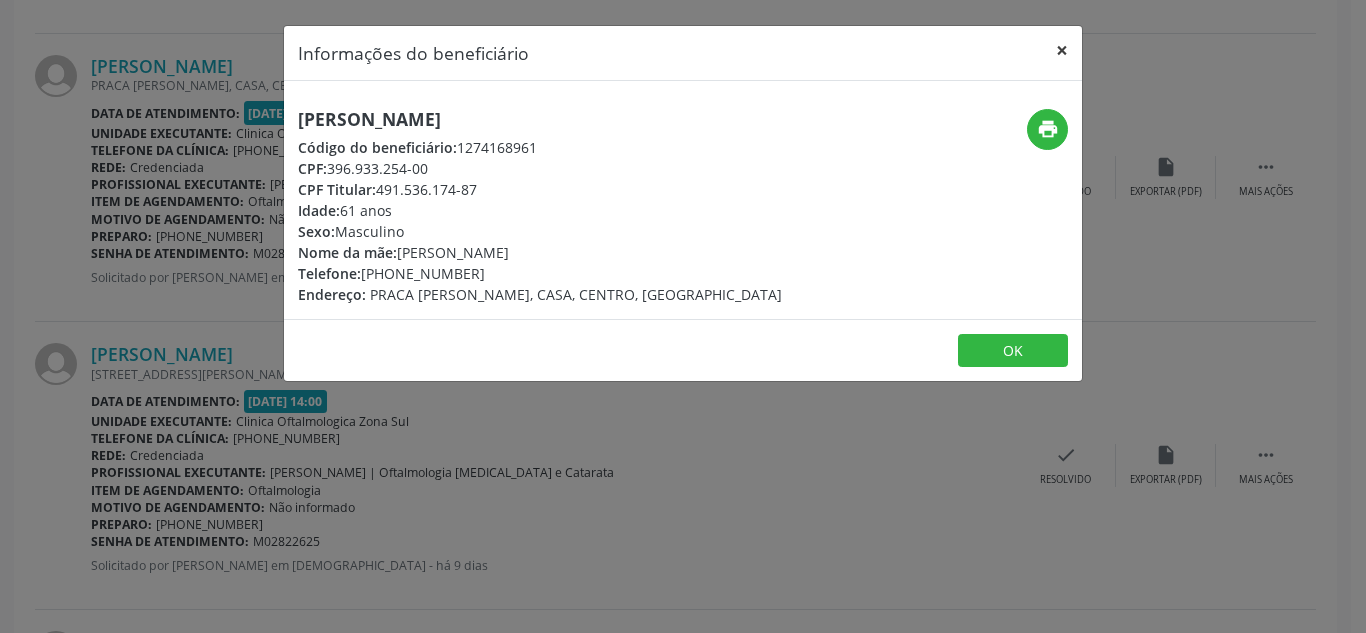 click on "×" at bounding box center [1062, 50] 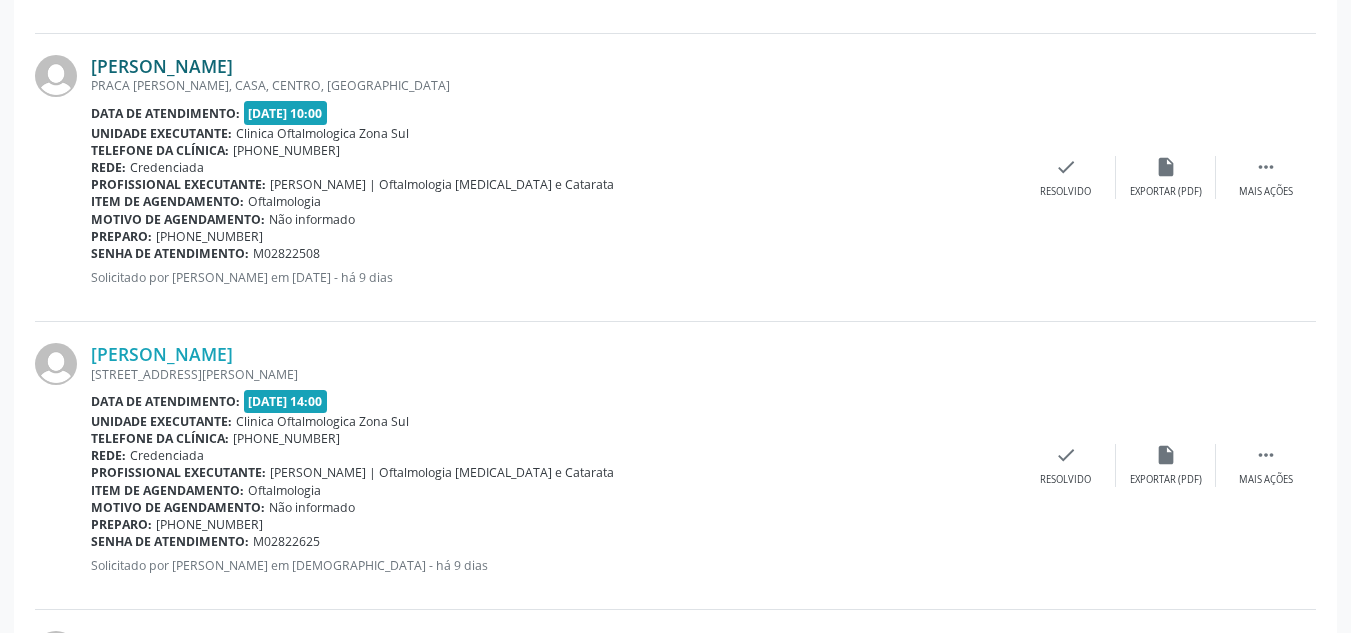 click on "[PERSON_NAME]" at bounding box center [162, 66] 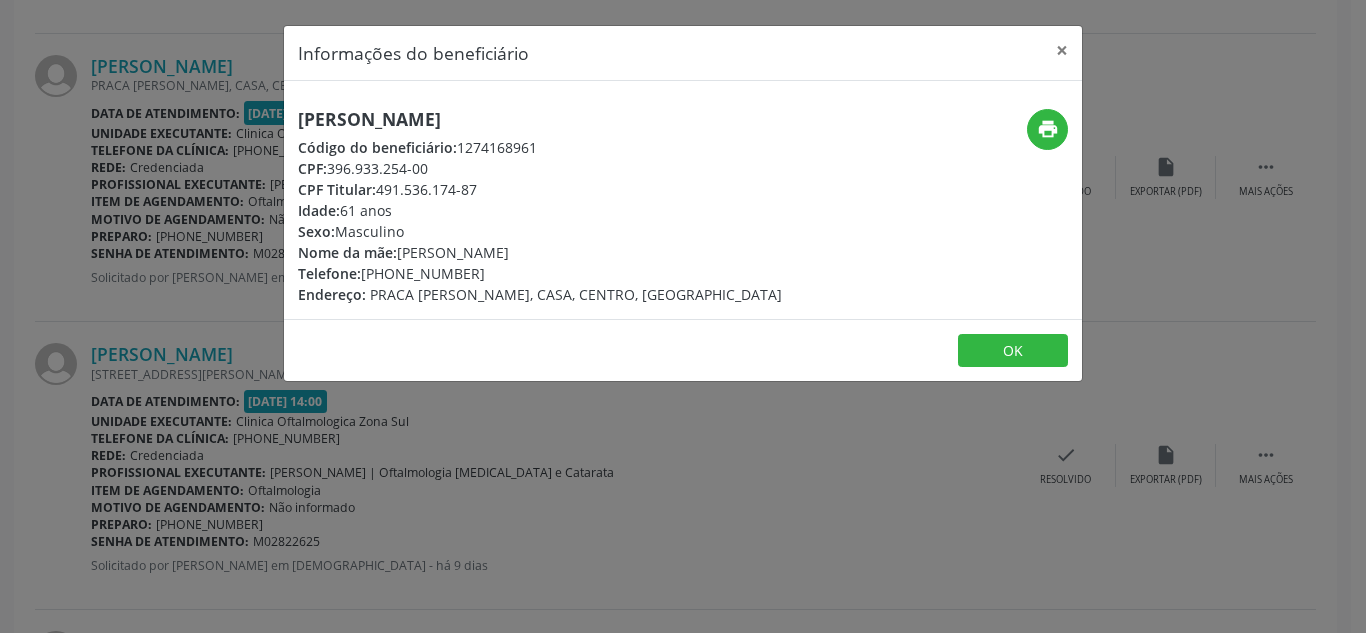 drag, startPoint x: 401, startPoint y: 250, endPoint x: 591, endPoint y: 244, distance: 190.09471 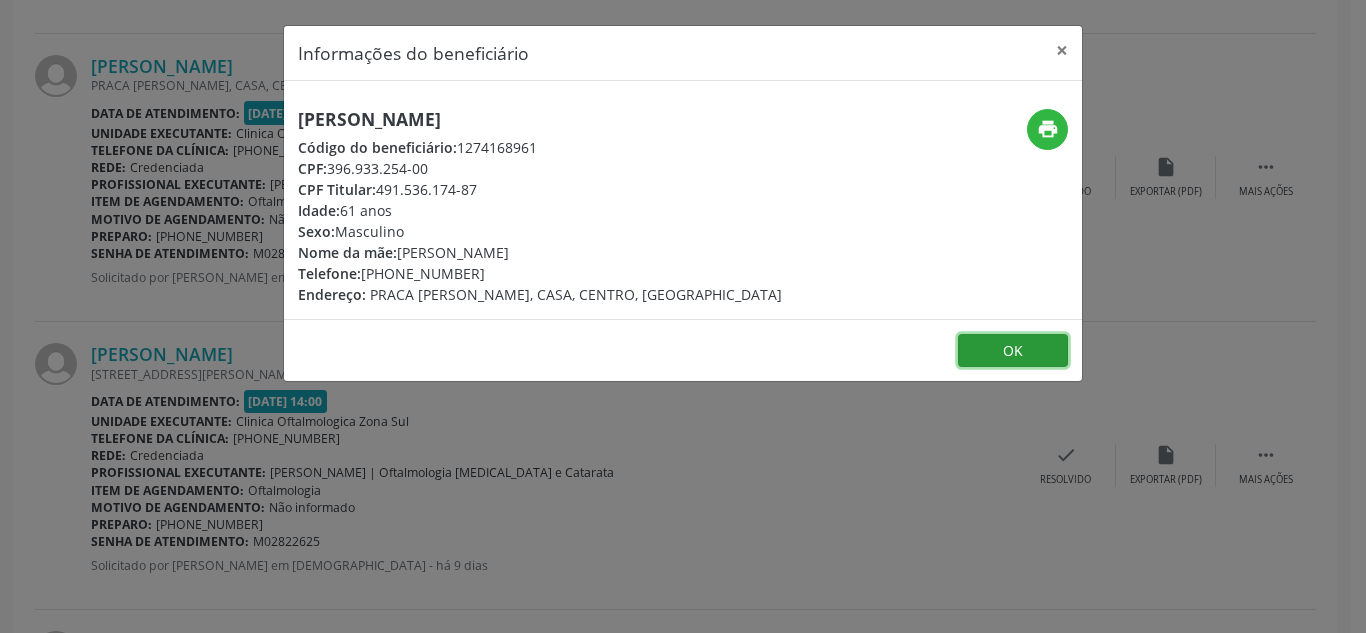 click on "OK" at bounding box center (1013, 351) 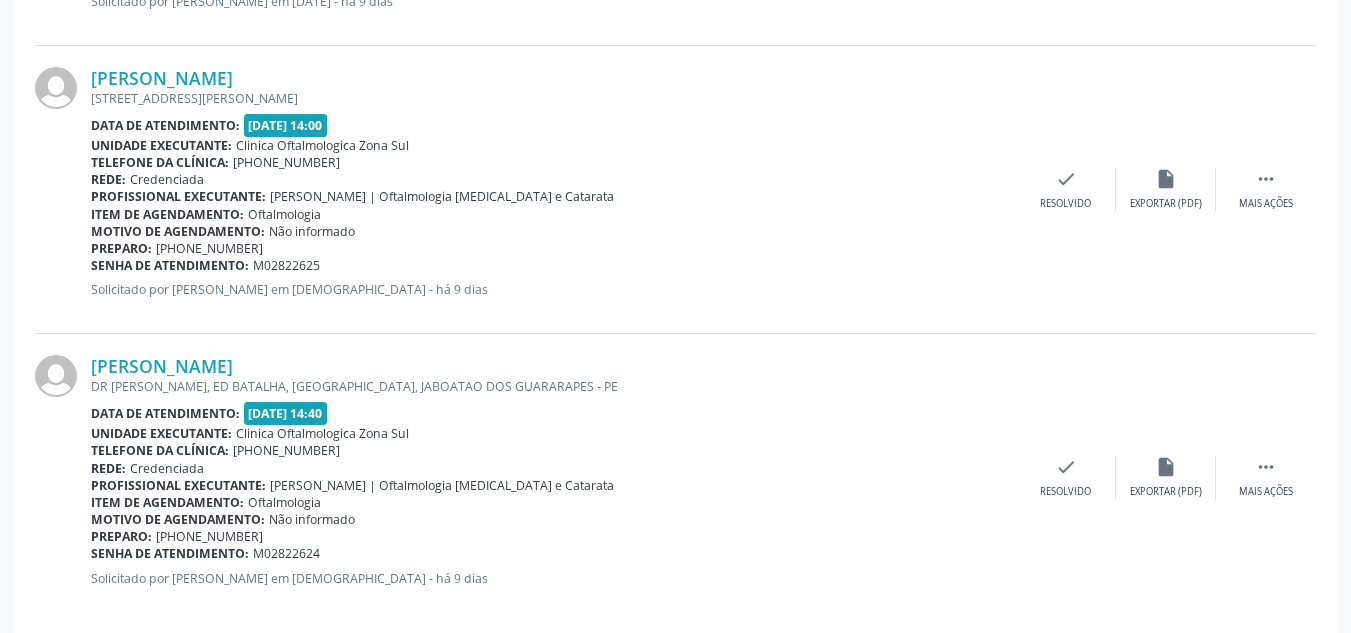 scroll, scrollTop: 1633, scrollLeft: 0, axis: vertical 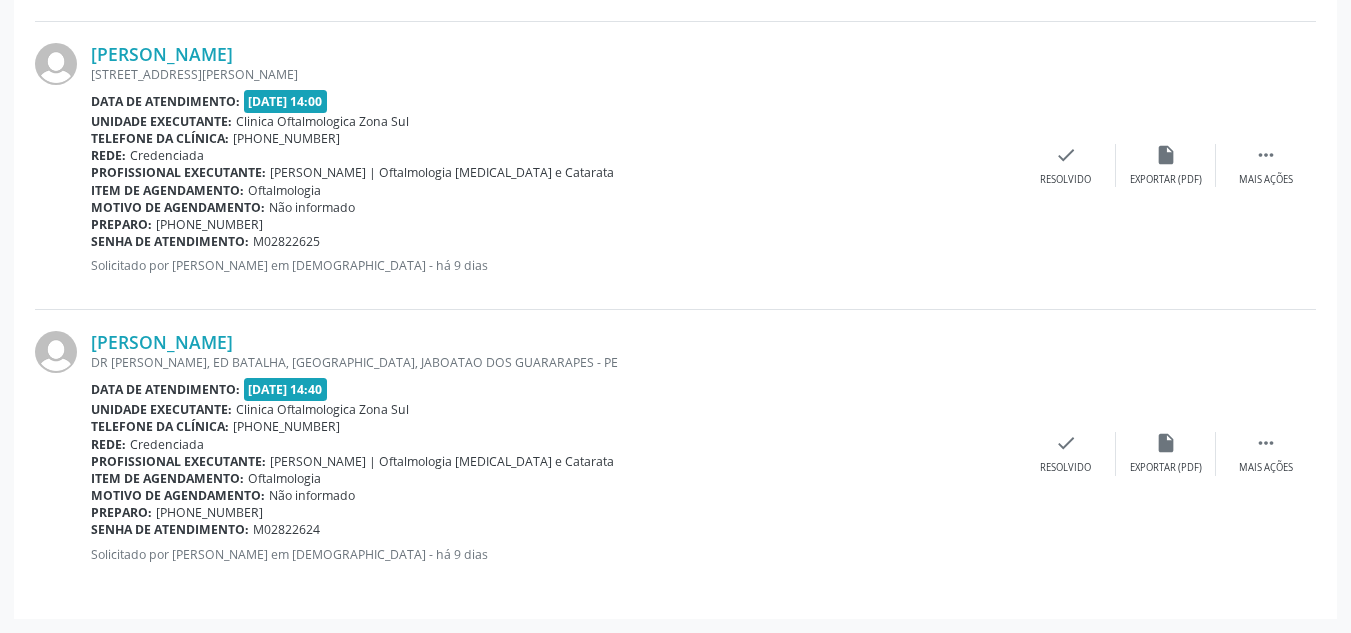 drag, startPoint x: 86, startPoint y: 45, endPoint x: 349, endPoint y: 54, distance: 263.15396 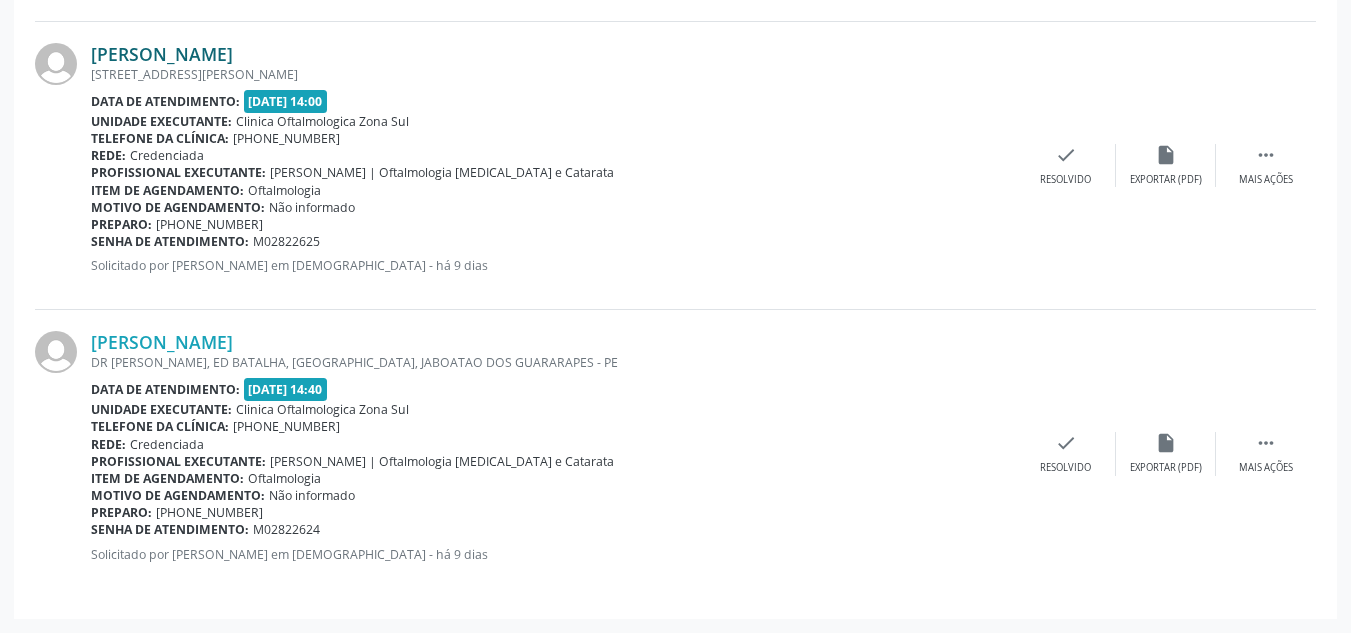 click on "[PERSON_NAME]" at bounding box center (162, 54) 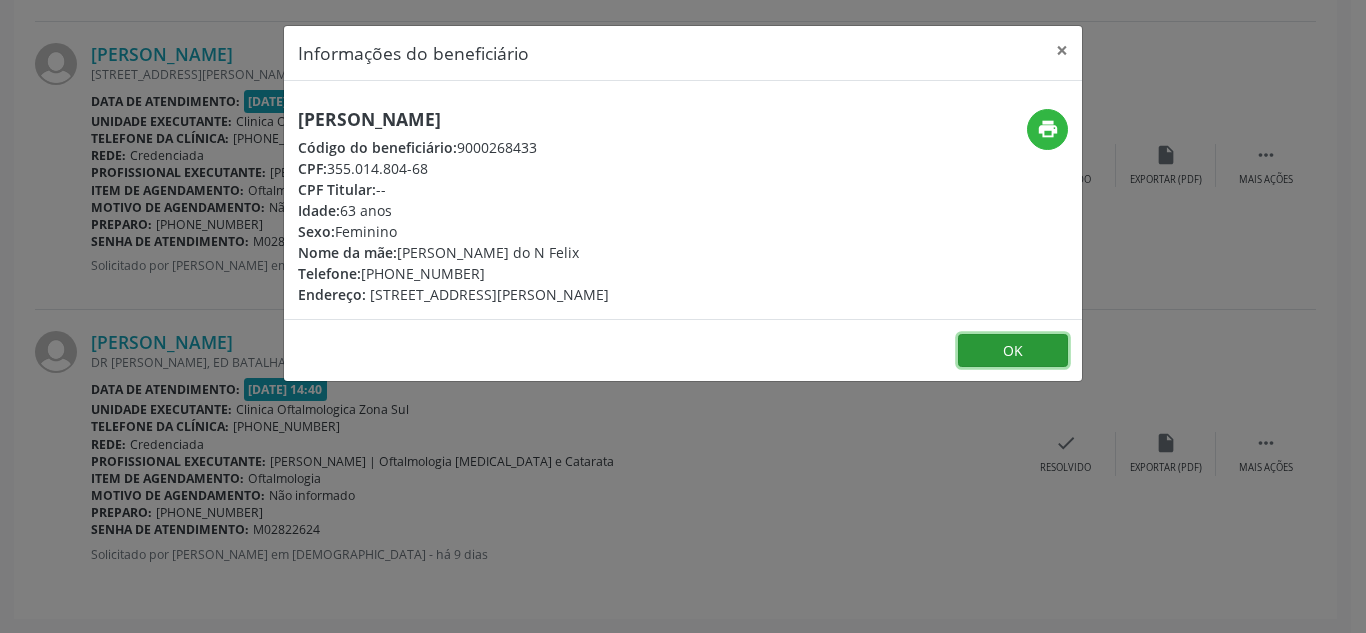 click on "OK" at bounding box center [1013, 351] 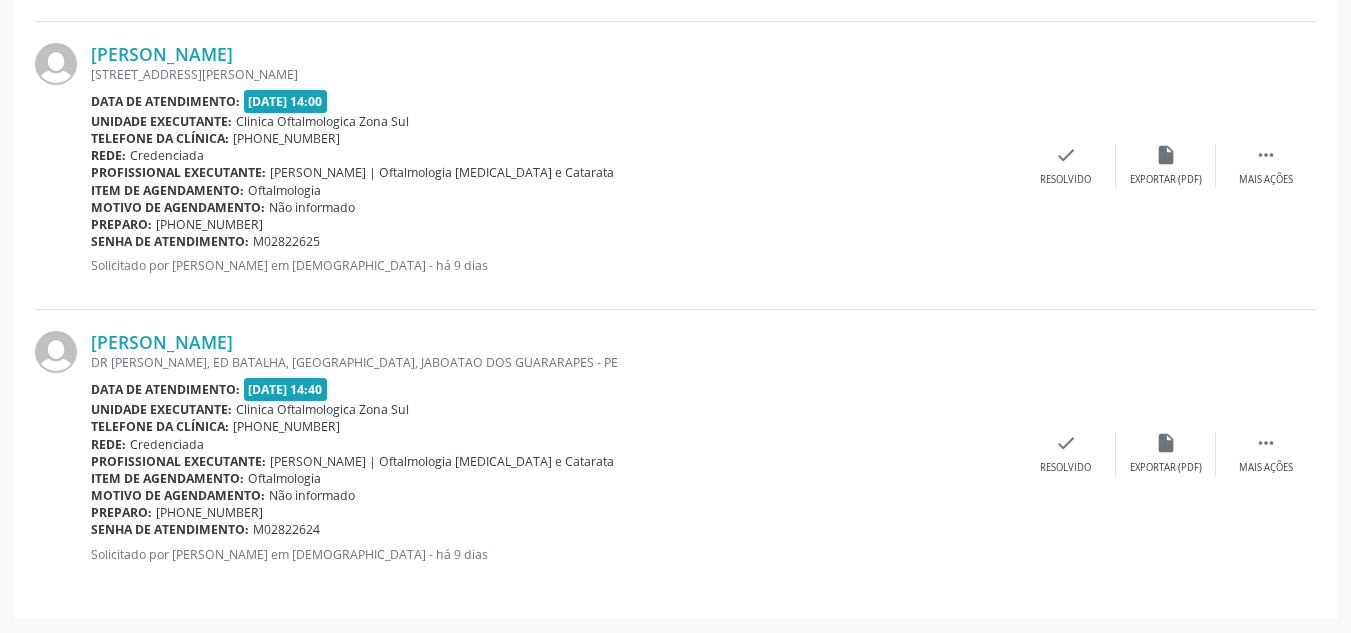 drag, startPoint x: 90, startPoint y: 343, endPoint x: 354, endPoint y: 343, distance: 264 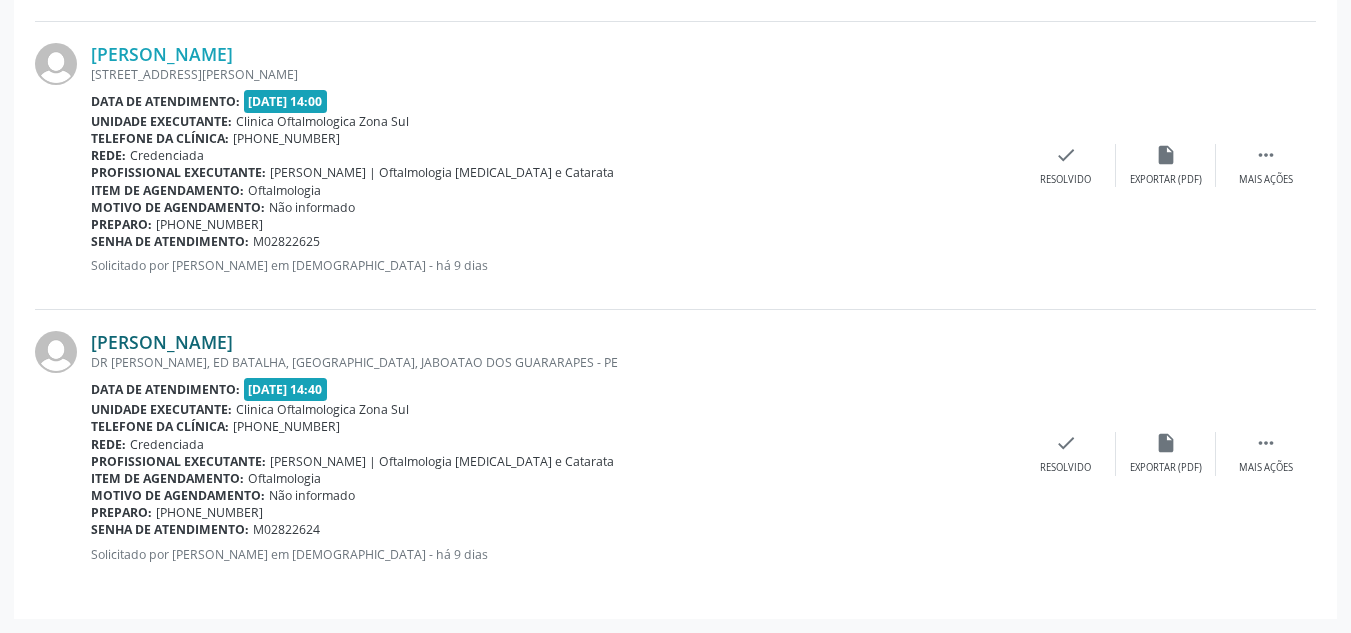click on "[PERSON_NAME]" at bounding box center [162, 342] 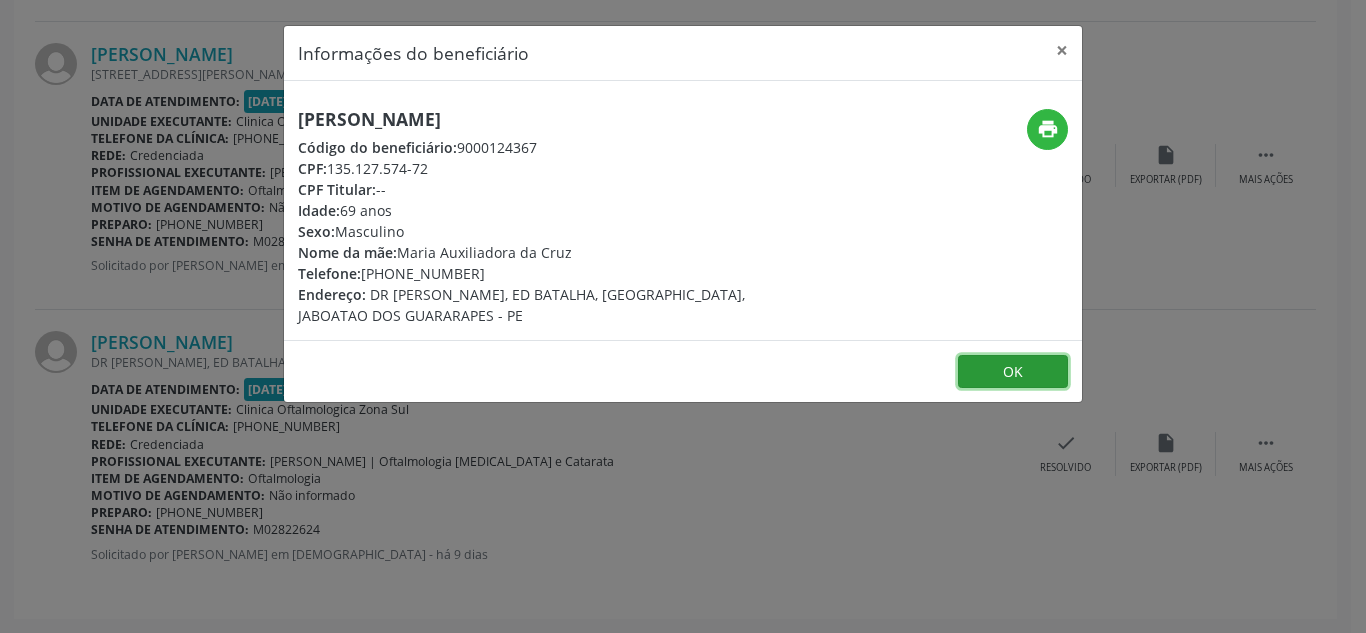 drag, startPoint x: 1037, startPoint y: 373, endPoint x: 1037, endPoint y: 384, distance: 11 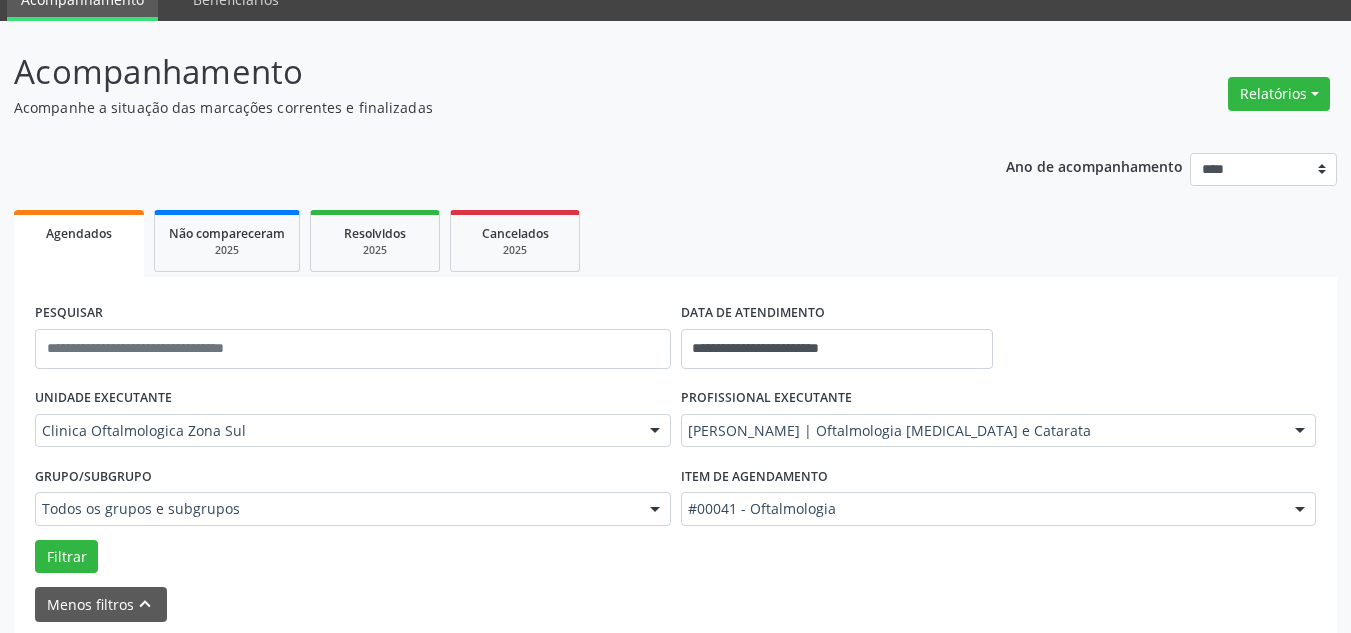 scroll, scrollTop: 200, scrollLeft: 0, axis: vertical 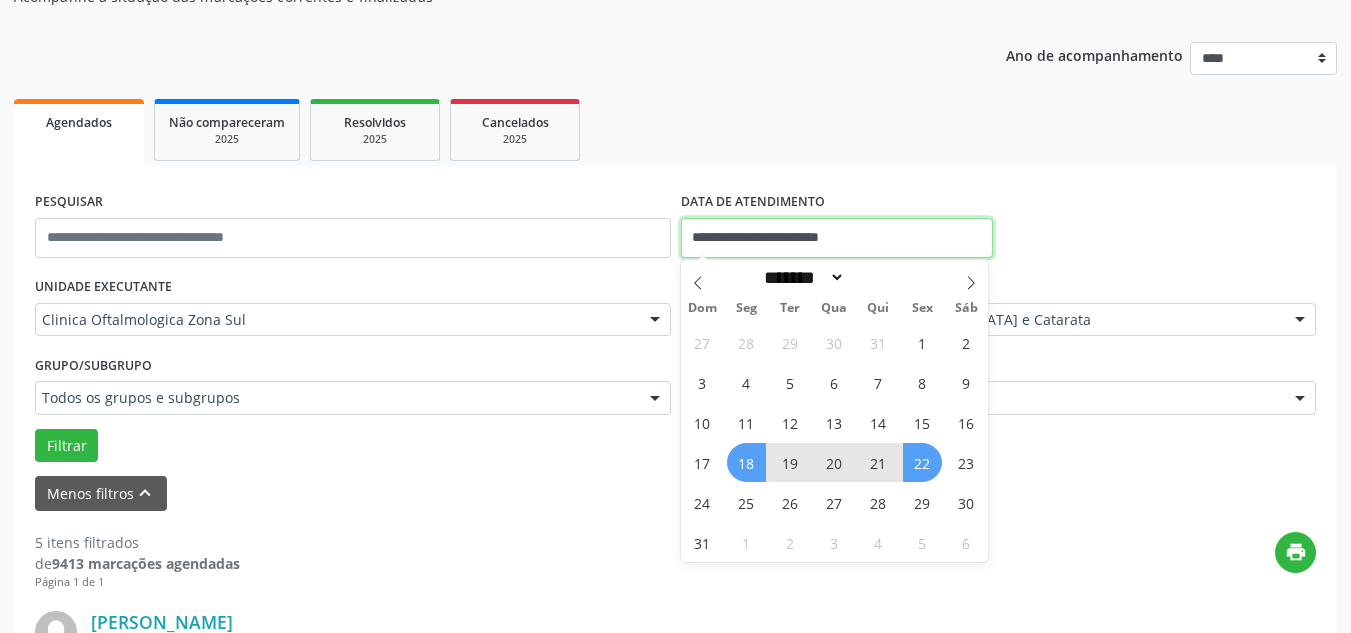 click on "**********" at bounding box center [837, 238] 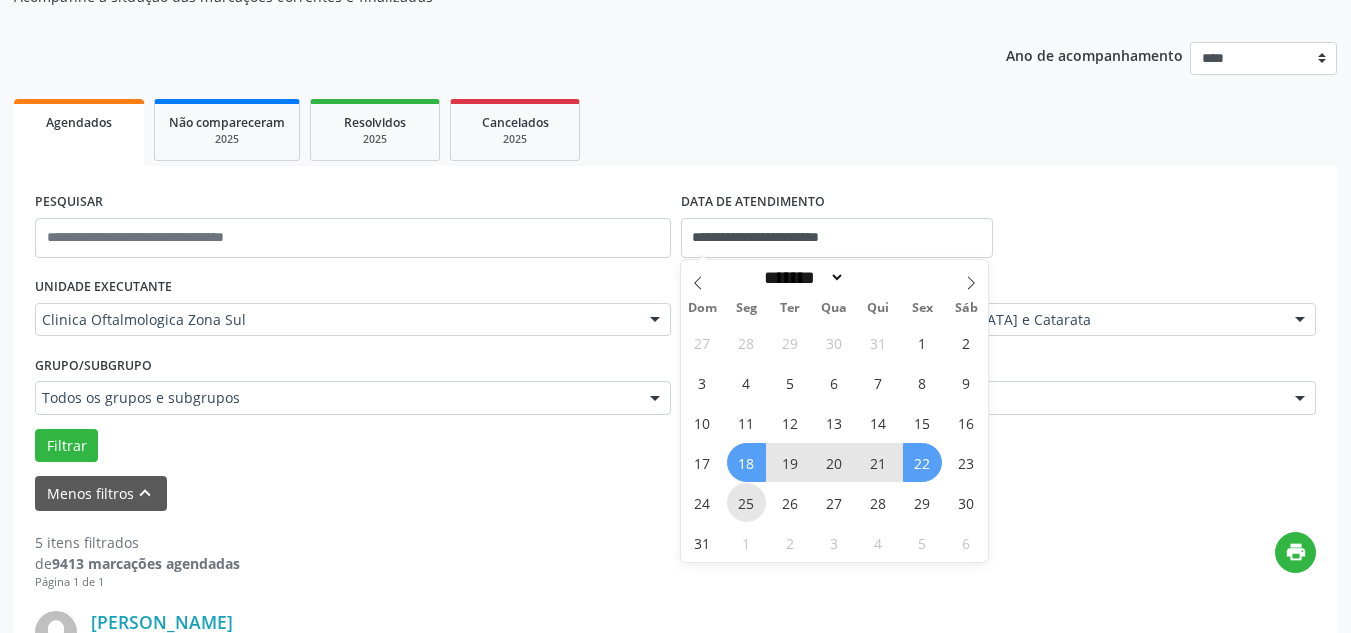 click on "25" at bounding box center (746, 502) 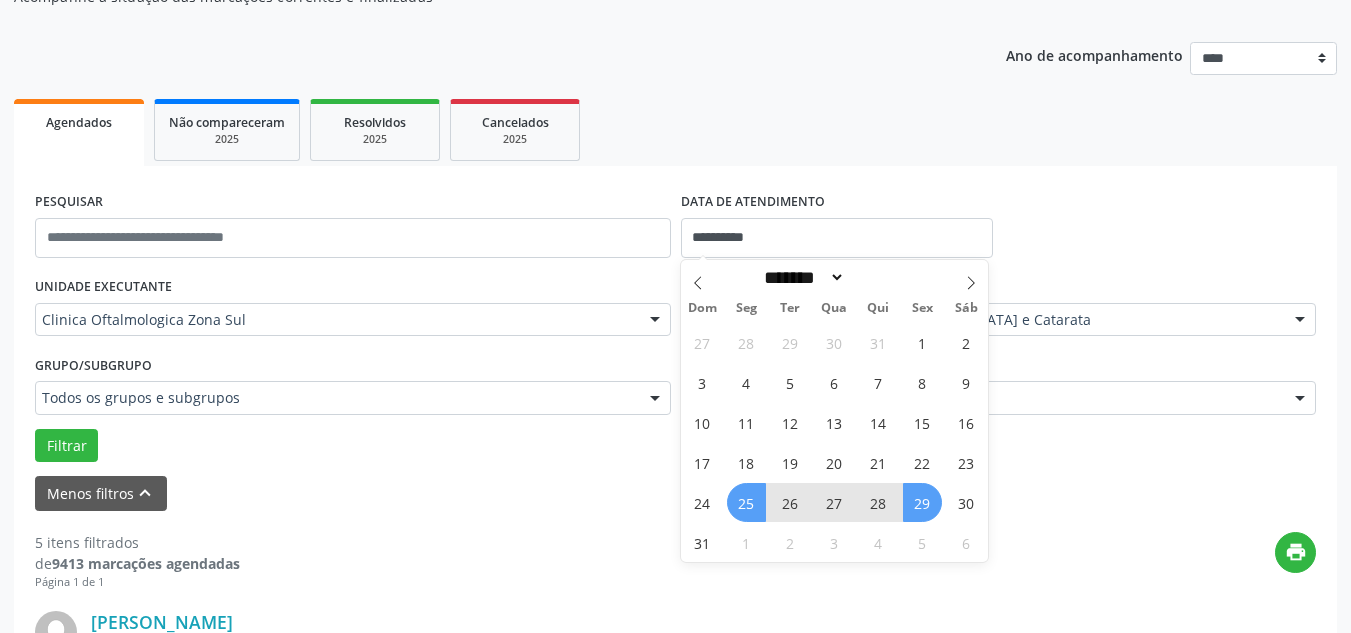 click on "29" at bounding box center [922, 502] 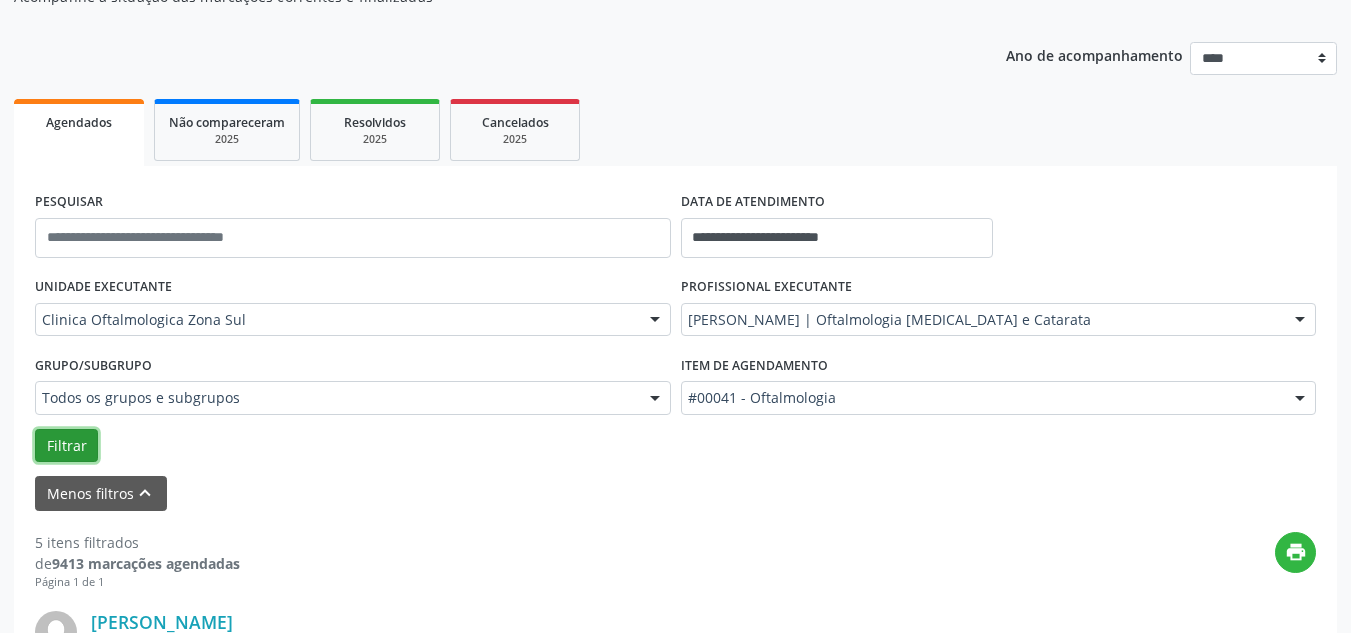 click on "Filtrar" at bounding box center (66, 446) 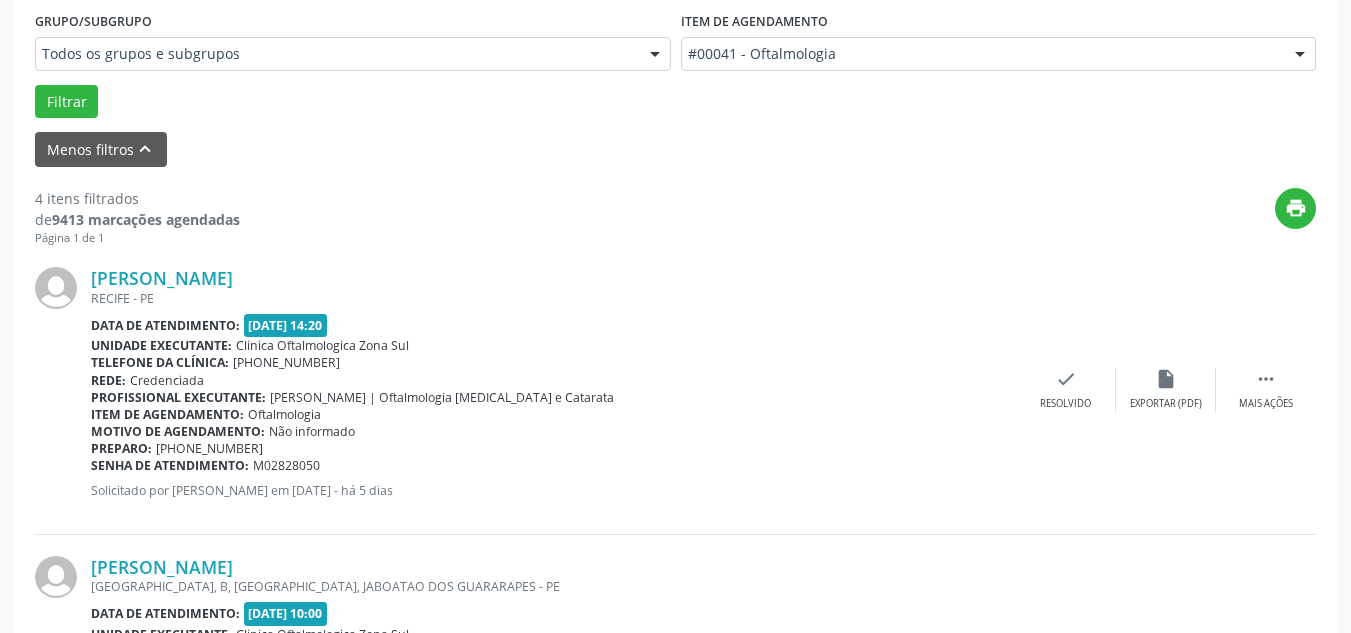scroll, scrollTop: 644, scrollLeft: 0, axis: vertical 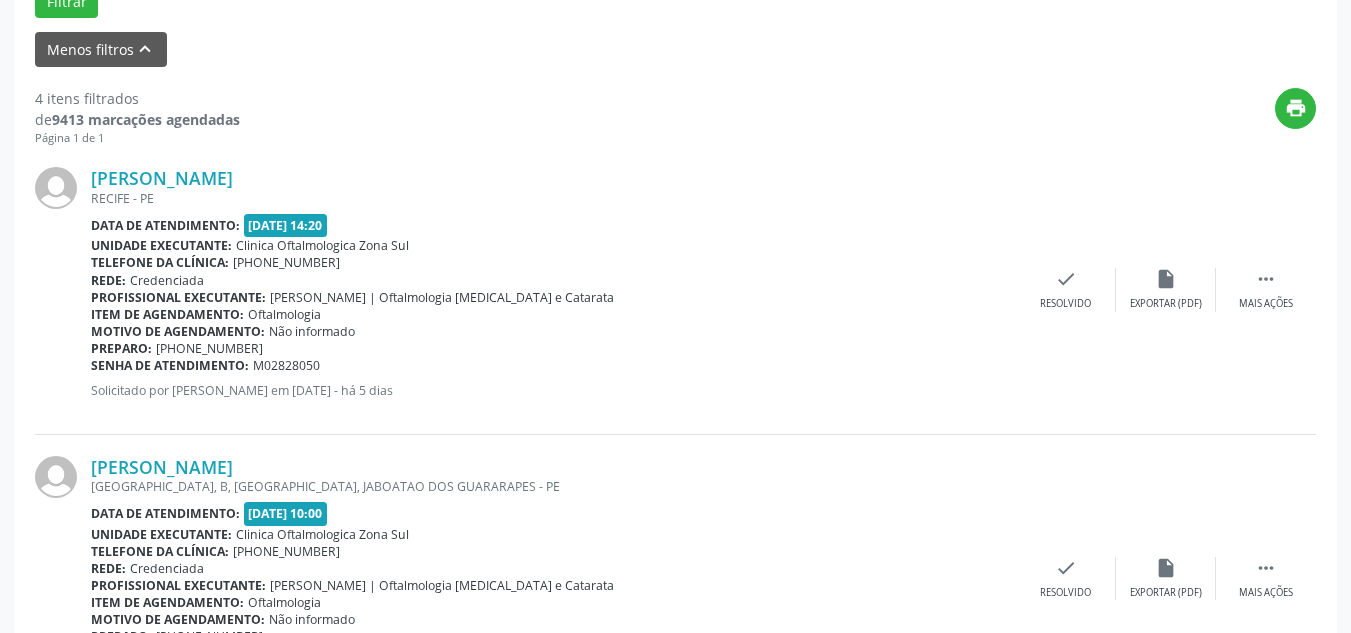 drag, startPoint x: 87, startPoint y: 173, endPoint x: 326, endPoint y: 155, distance: 239.67686 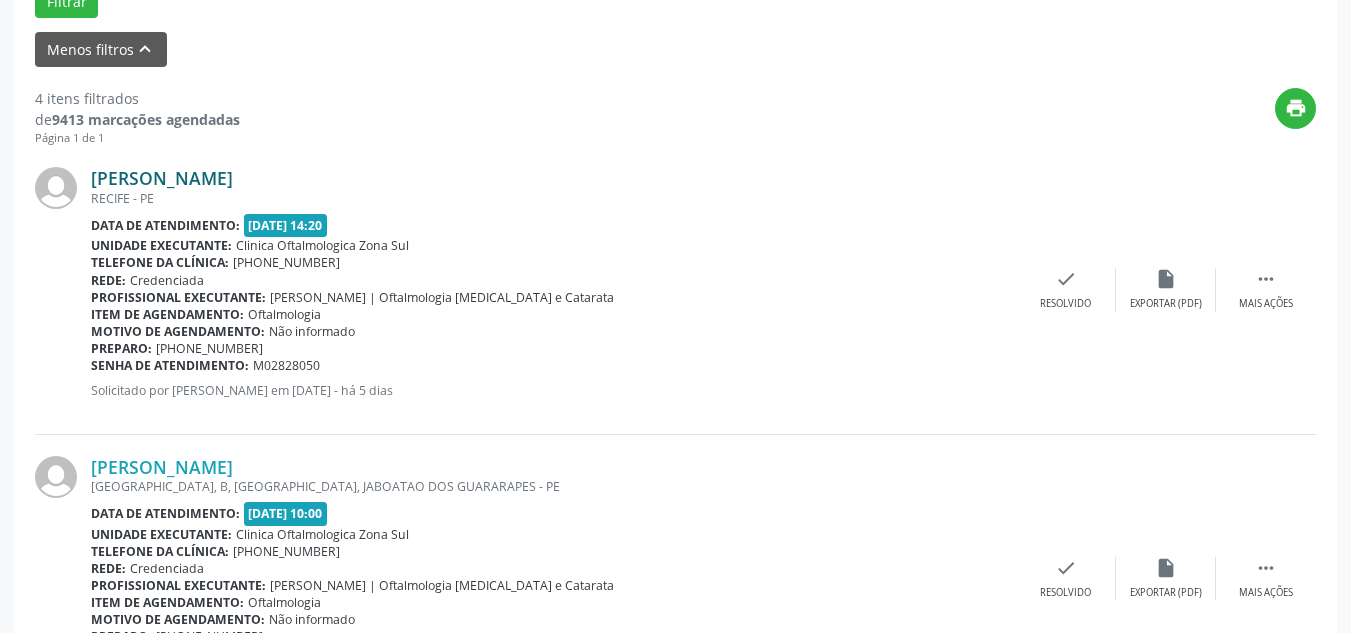 click on "[PERSON_NAME]" at bounding box center [162, 178] 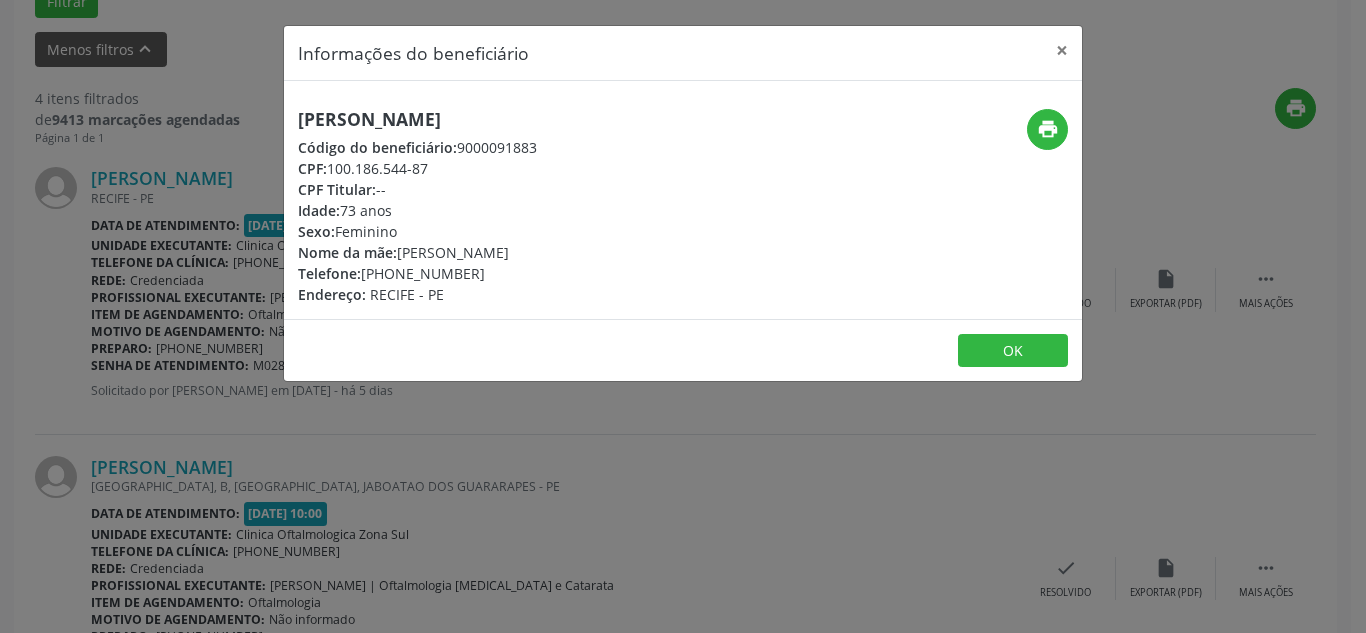 drag, startPoint x: 340, startPoint y: 169, endPoint x: 442, endPoint y: 171, distance: 102.01961 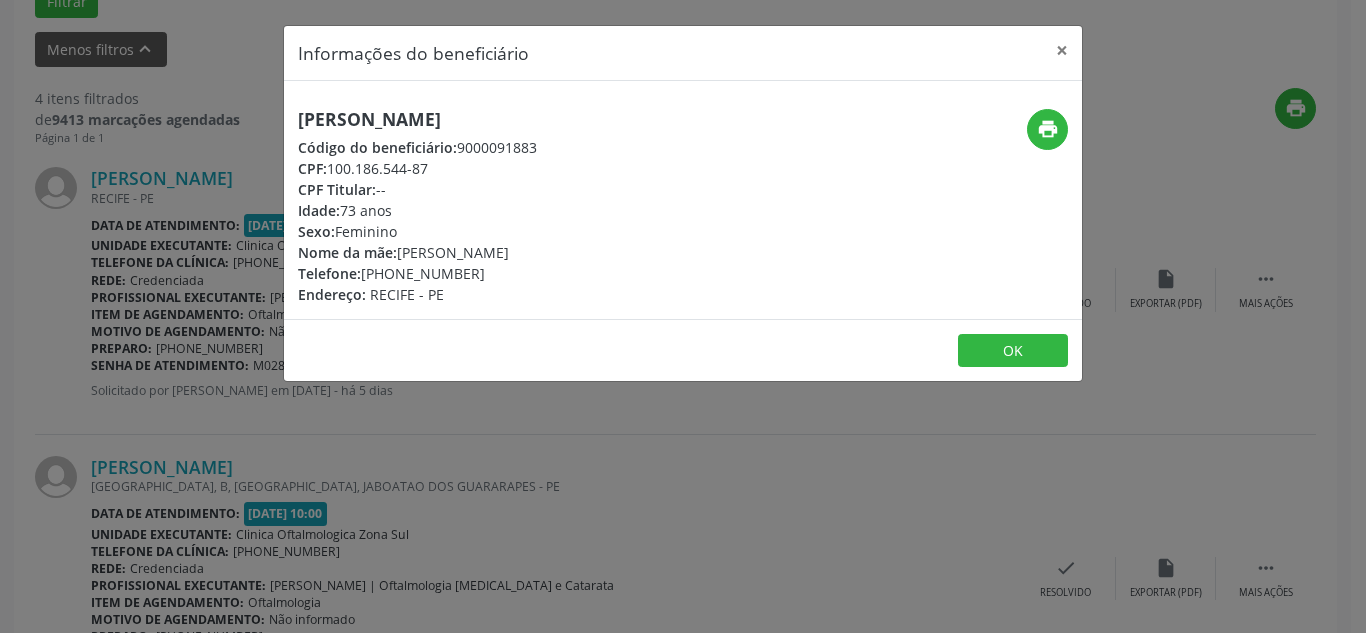 drag, startPoint x: 327, startPoint y: 114, endPoint x: 538, endPoint y: 115, distance: 211.00237 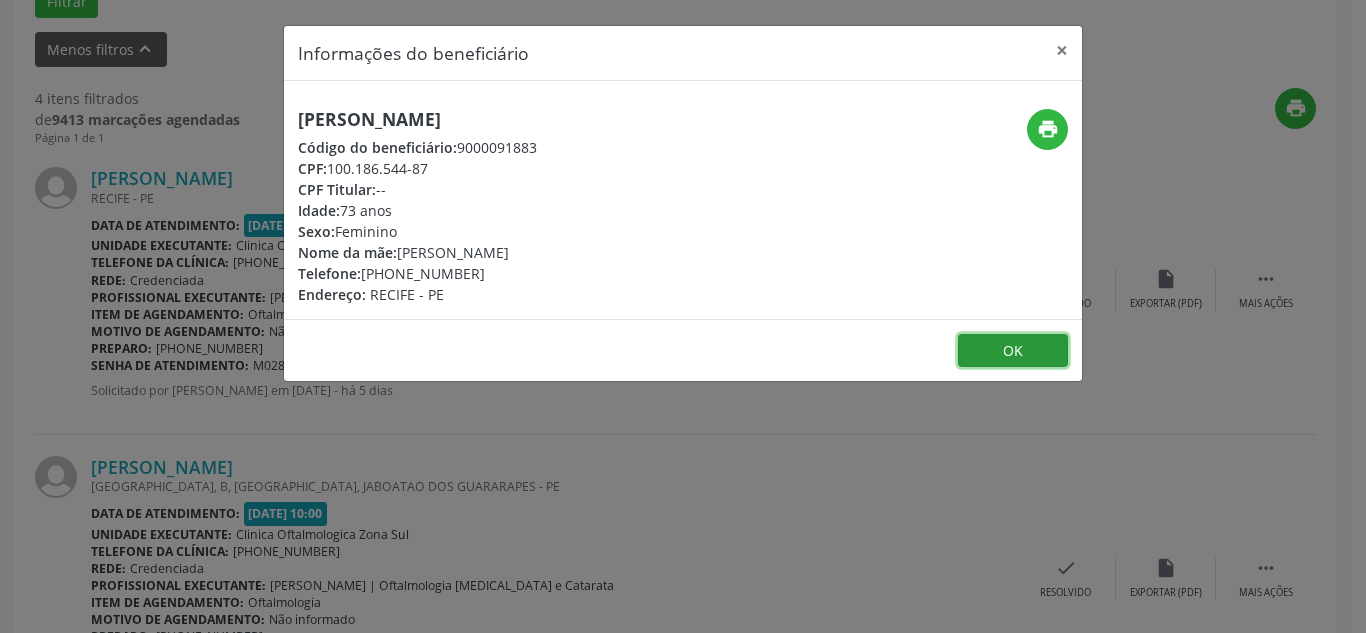 click on "OK" at bounding box center (1013, 351) 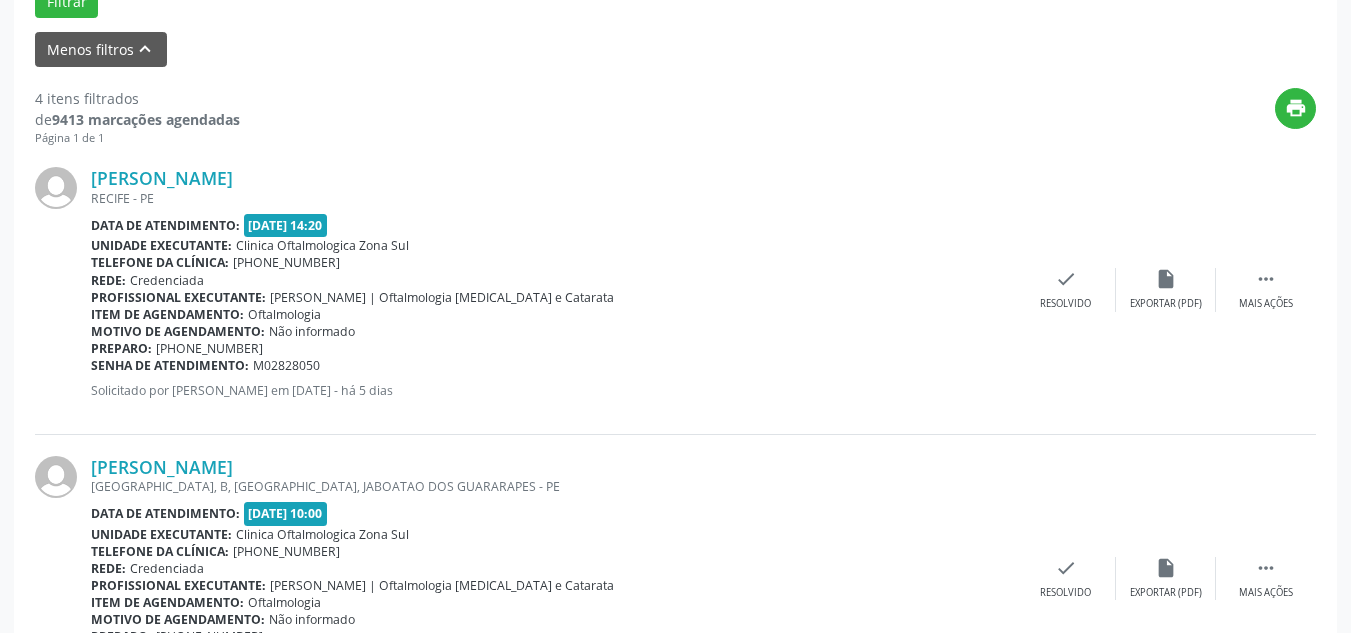 drag, startPoint x: 91, startPoint y: 365, endPoint x: 354, endPoint y: 359, distance: 263.06842 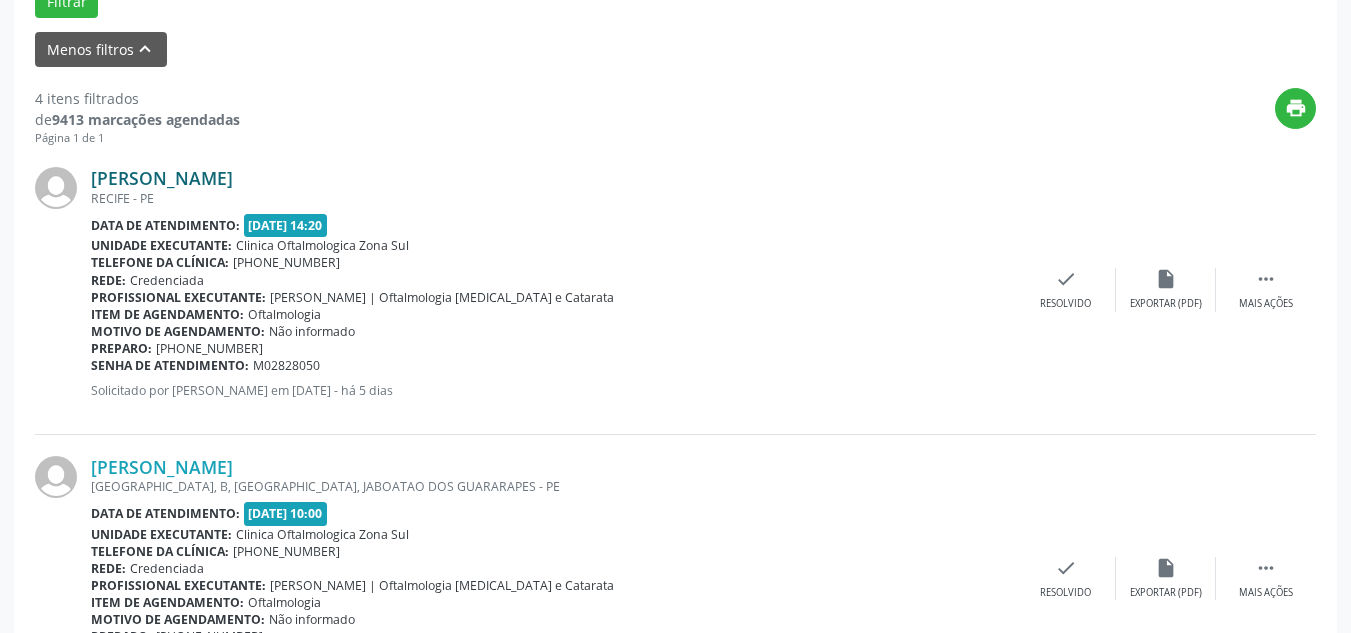 click on "[PERSON_NAME]" at bounding box center [162, 178] 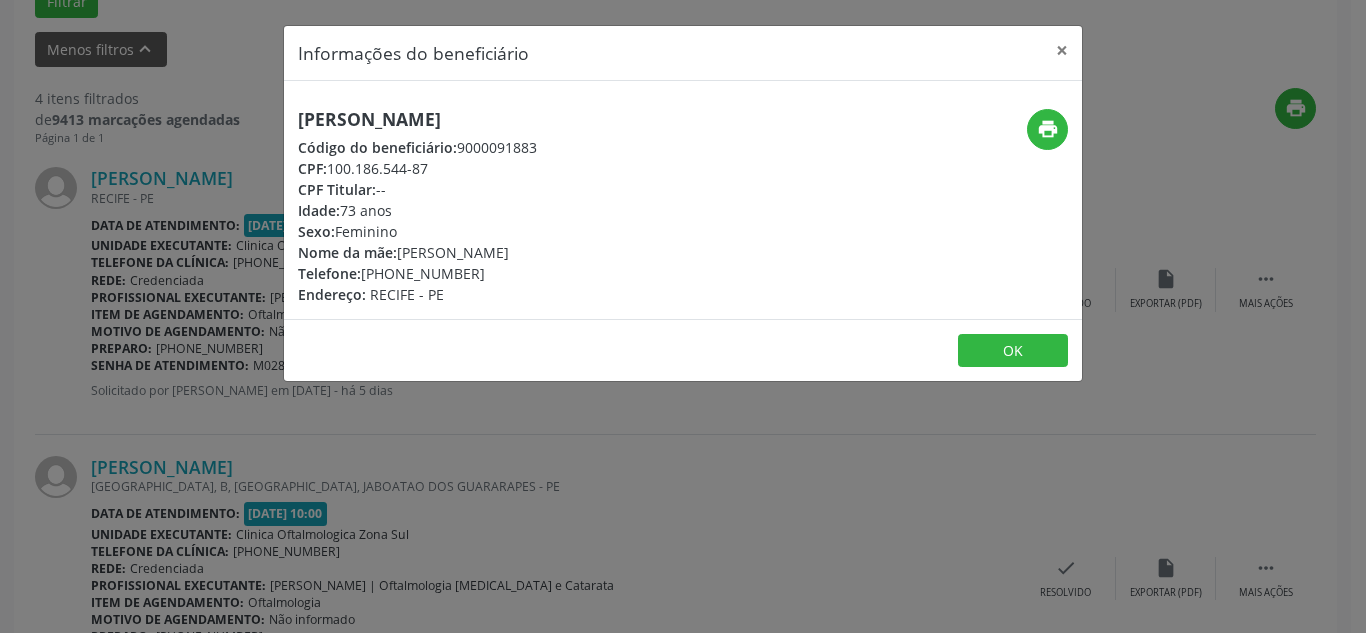 drag, startPoint x: 400, startPoint y: 252, endPoint x: 565, endPoint y: 249, distance: 165.02727 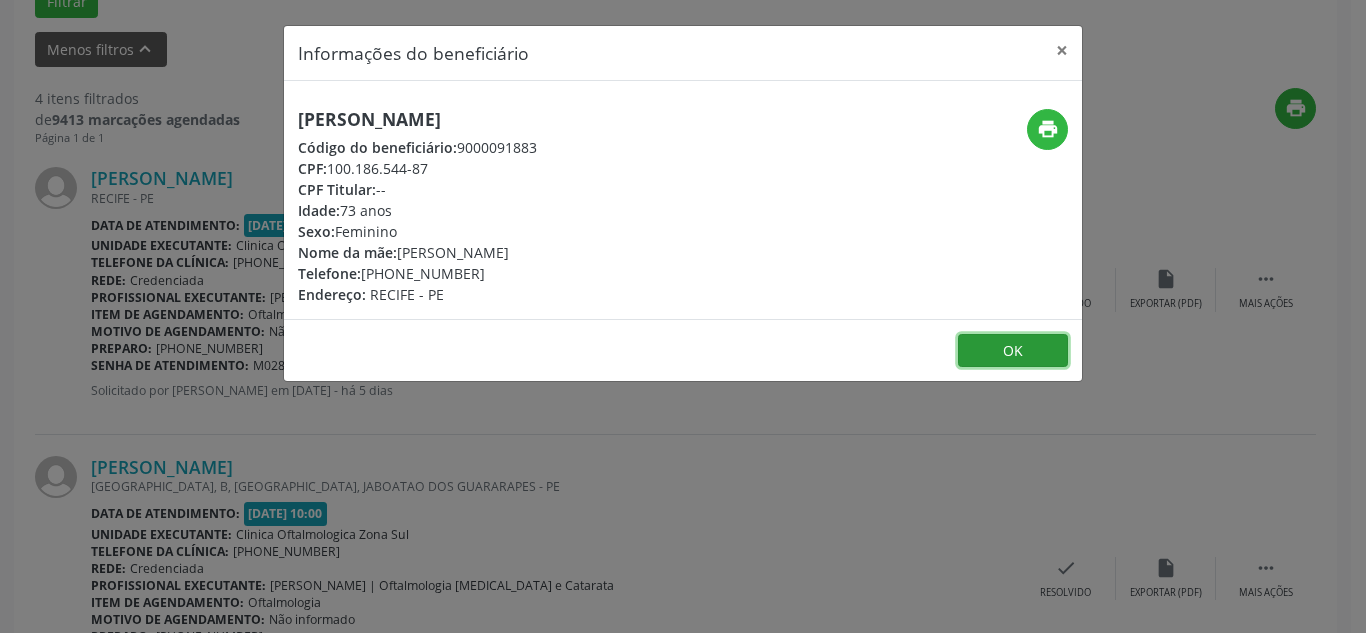 click on "OK" at bounding box center [1013, 351] 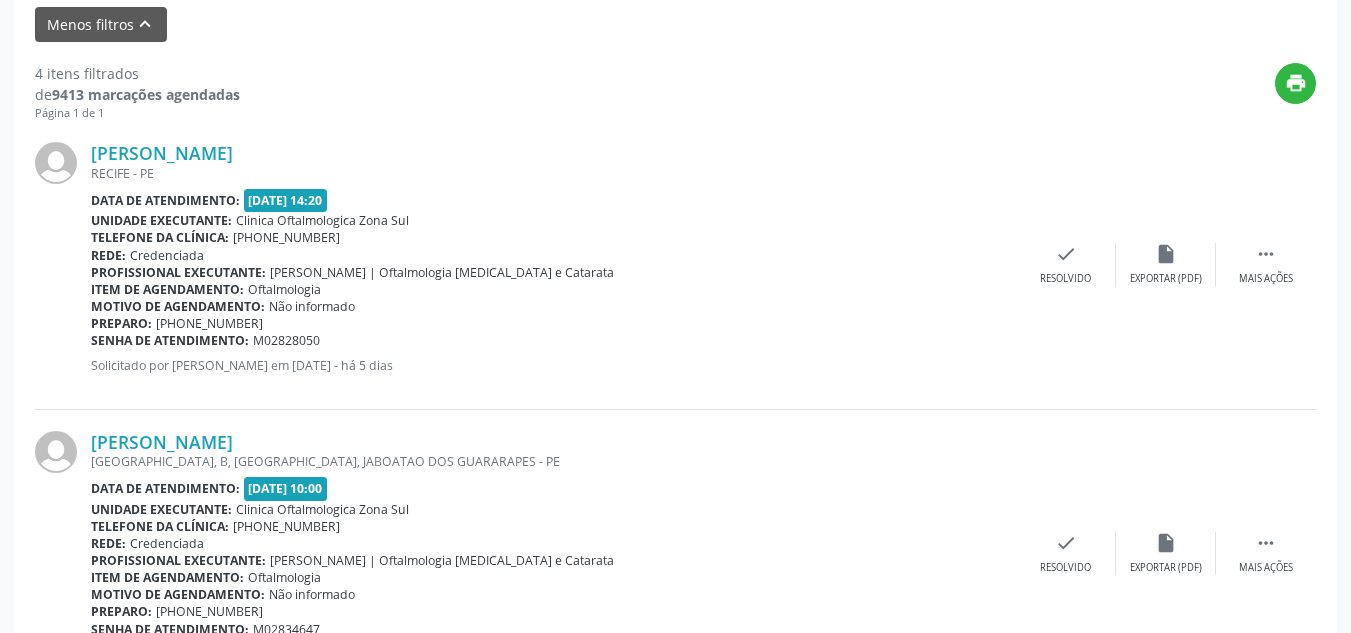 scroll, scrollTop: 844, scrollLeft: 0, axis: vertical 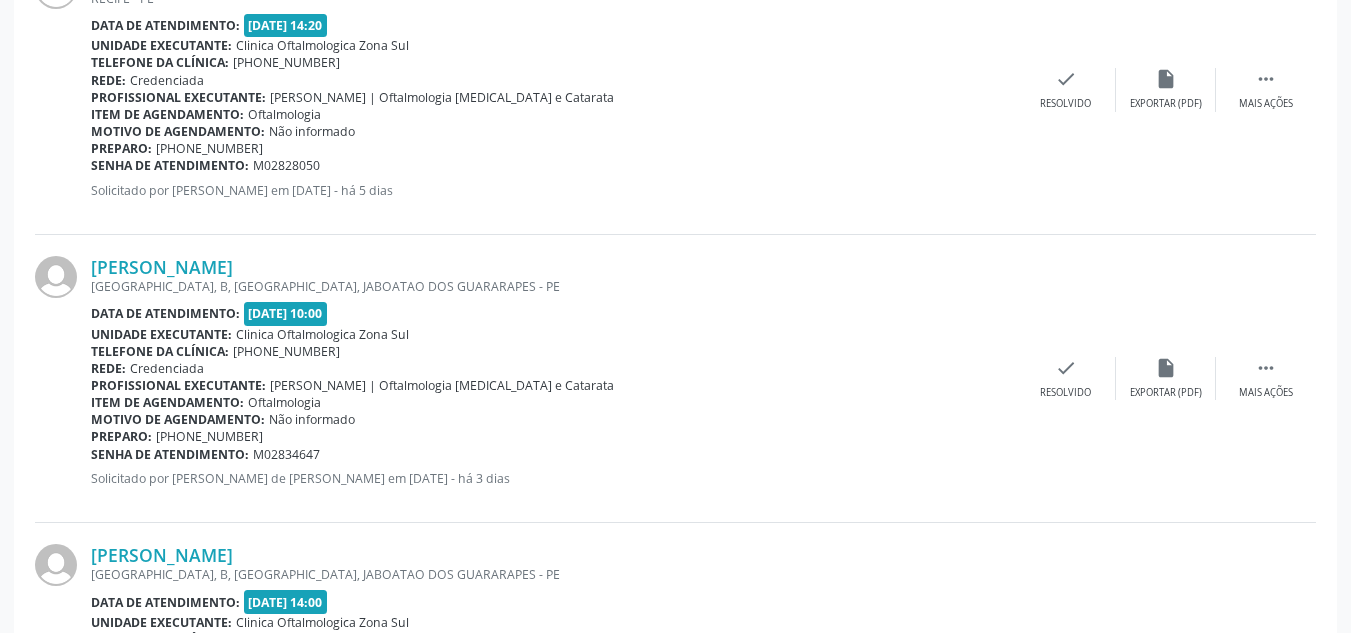 drag, startPoint x: 82, startPoint y: 263, endPoint x: 440, endPoint y: 263, distance: 358 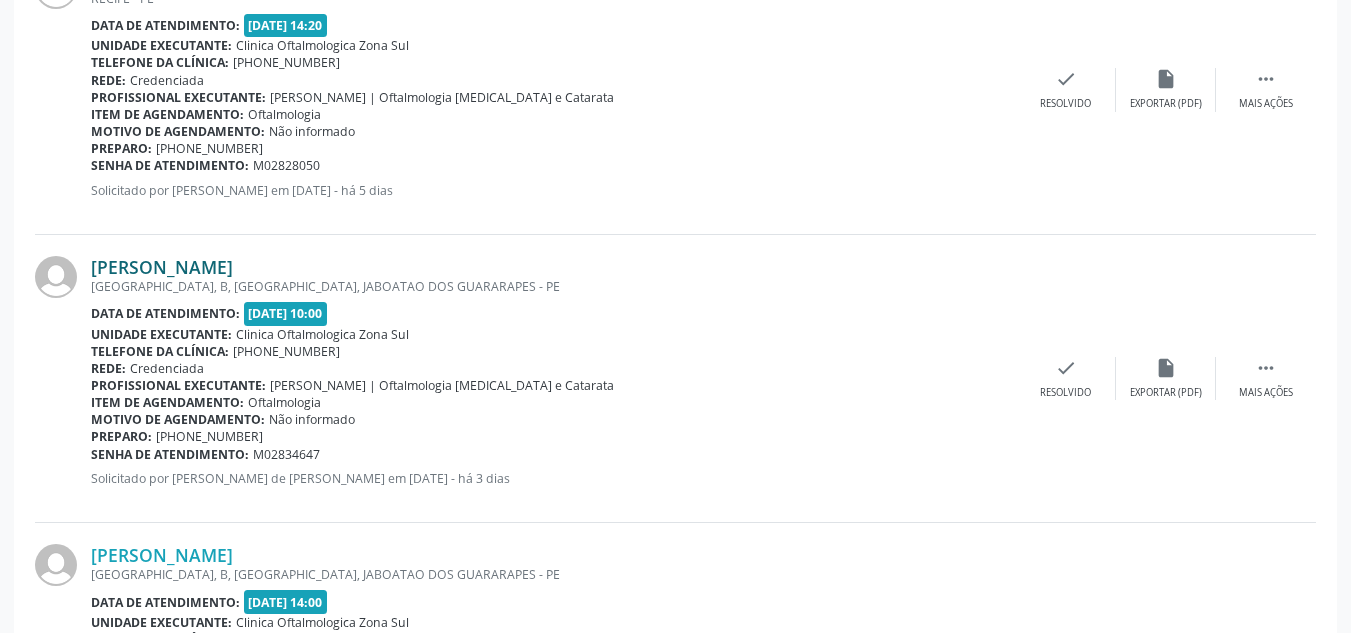 click on "[PERSON_NAME]" at bounding box center [162, 267] 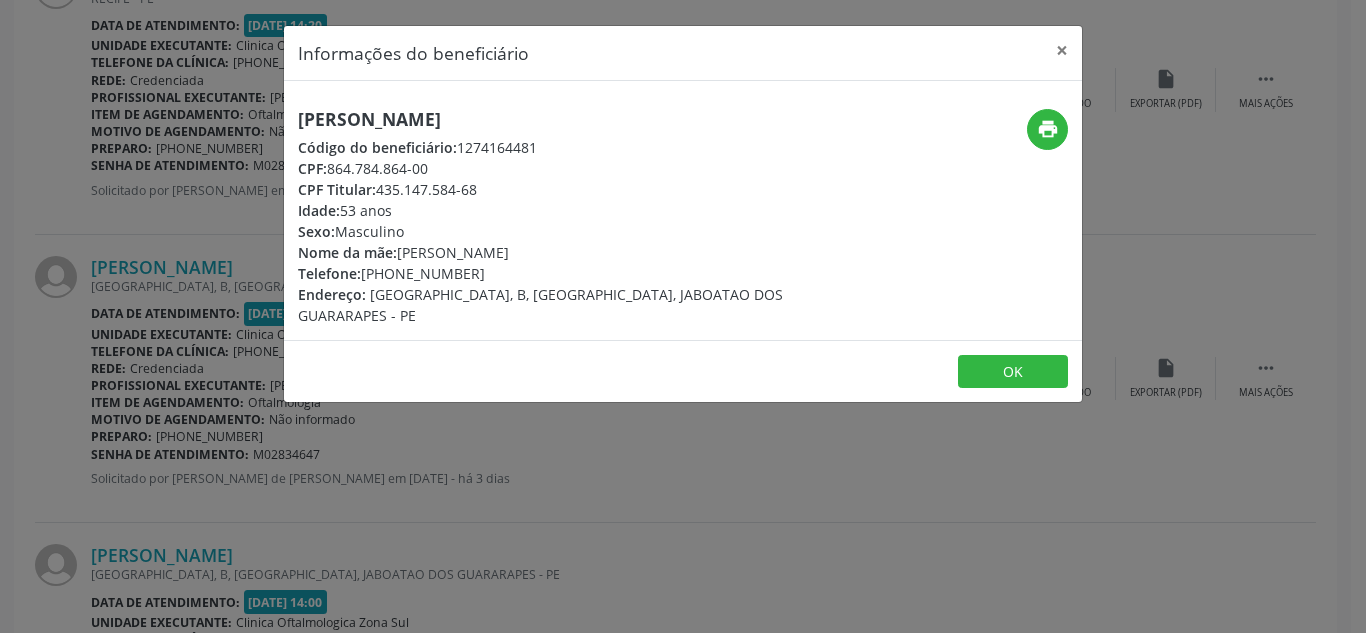 drag, startPoint x: 439, startPoint y: 270, endPoint x: 479, endPoint y: 270, distance: 40 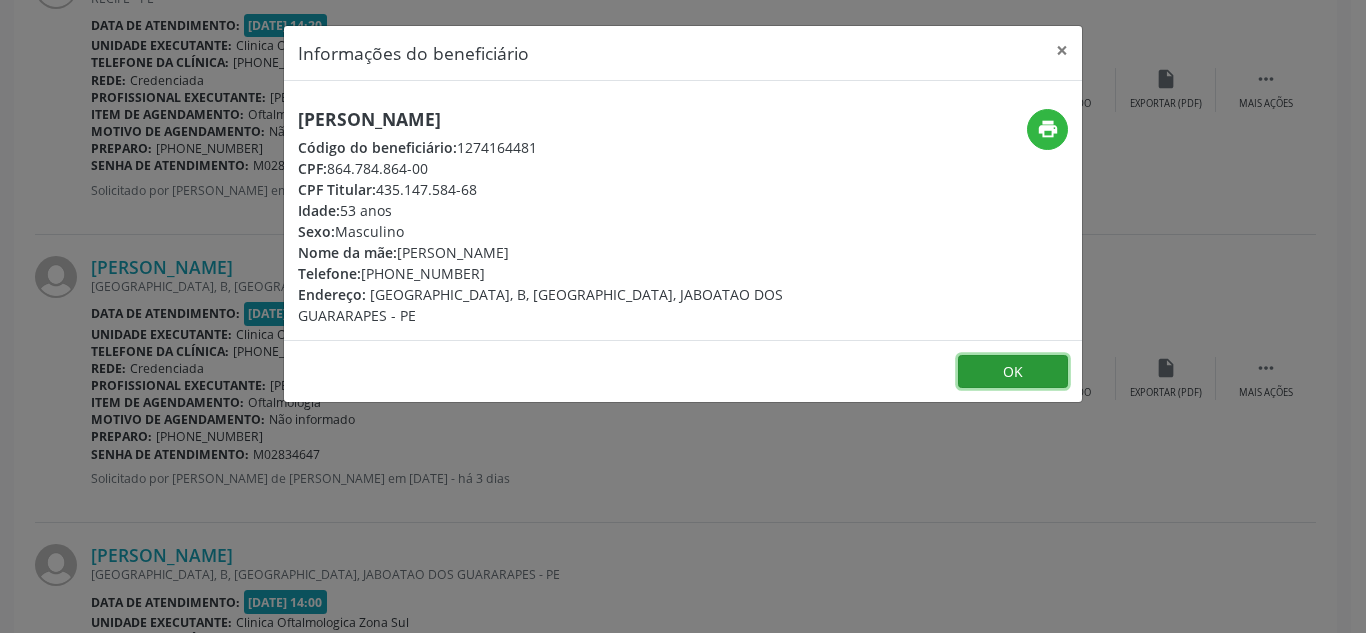 click on "OK" at bounding box center (1013, 372) 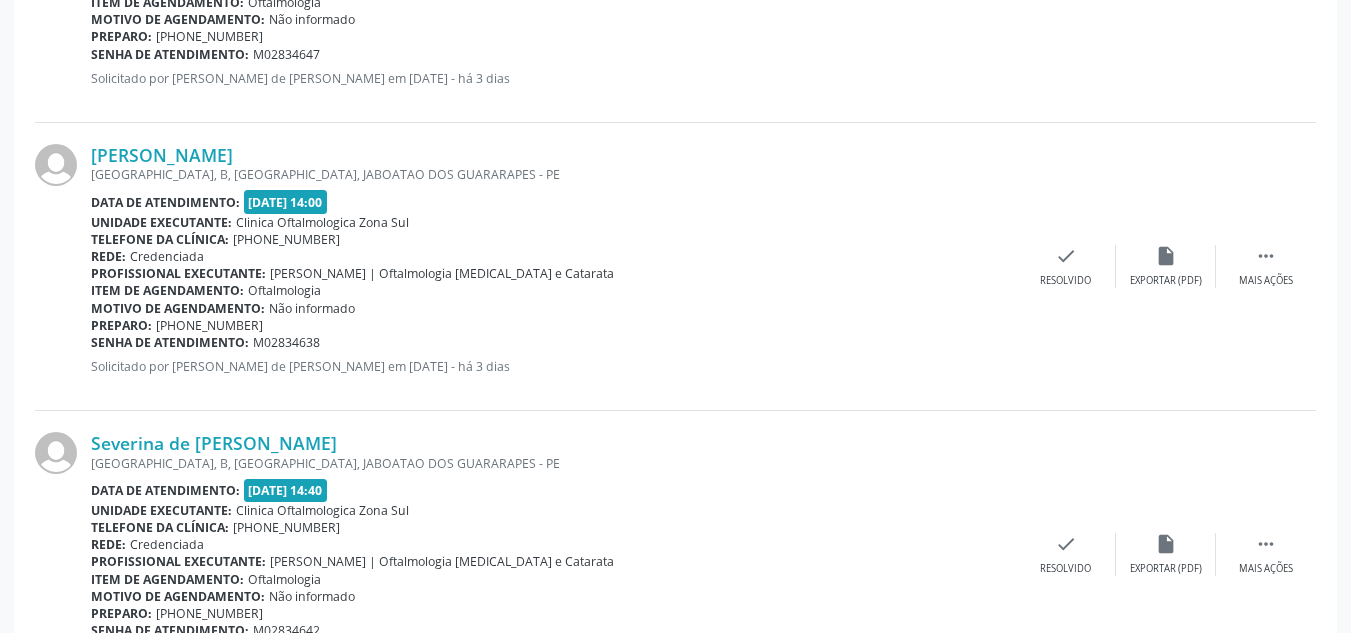 scroll, scrollTop: 1344, scrollLeft: 0, axis: vertical 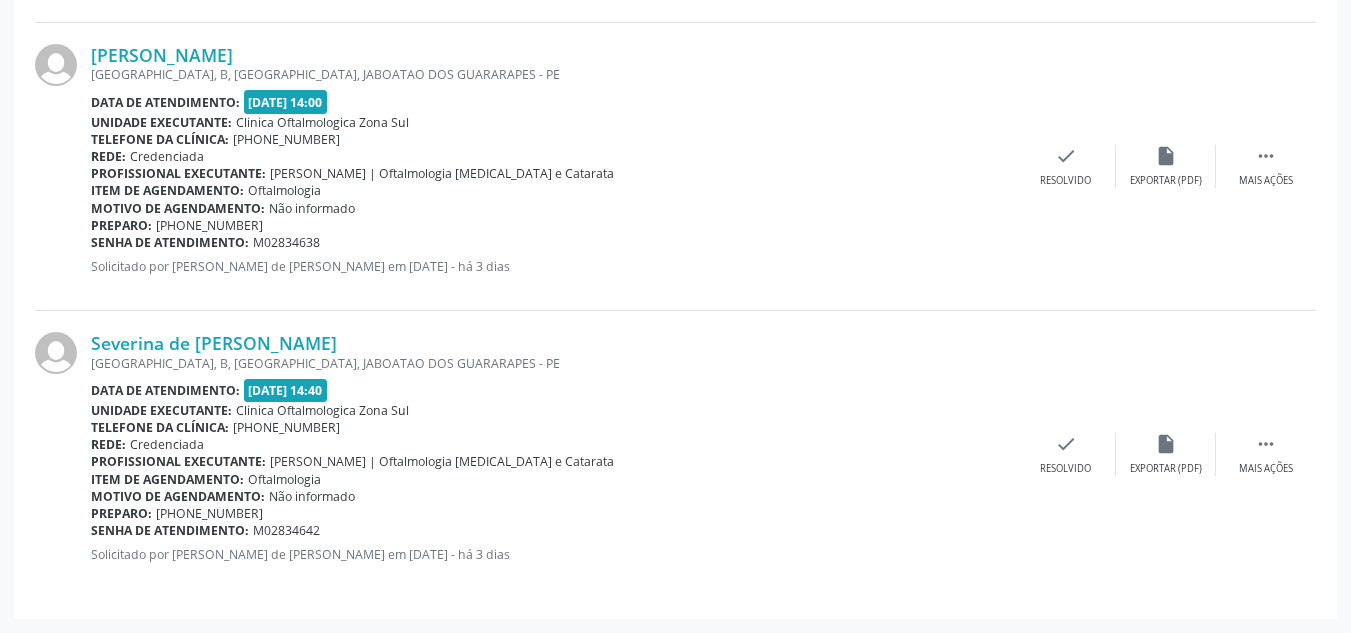 drag, startPoint x: 88, startPoint y: 49, endPoint x: 443, endPoint y: 53, distance: 355.02252 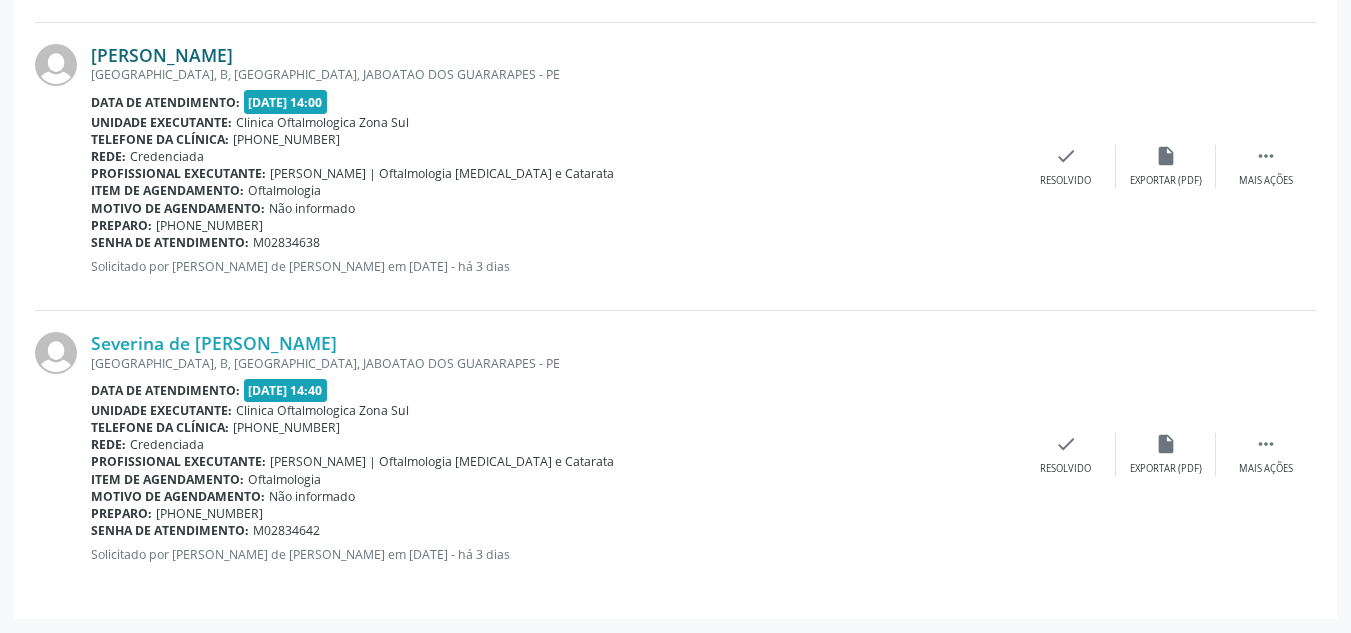 click on "[PERSON_NAME]" at bounding box center (162, 55) 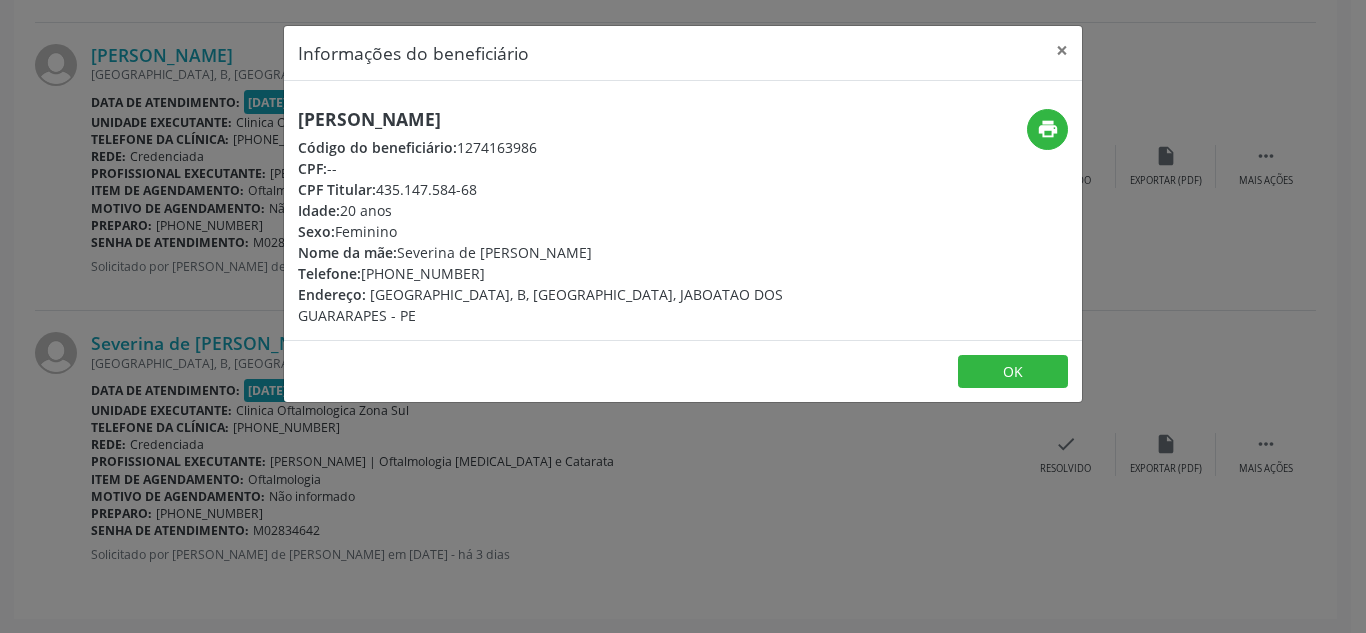 drag, startPoint x: 364, startPoint y: 272, endPoint x: 498, endPoint y: 271, distance: 134.00374 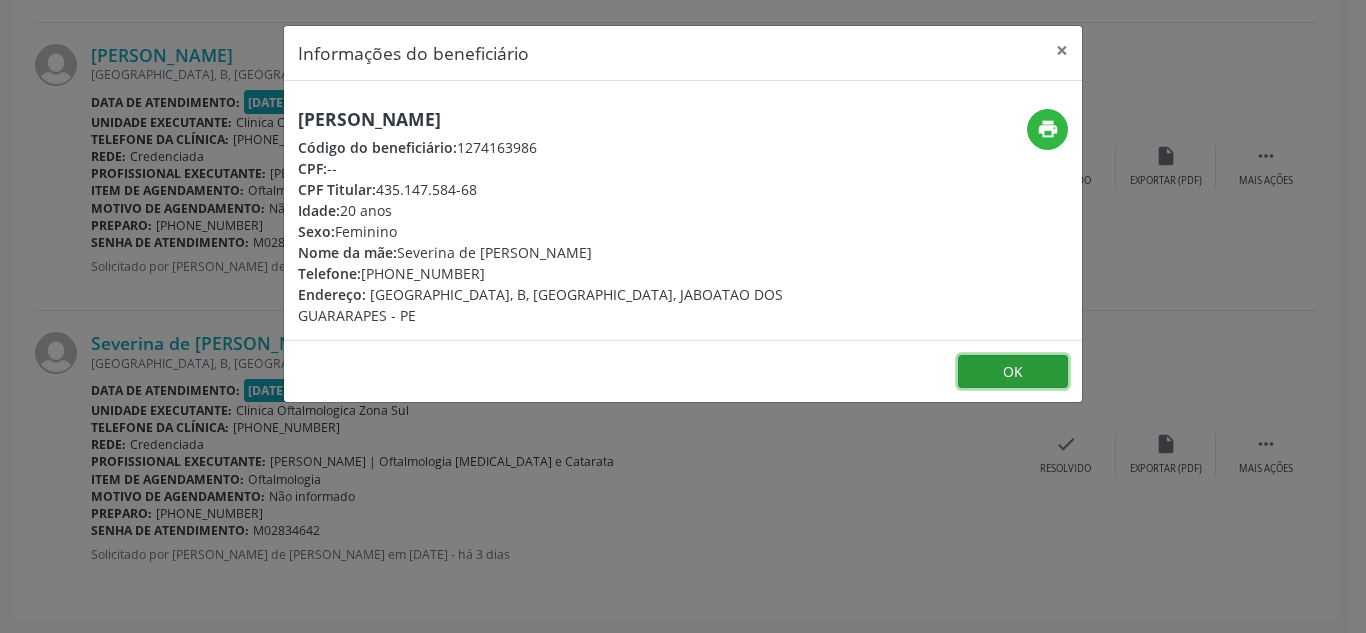 click on "OK" at bounding box center (1013, 372) 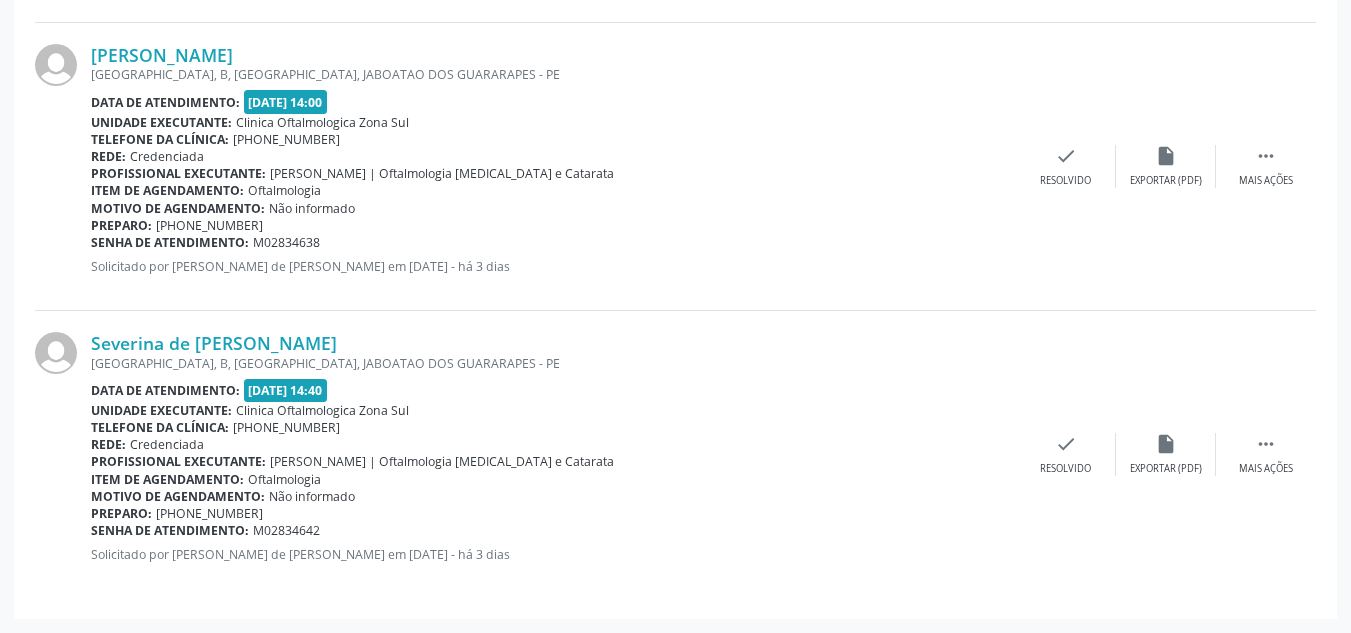 drag, startPoint x: 88, startPoint y: 341, endPoint x: 387, endPoint y: 340, distance: 299.00168 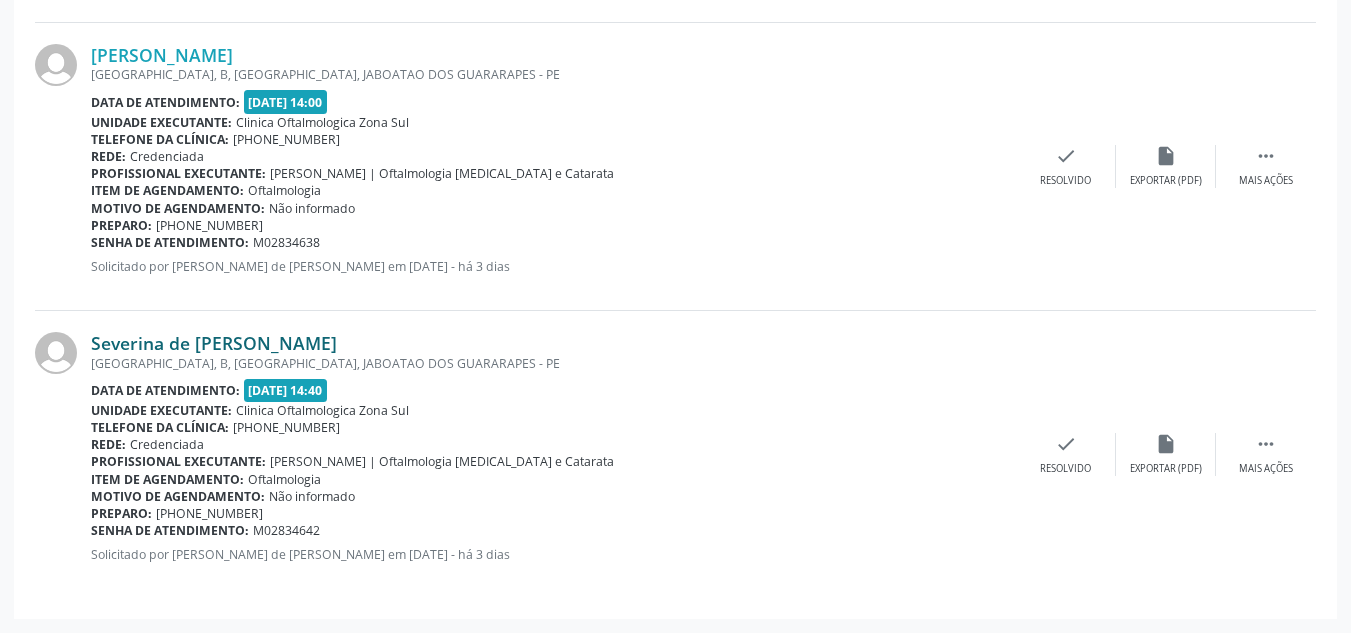 click on "Severina de [PERSON_NAME]" at bounding box center [214, 343] 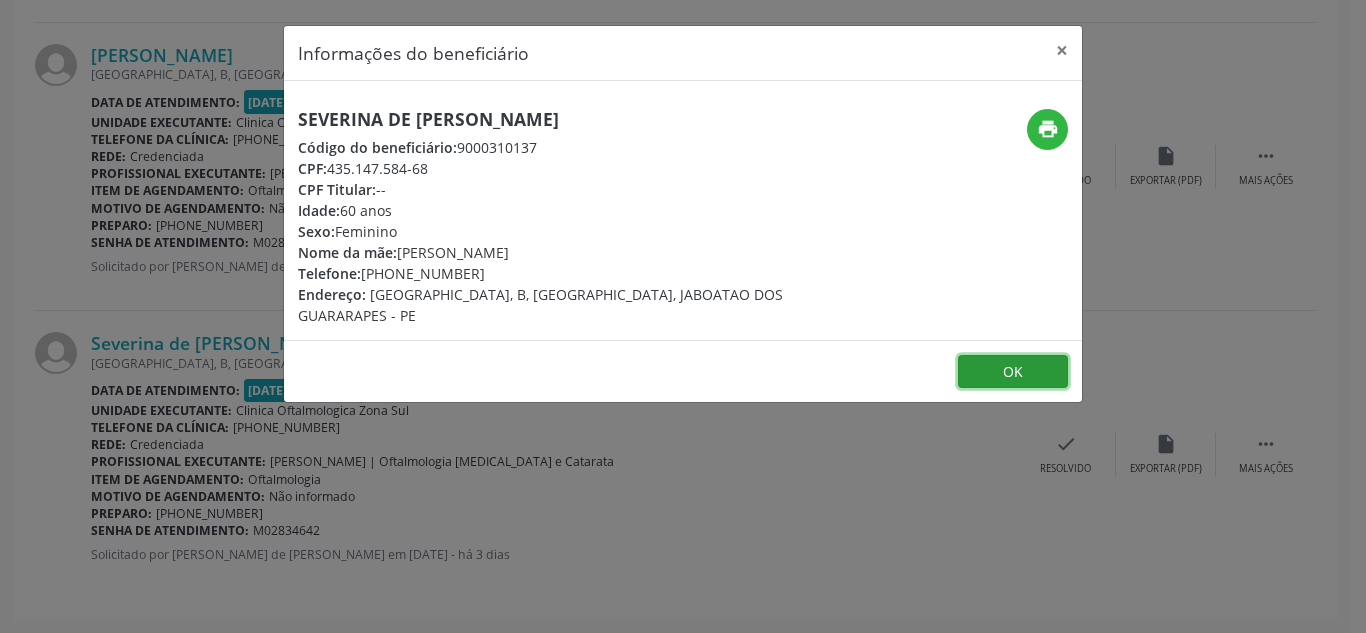 click on "OK" at bounding box center [1013, 372] 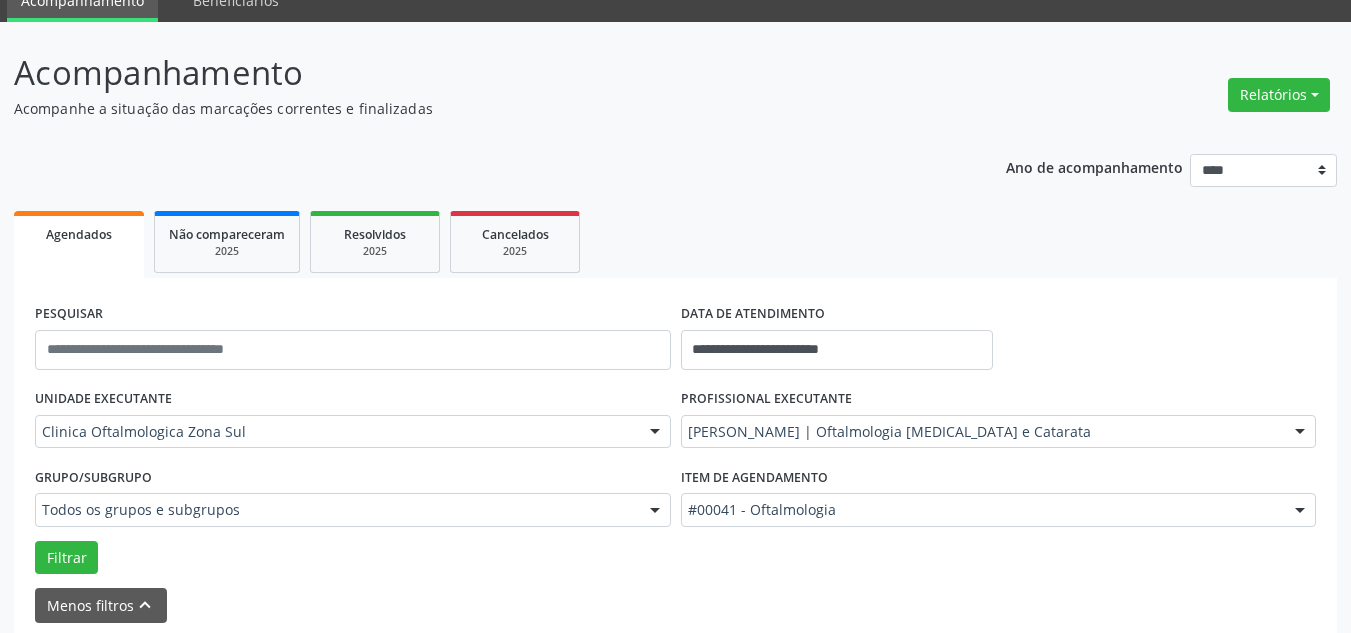 scroll, scrollTop: 0, scrollLeft: 0, axis: both 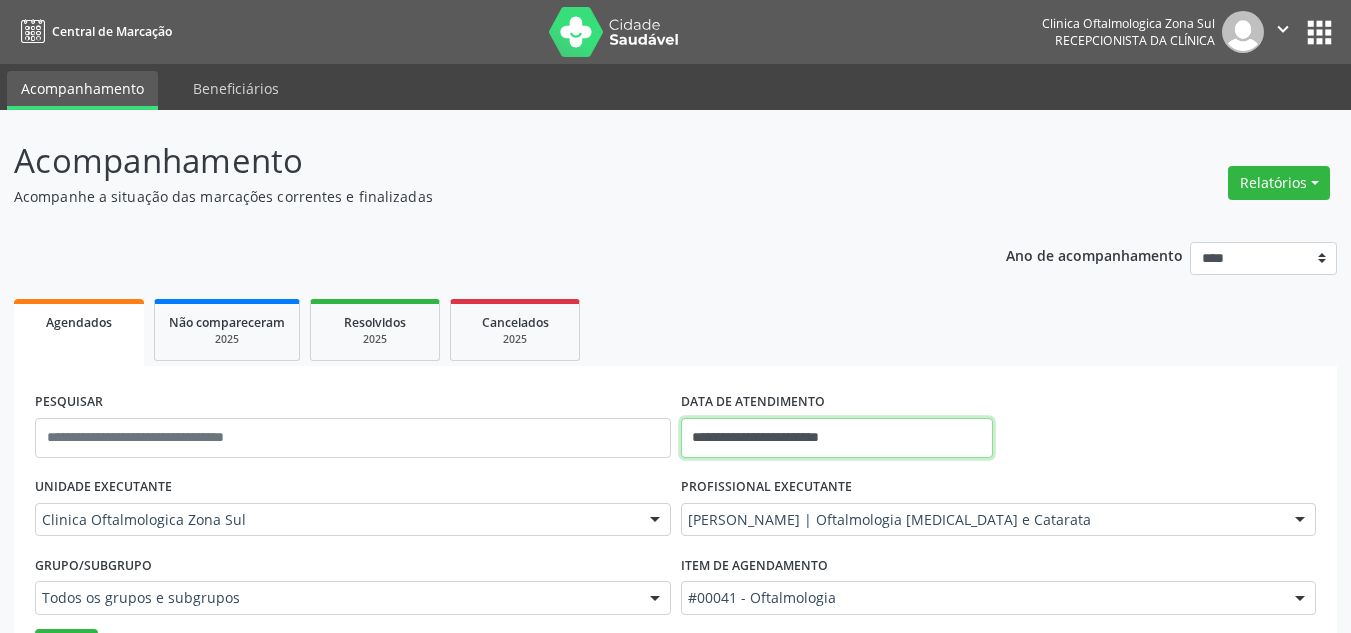 click on "**********" at bounding box center (837, 438) 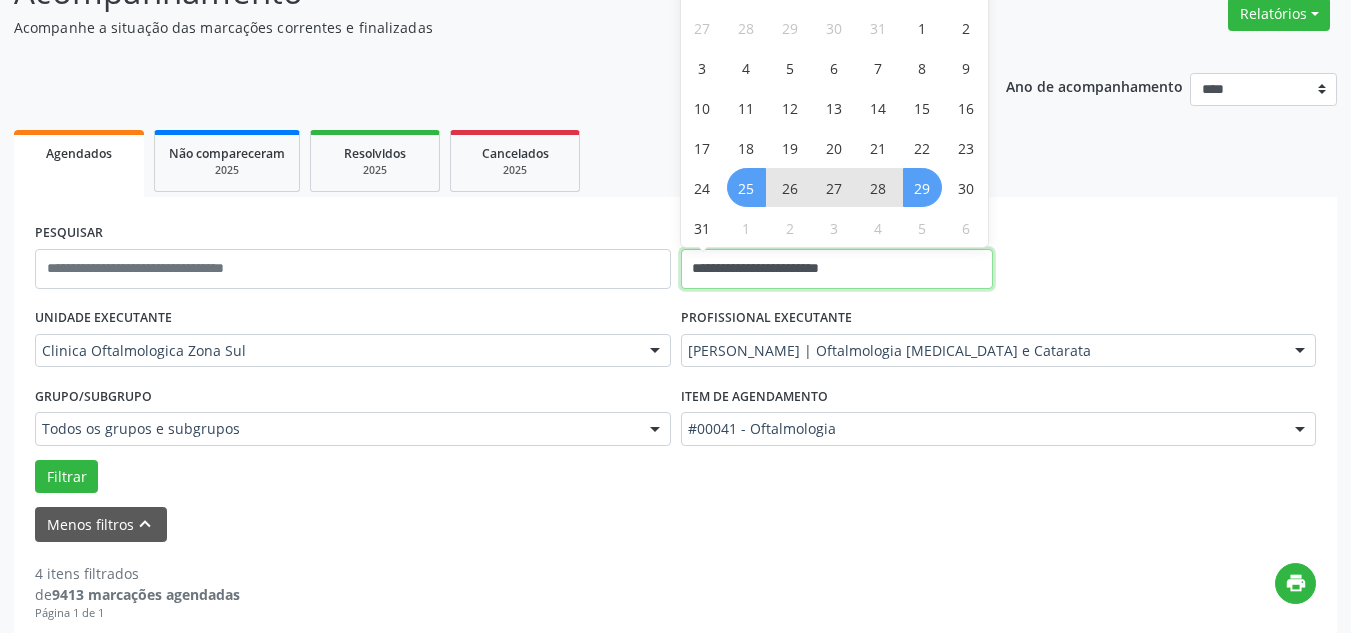 scroll, scrollTop: 200, scrollLeft: 0, axis: vertical 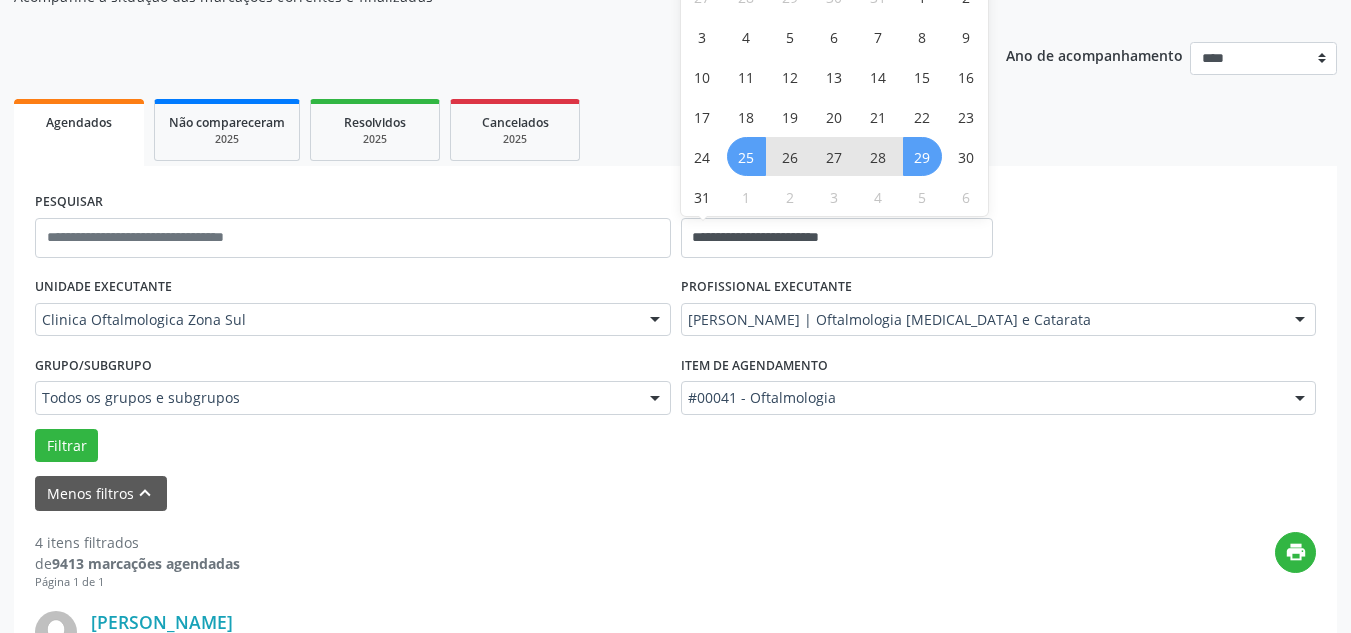 select on "*" 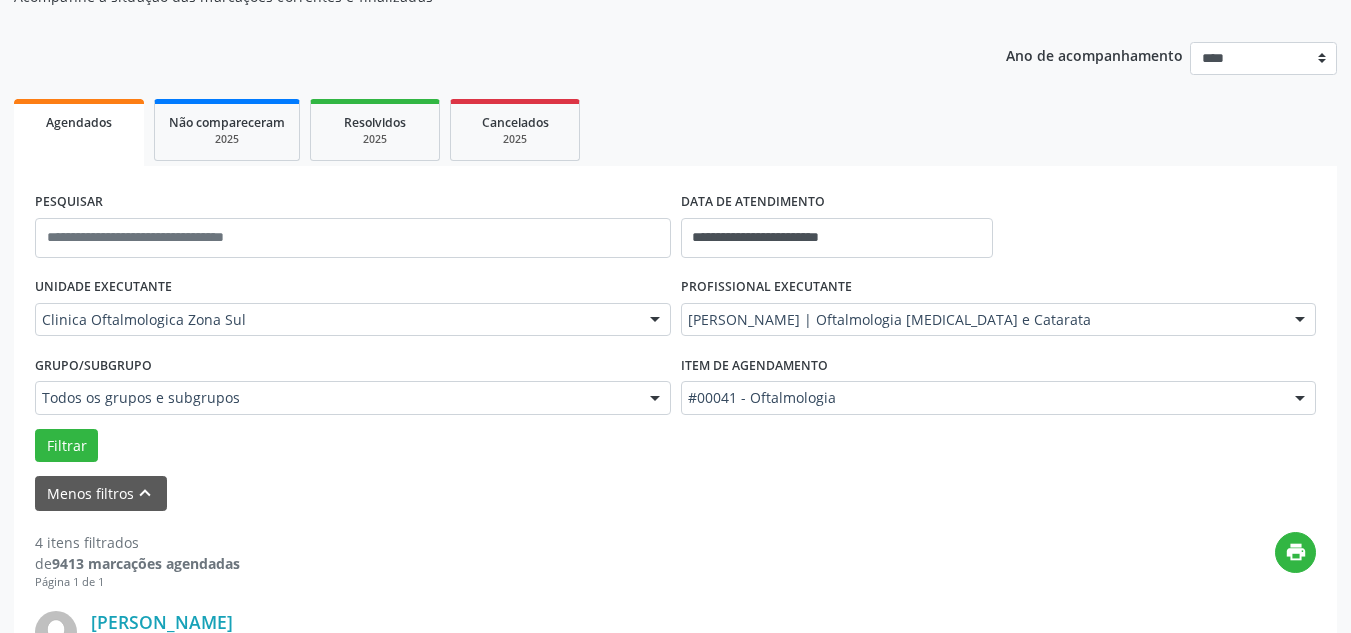 click on "**********" at bounding box center [675, 229] 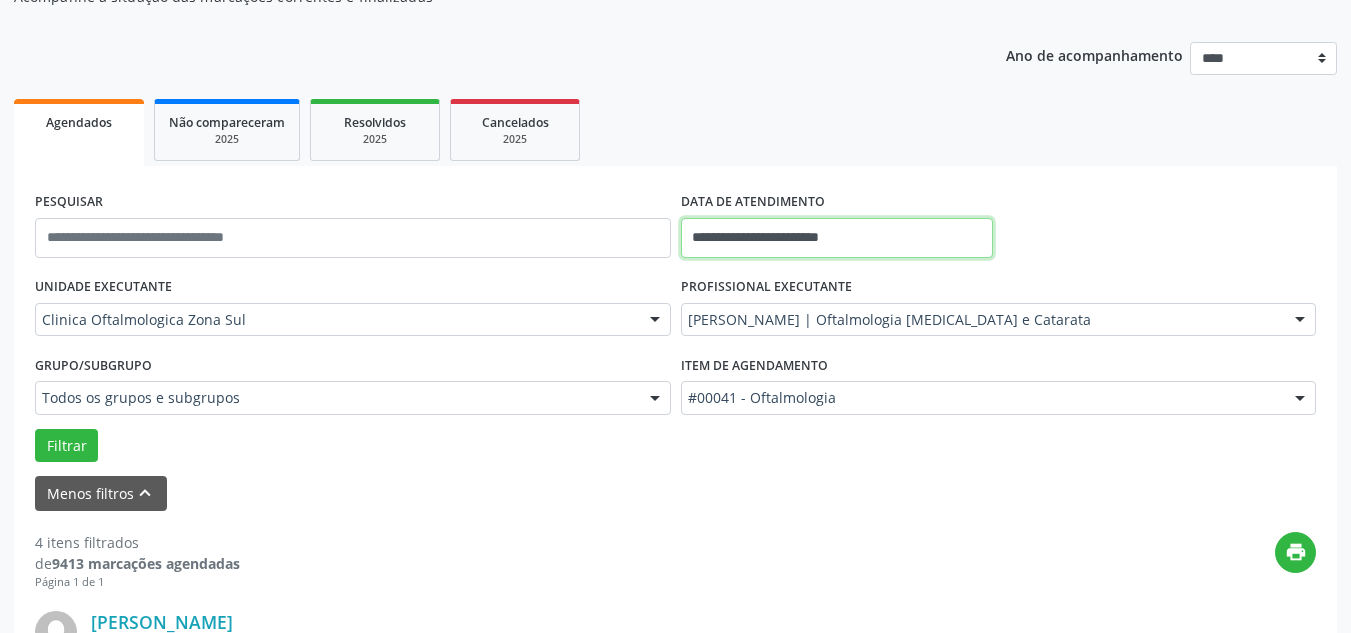 click on "**********" at bounding box center [837, 238] 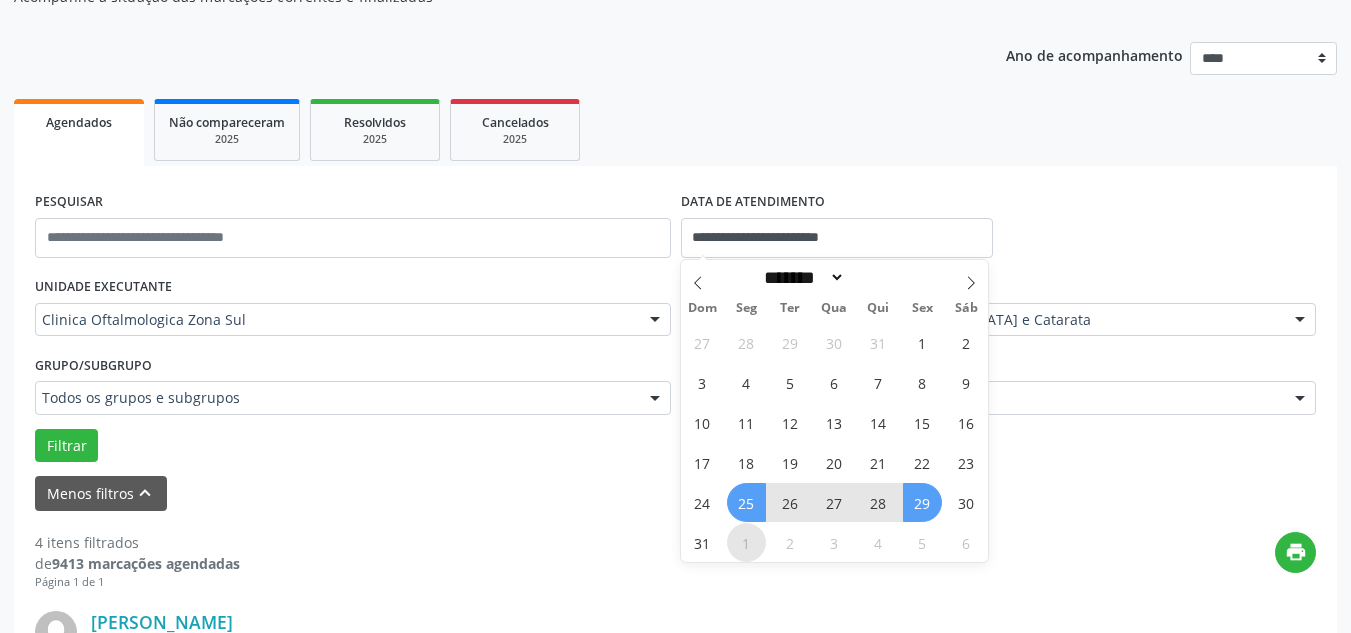 click on "1" at bounding box center [746, 542] 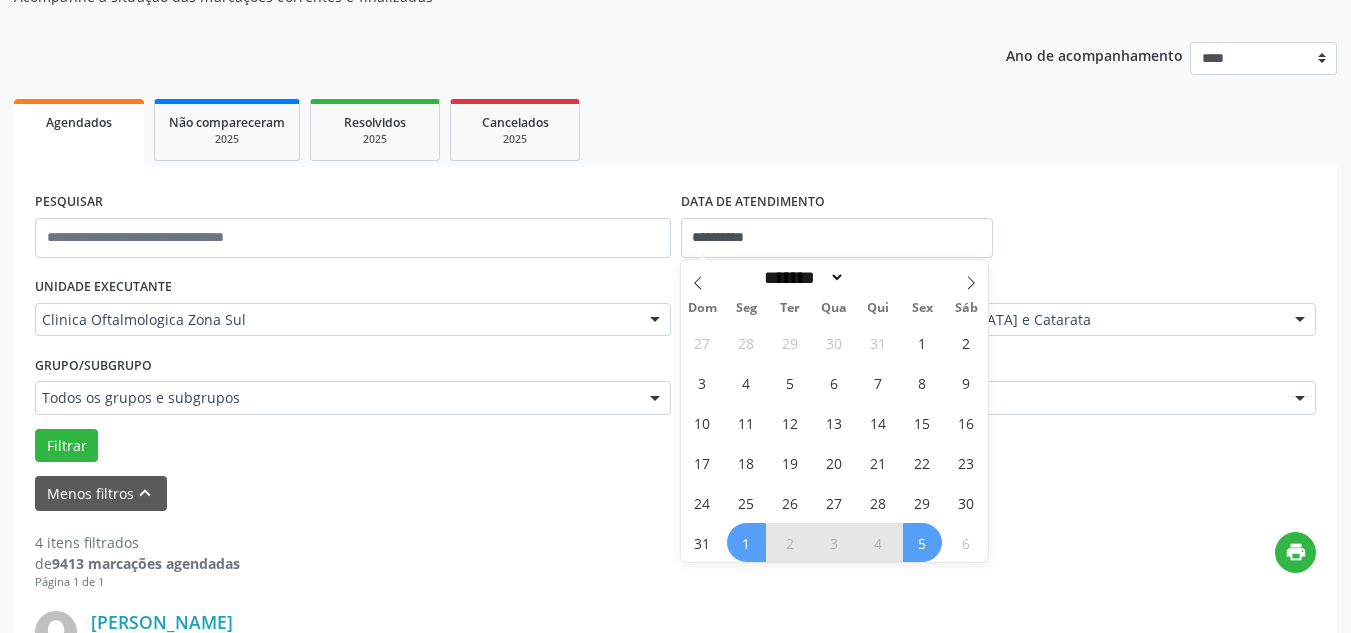 click on "5" at bounding box center [922, 542] 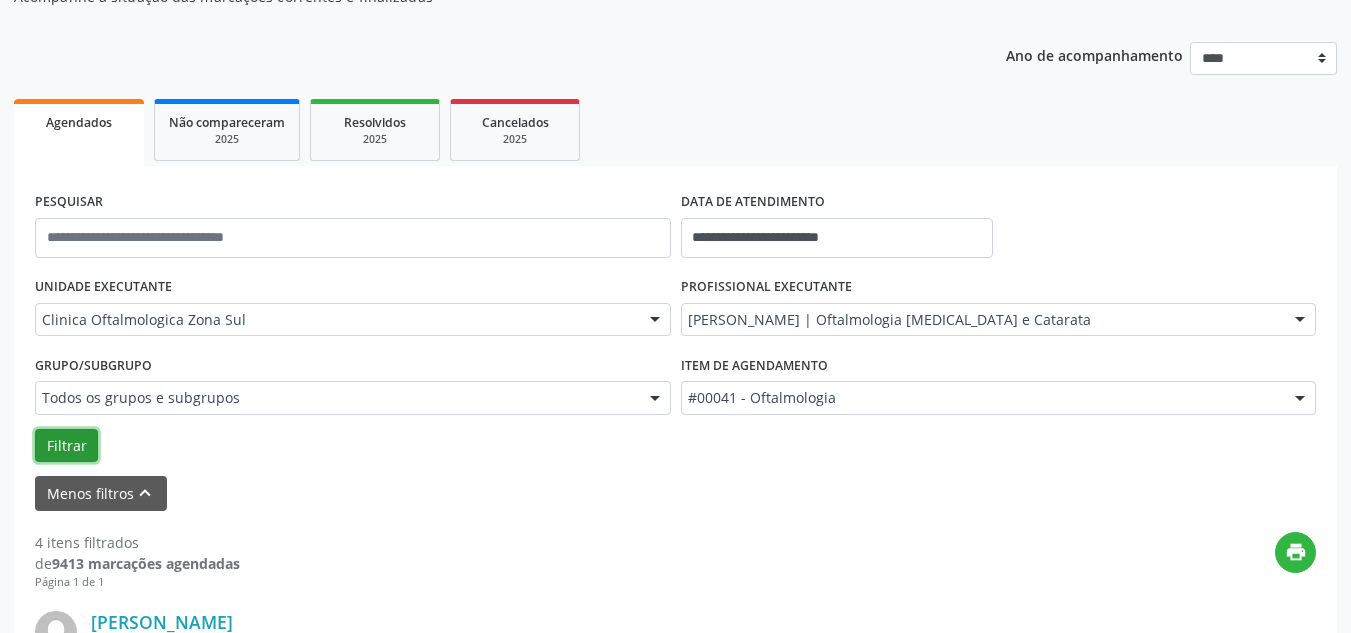 click on "Filtrar" at bounding box center (66, 446) 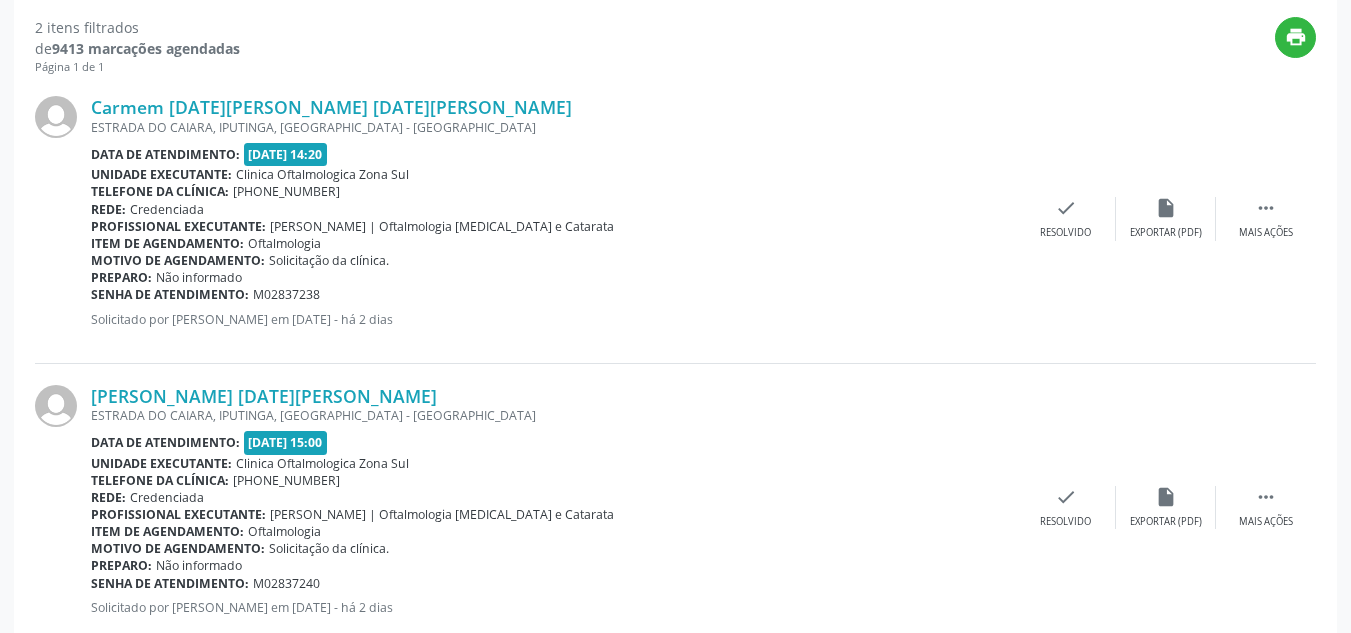 scroll, scrollTop: 668, scrollLeft: 0, axis: vertical 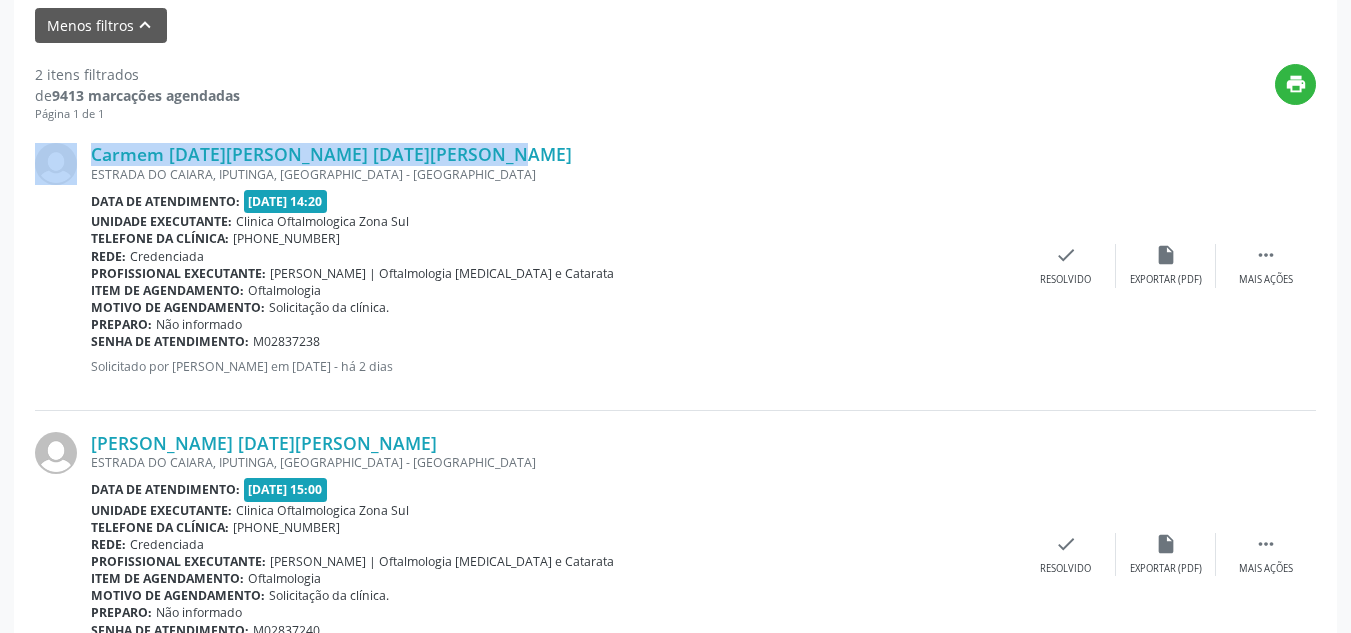 drag, startPoint x: 187, startPoint y: 155, endPoint x: 532, endPoint y: 163, distance: 345.09274 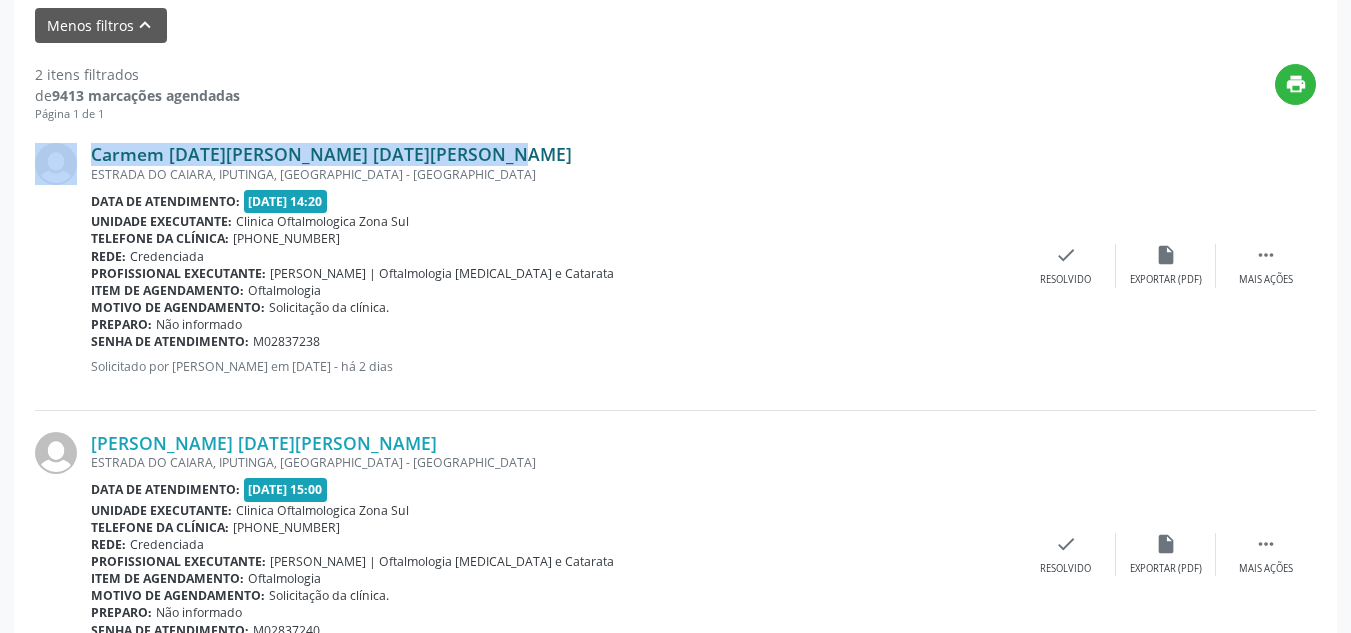 click on "Carmem [DATE][PERSON_NAME] [DATE][PERSON_NAME]" at bounding box center [331, 154] 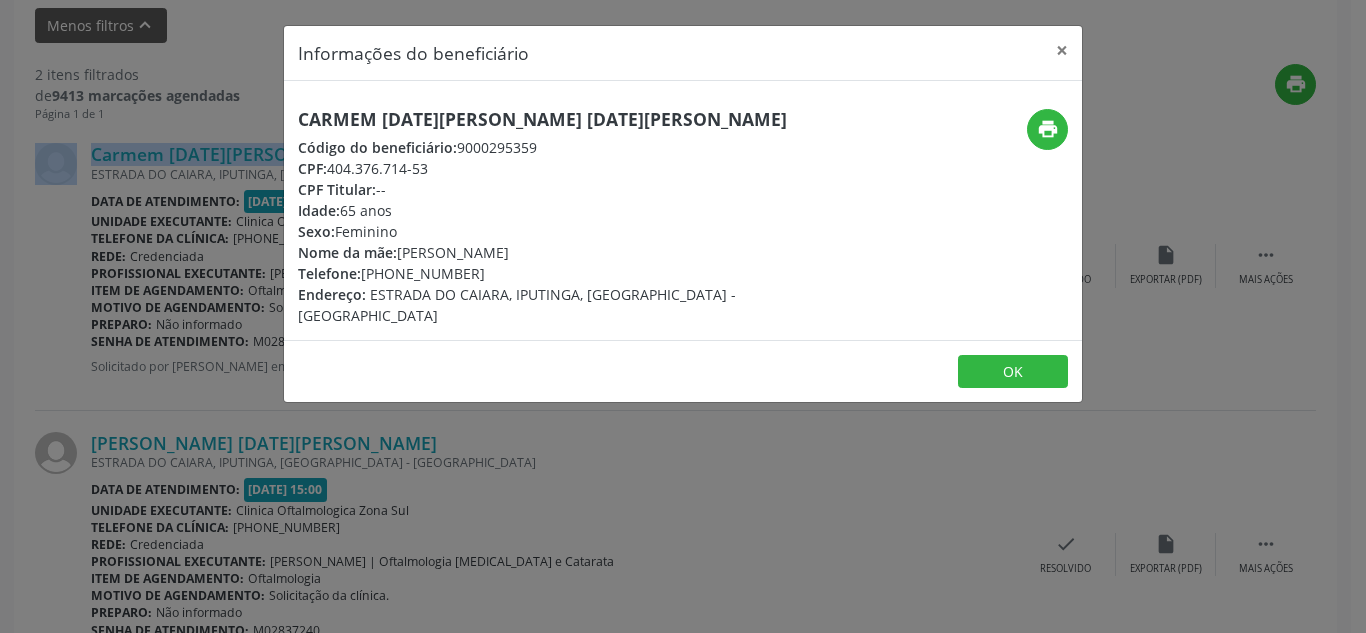 drag, startPoint x: 364, startPoint y: 274, endPoint x: 500, endPoint y: 267, distance: 136.18002 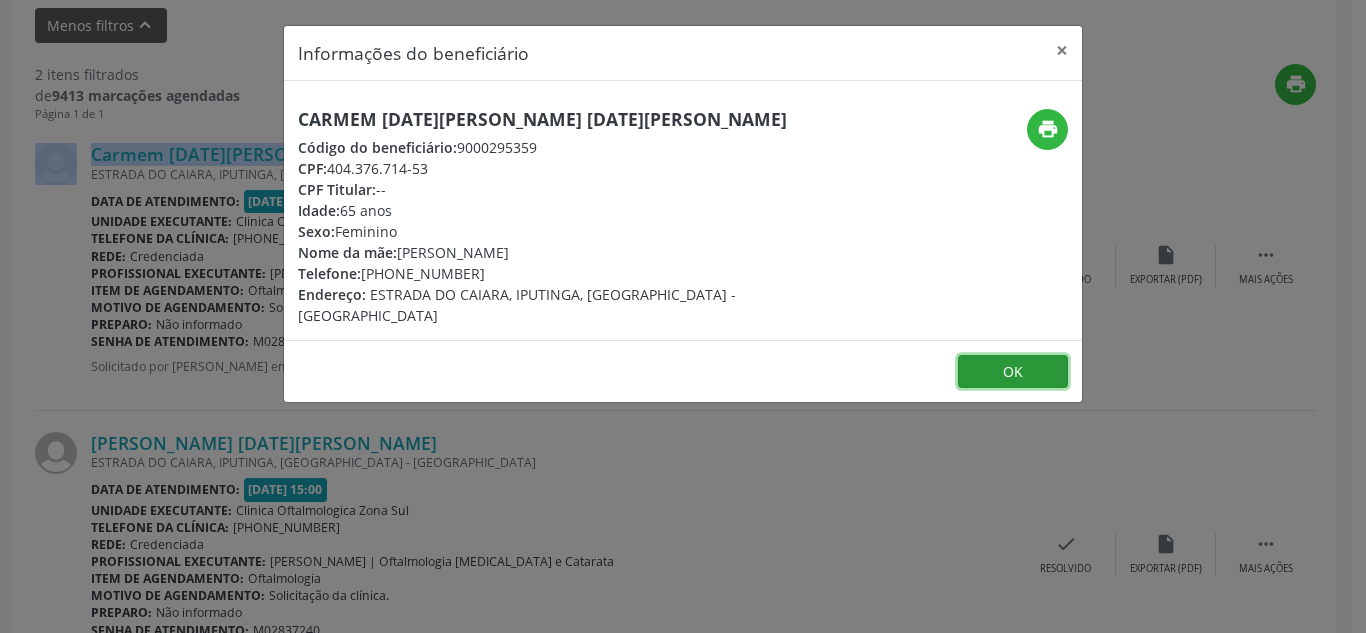 click on "OK" at bounding box center [1013, 372] 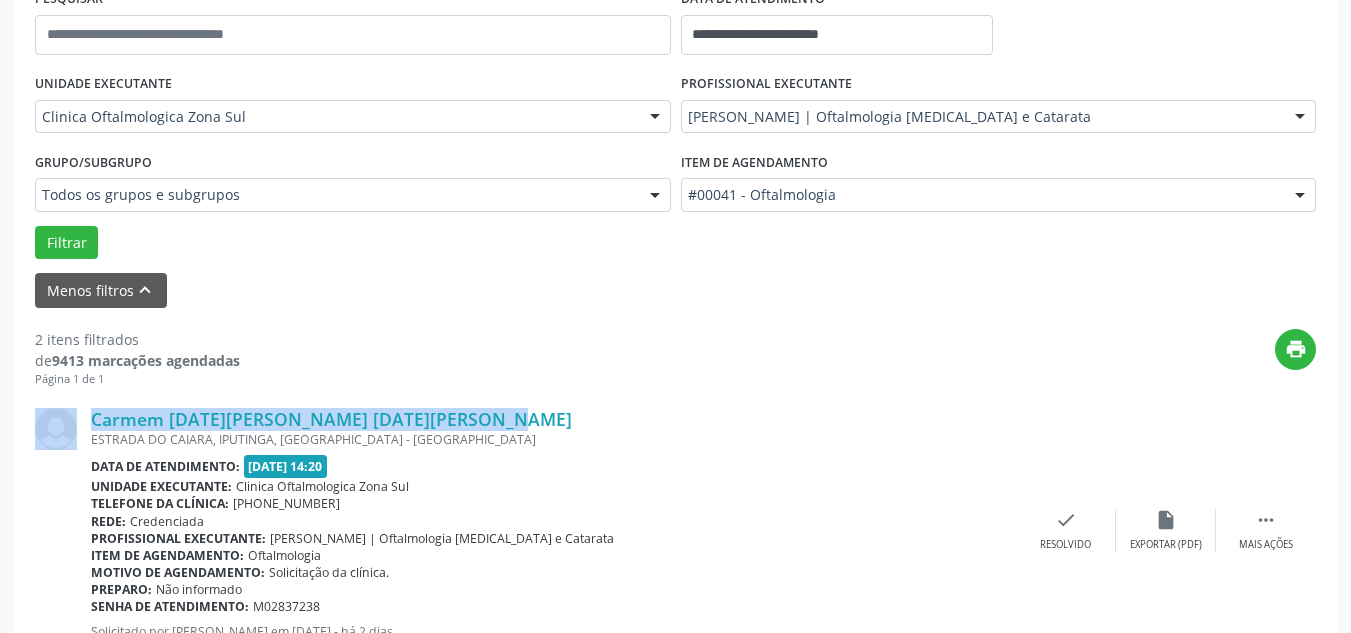scroll, scrollTop: 768, scrollLeft: 0, axis: vertical 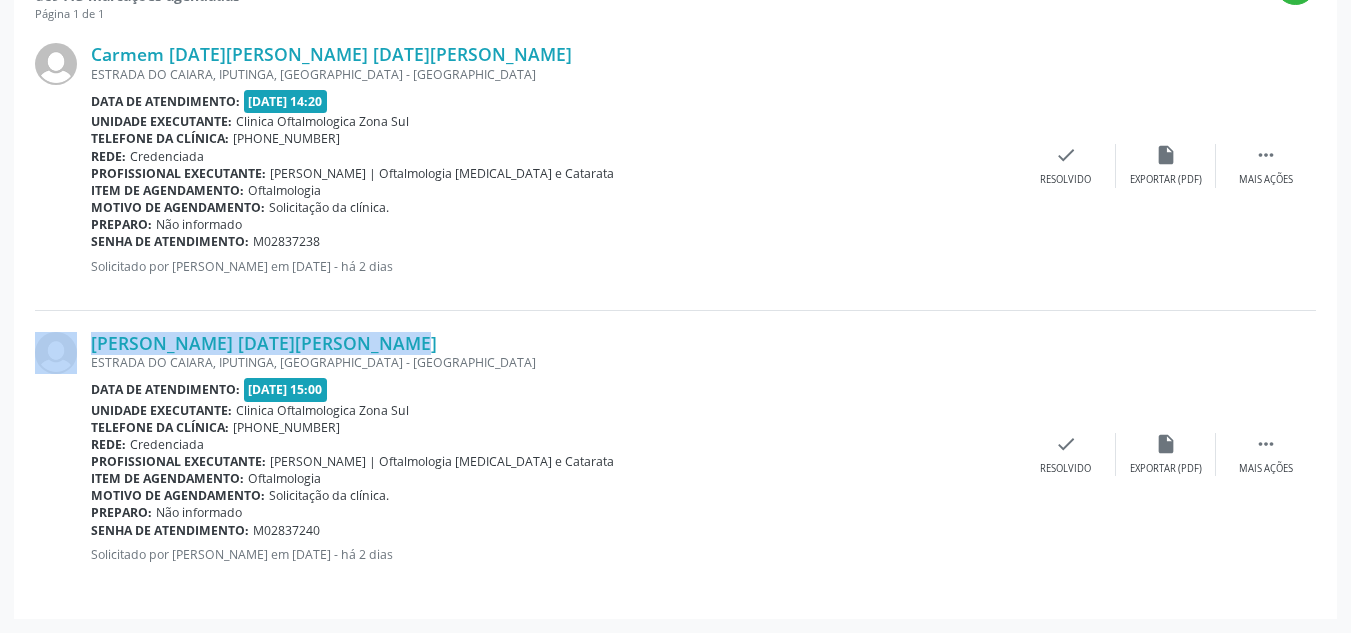 drag, startPoint x: 86, startPoint y: 348, endPoint x: 413, endPoint y: 348, distance: 327 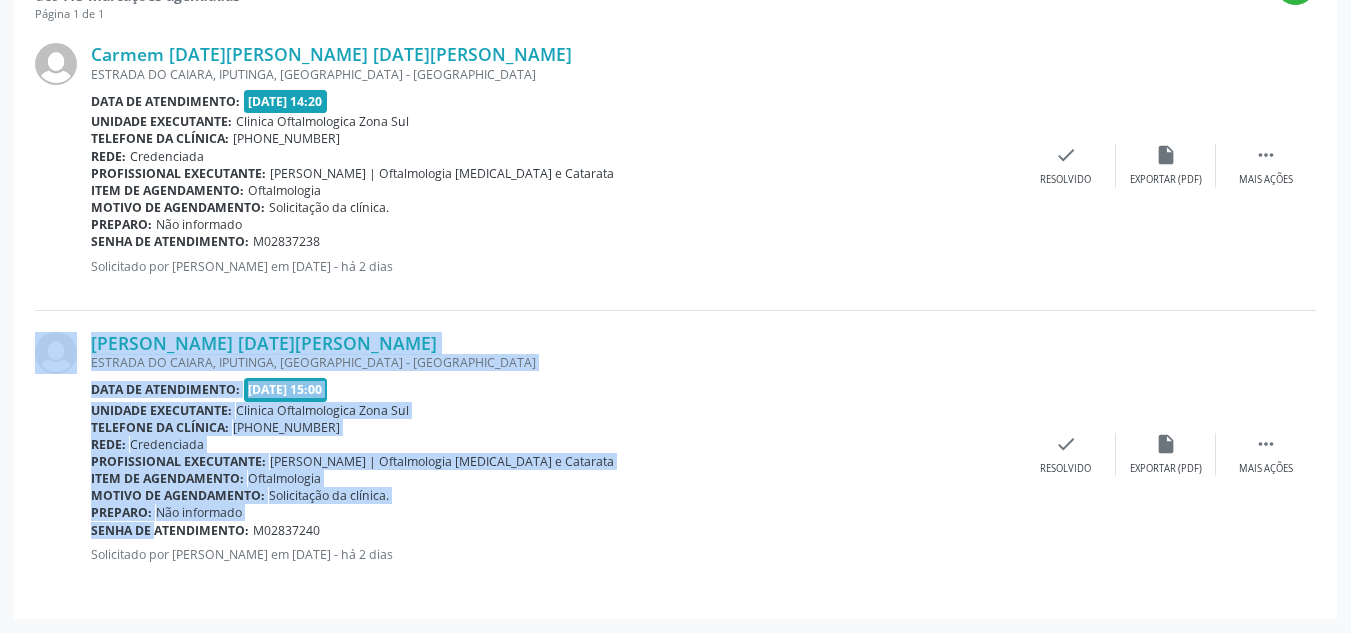 drag, startPoint x: 90, startPoint y: 532, endPoint x: 135, endPoint y: 524, distance: 45.705578 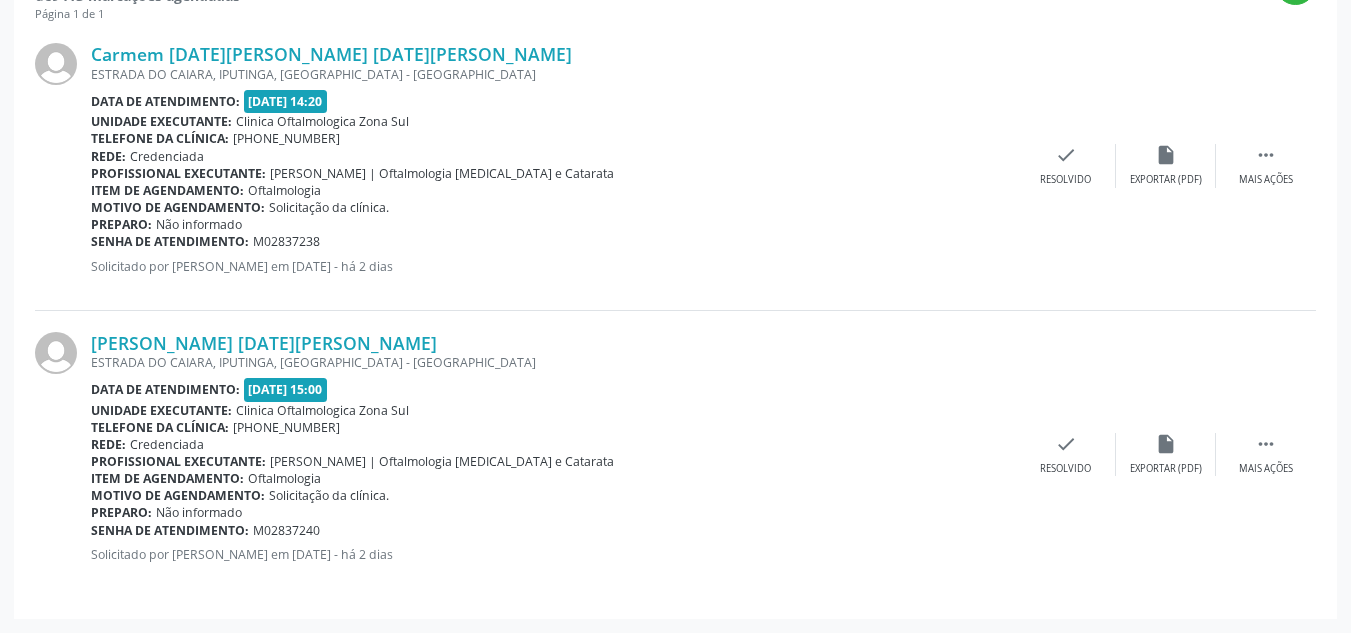 drag, startPoint x: 92, startPoint y: 529, endPoint x: 331, endPoint y: 524, distance: 239.05229 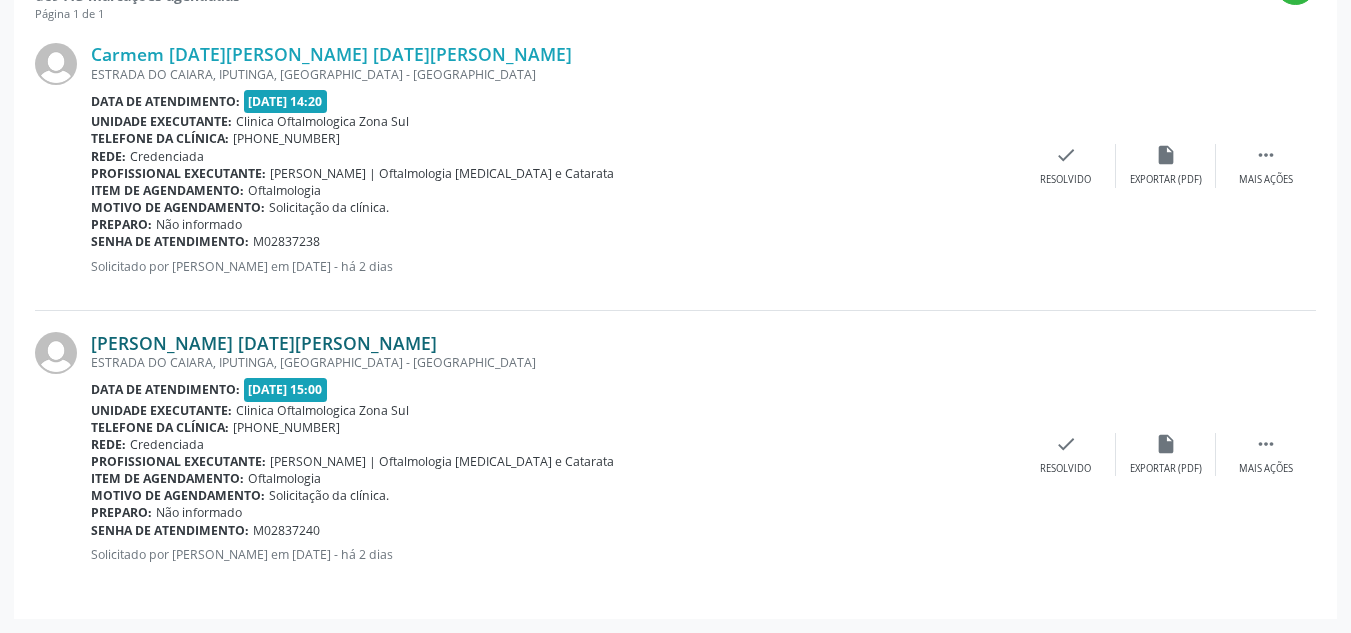click on "[PERSON_NAME] [DATE][PERSON_NAME]" at bounding box center (264, 343) 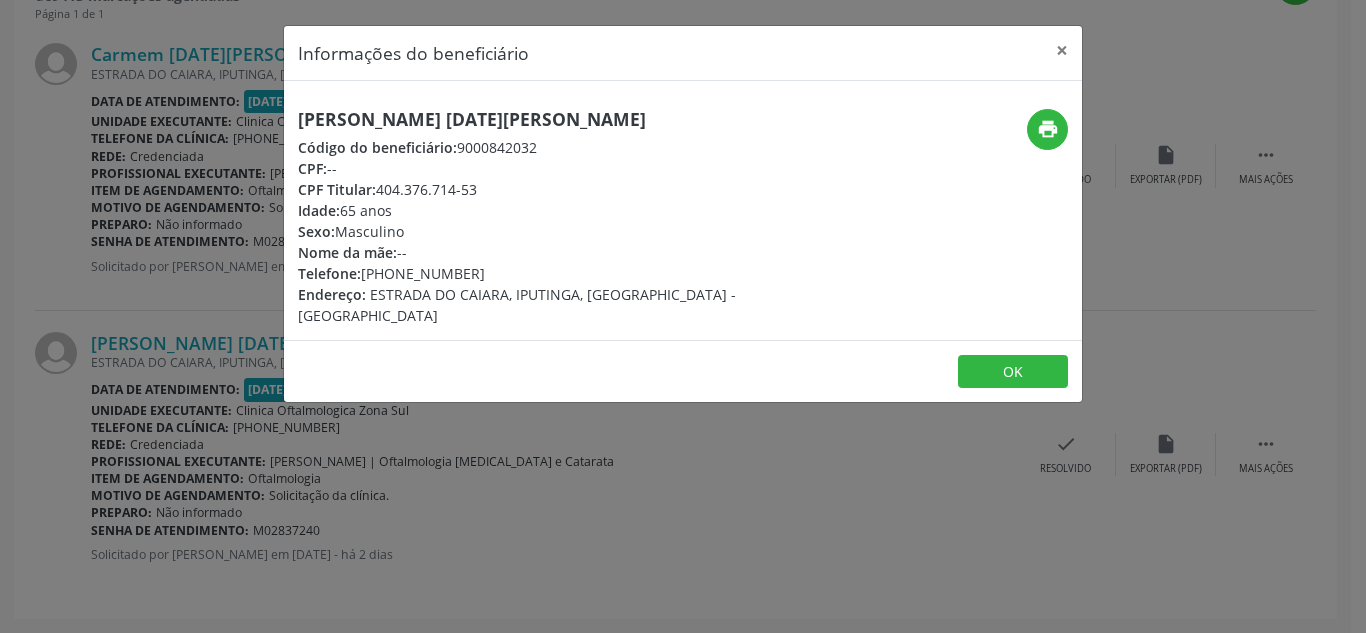 drag, startPoint x: 365, startPoint y: 274, endPoint x: 503, endPoint y: 269, distance: 138.09055 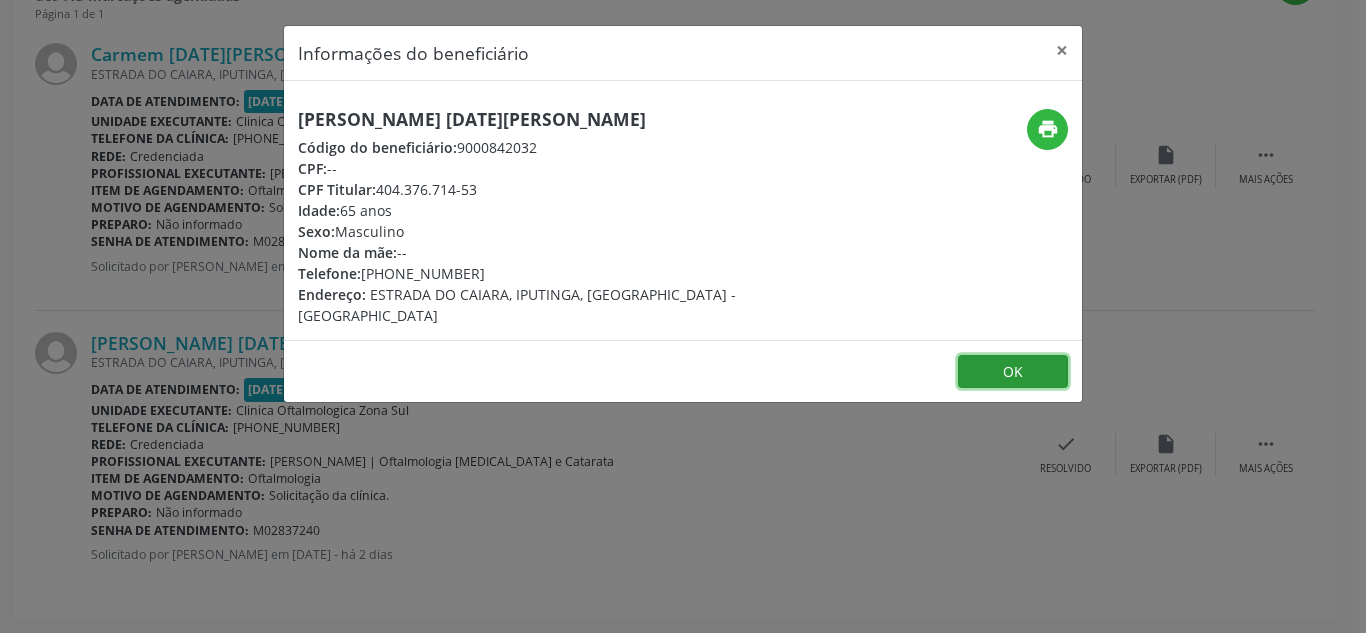 click on "OK" at bounding box center [1013, 372] 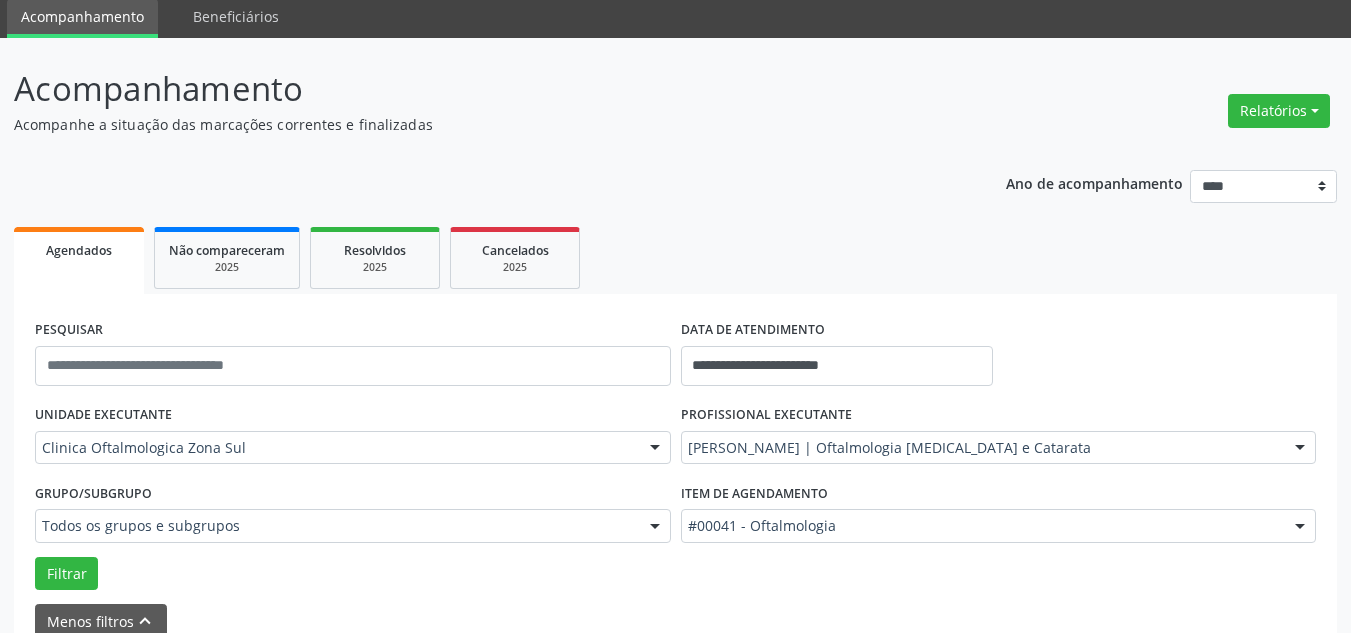 scroll, scrollTop: 0, scrollLeft: 0, axis: both 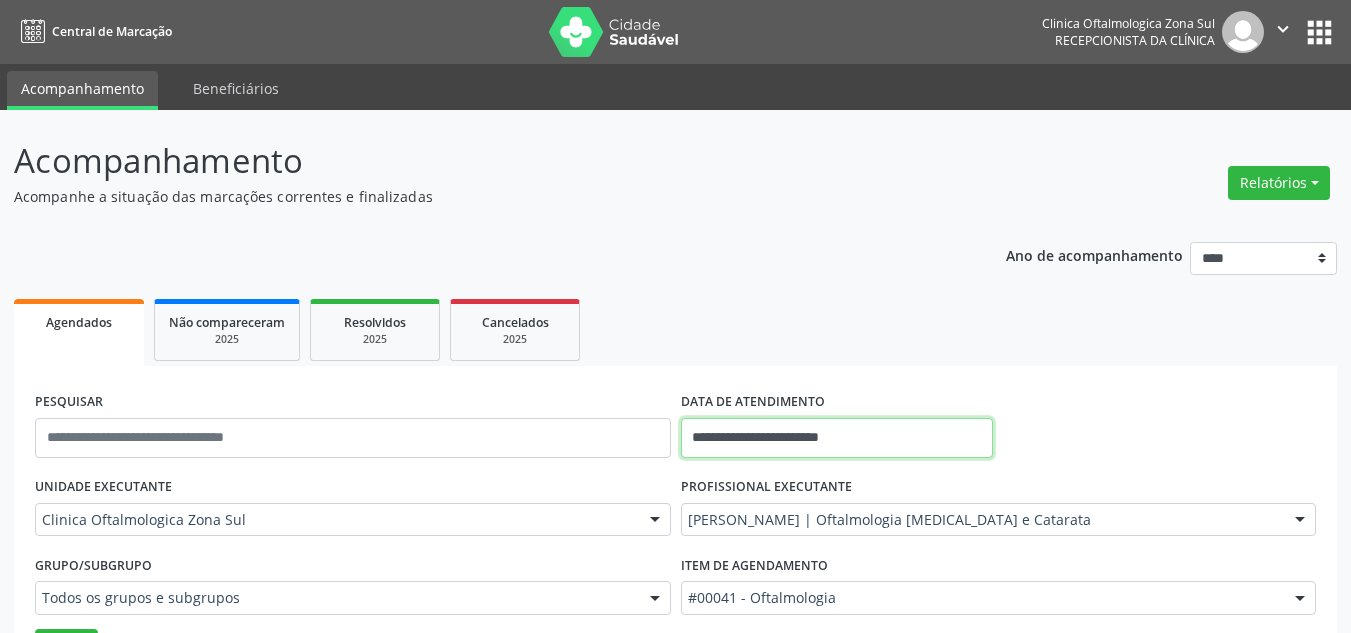 click on "**********" at bounding box center [837, 438] 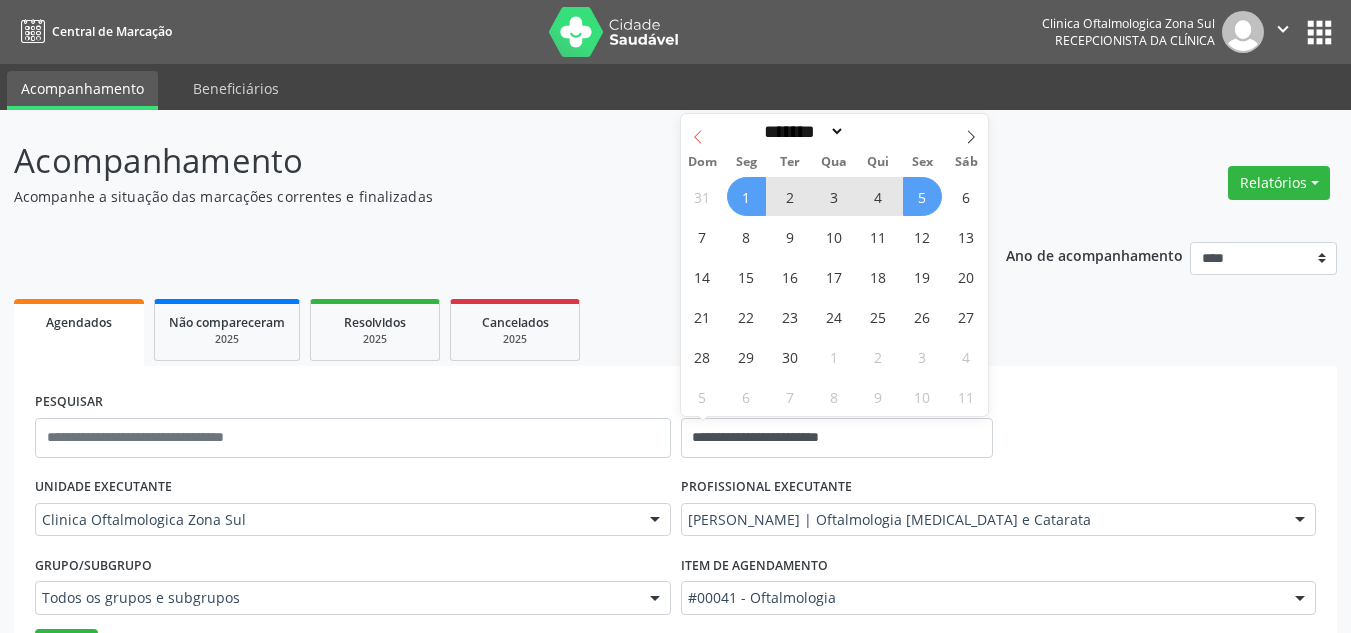 click 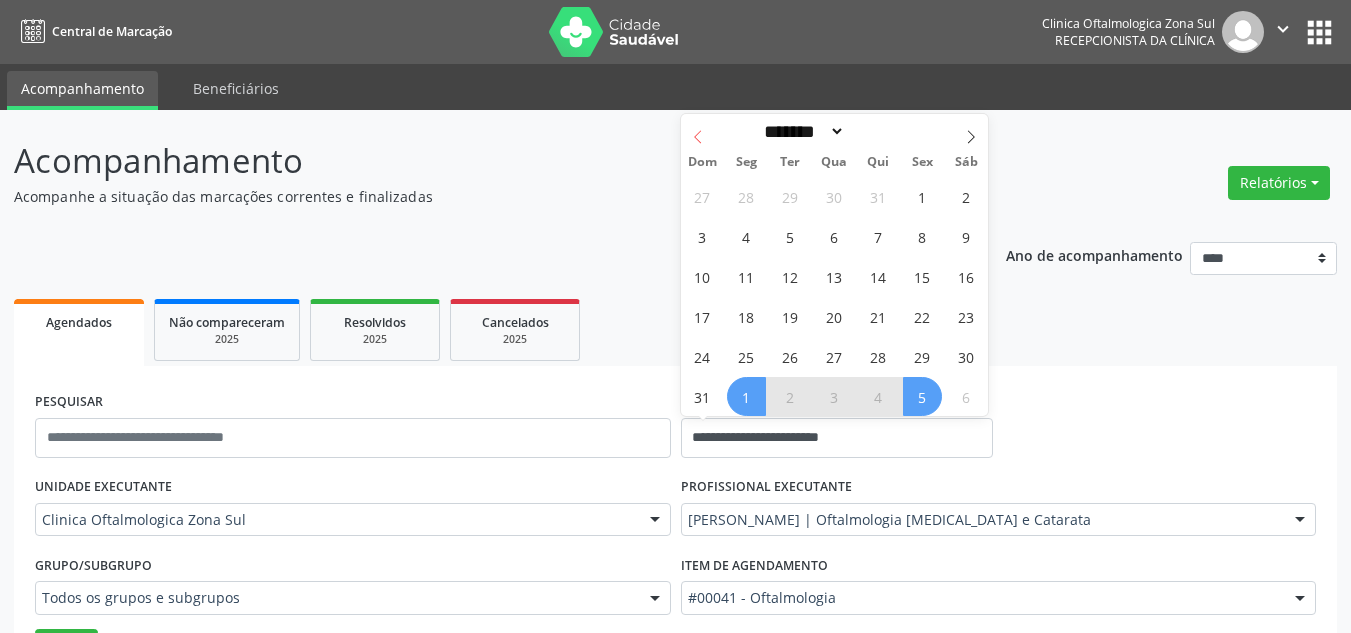 click at bounding box center [698, 131] 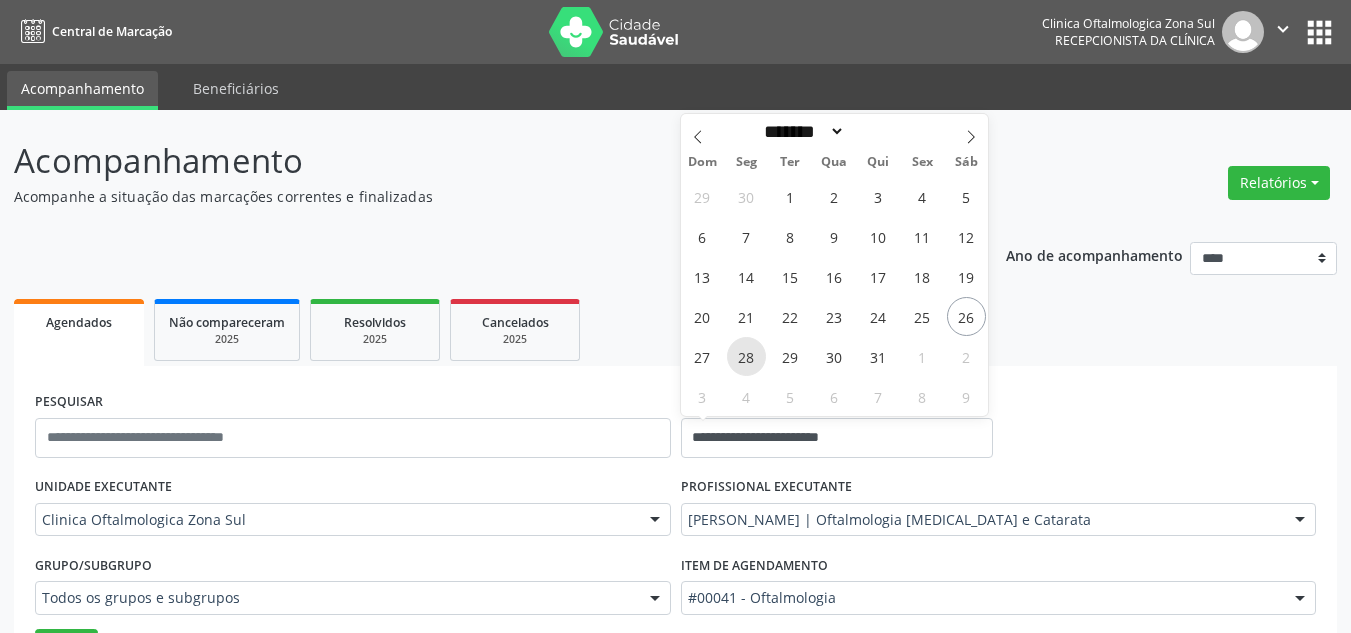 click on "28" at bounding box center (746, 356) 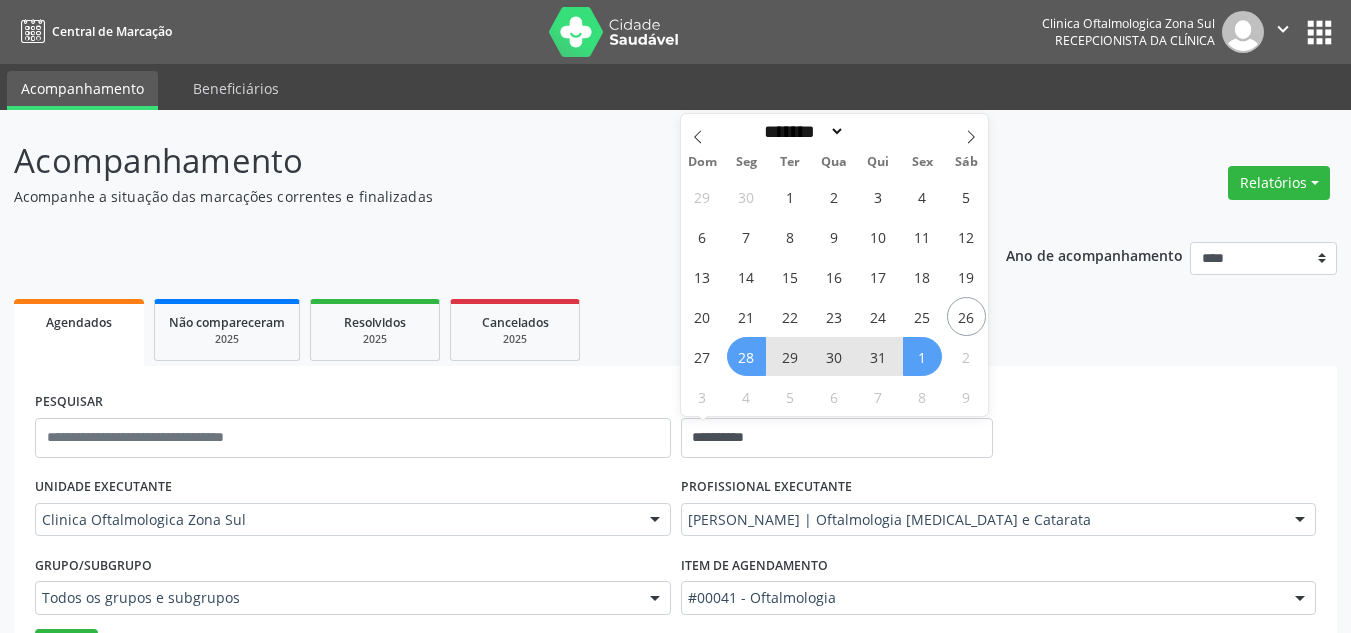 click on "1" at bounding box center (922, 356) 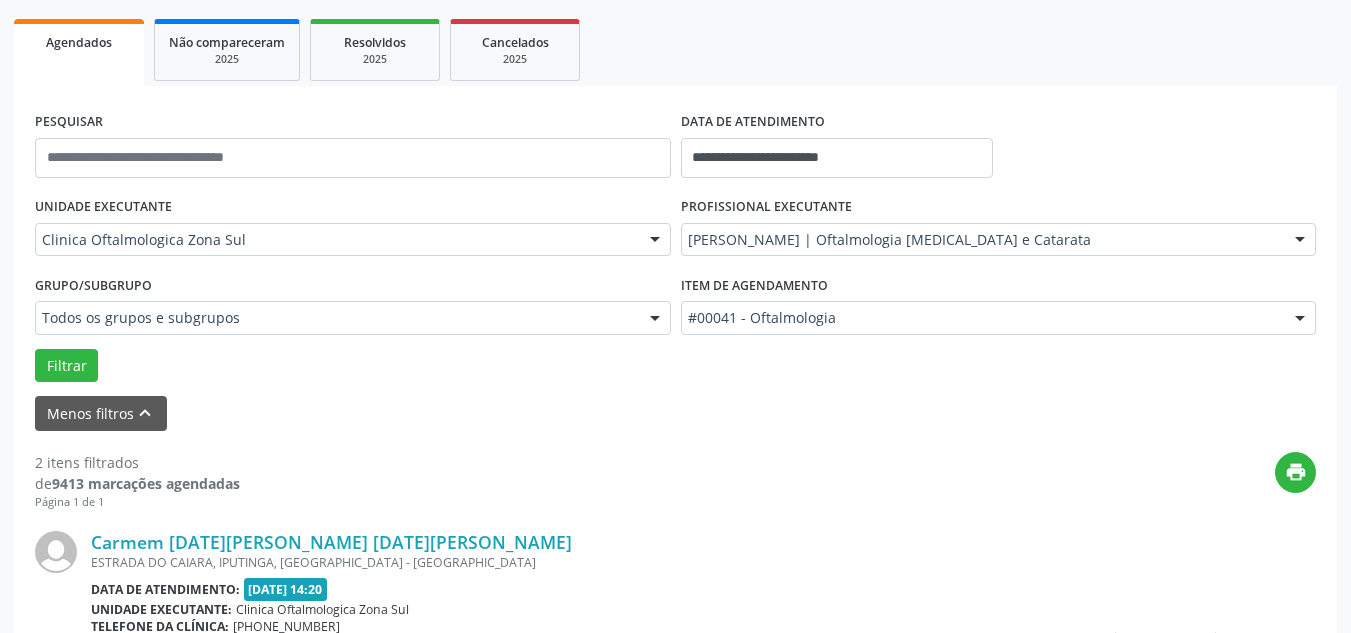 scroll, scrollTop: 300, scrollLeft: 0, axis: vertical 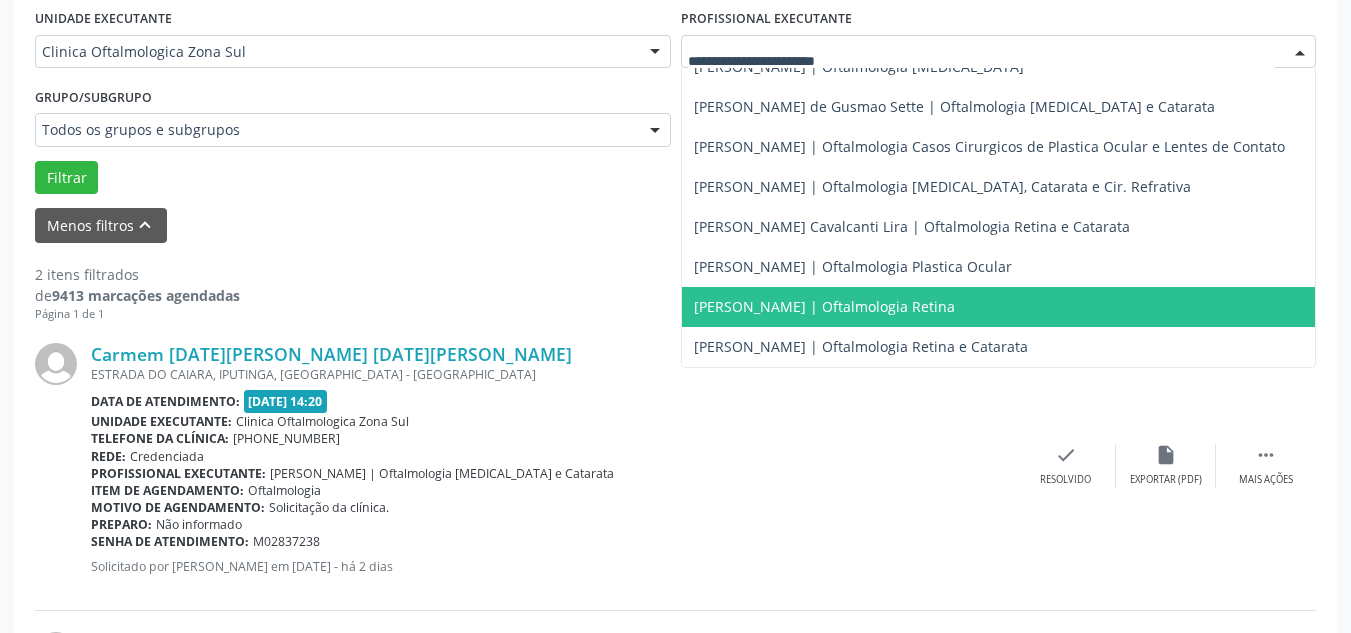 click on "[PERSON_NAME] | Oftalmologia Retina" at bounding box center (824, 306) 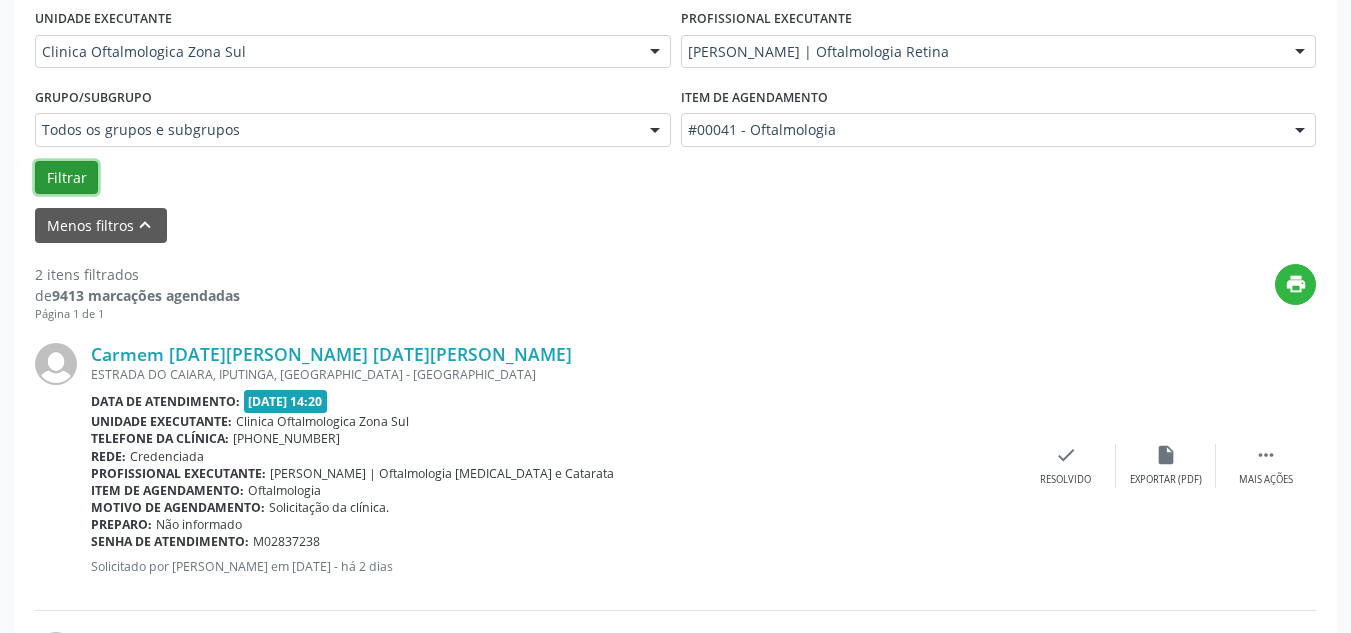 click on "Filtrar" at bounding box center (66, 178) 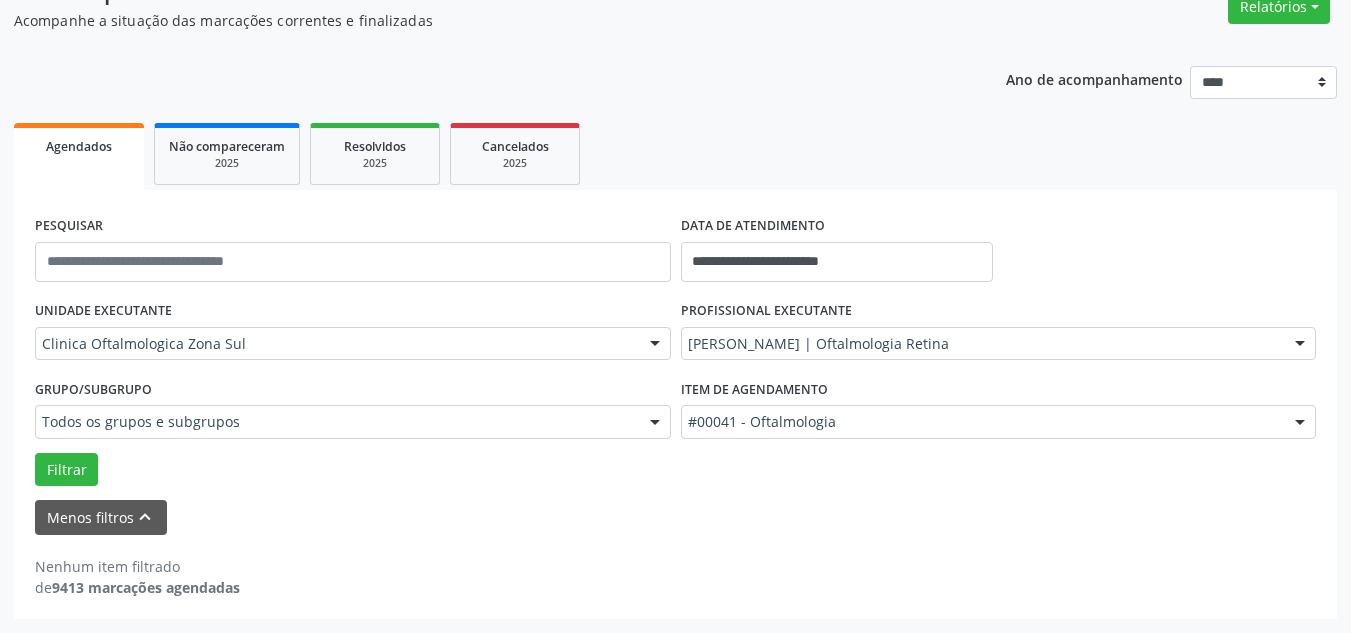 scroll, scrollTop: 176, scrollLeft: 0, axis: vertical 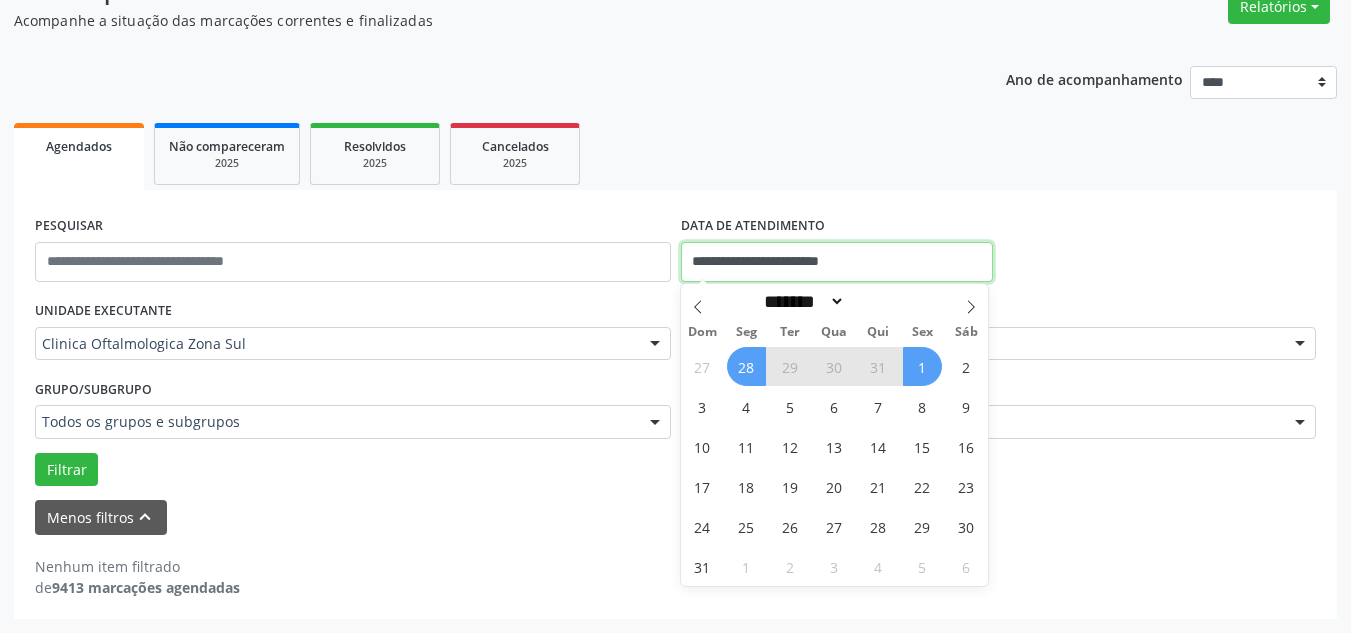 click on "**********" at bounding box center (837, 262) 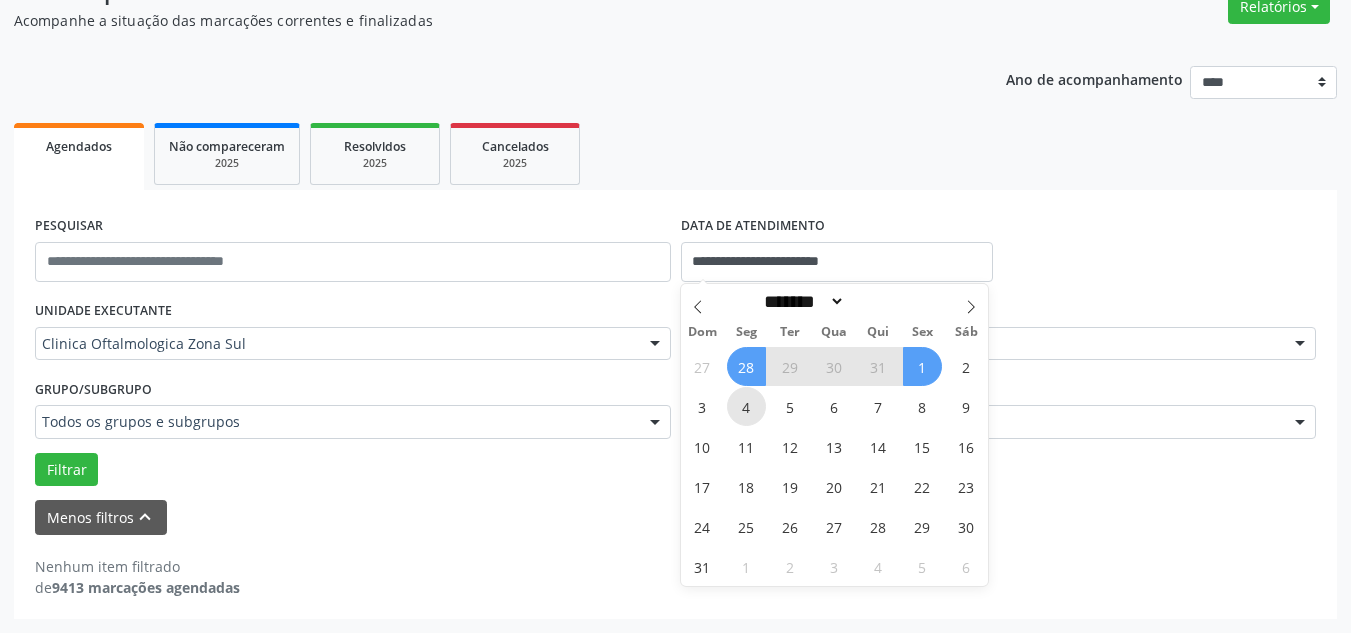 click on "4" at bounding box center [746, 406] 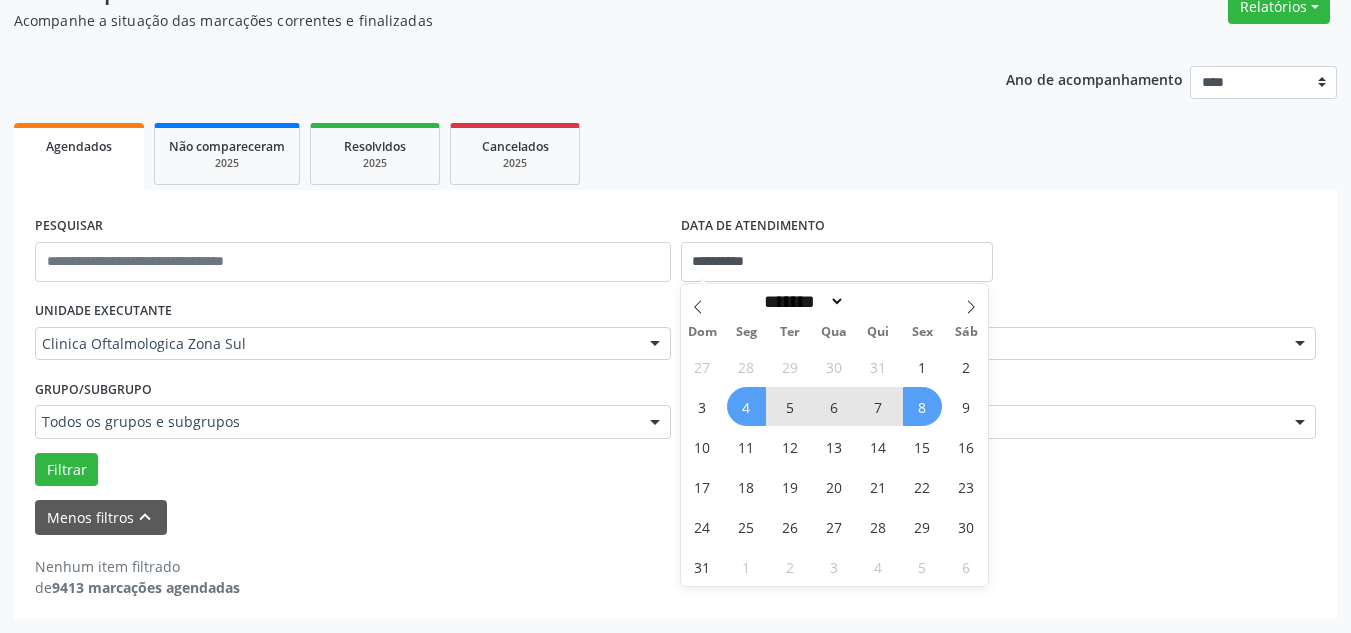 click on "8" at bounding box center (922, 406) 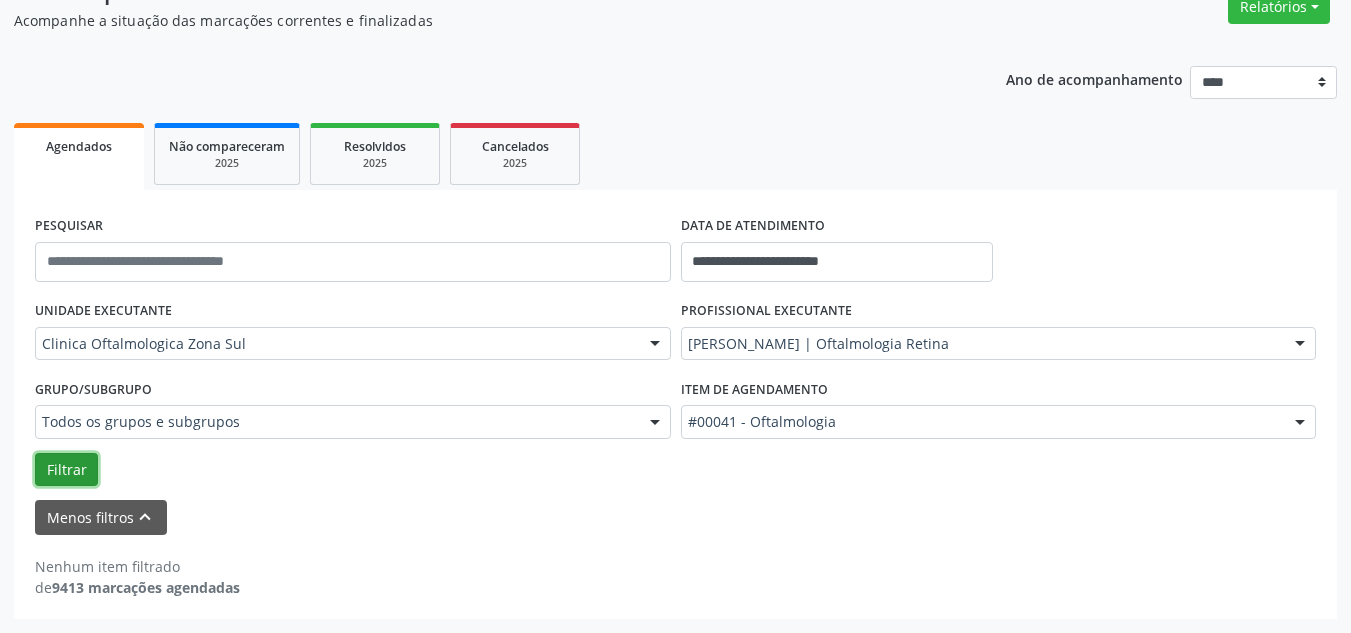 click on "Filtrar" at bounding box center [66, 470] 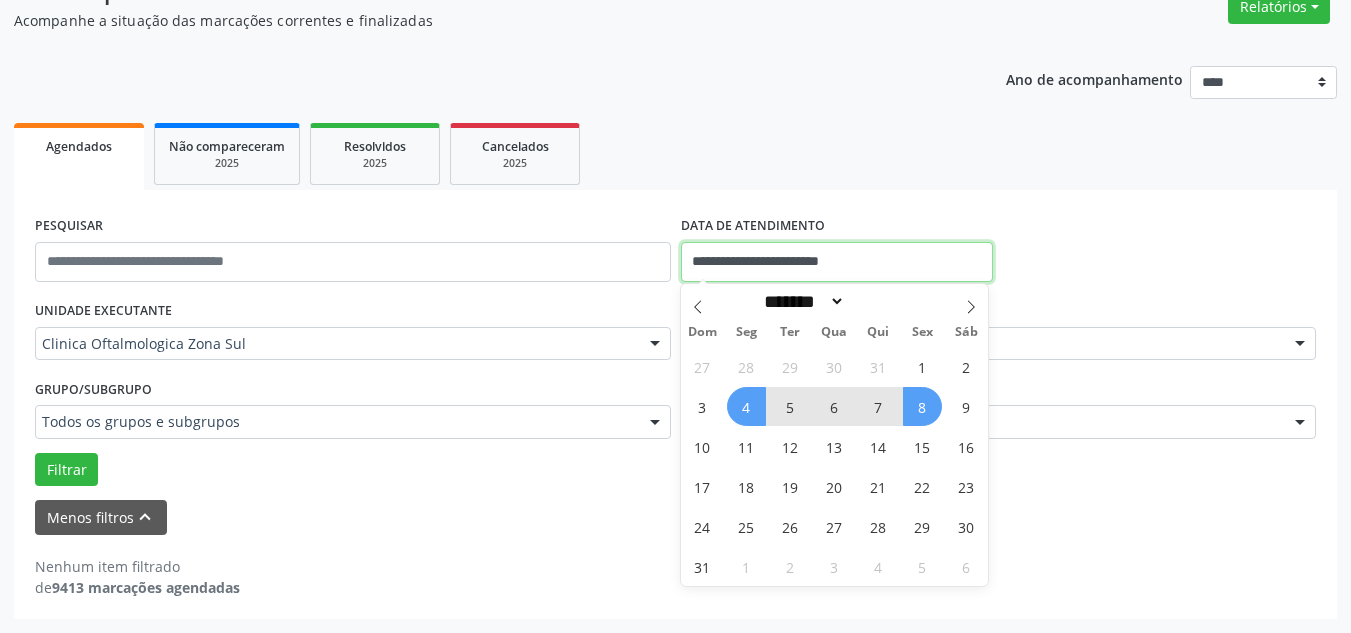 click on "**********" at bounding box center (837, 262) 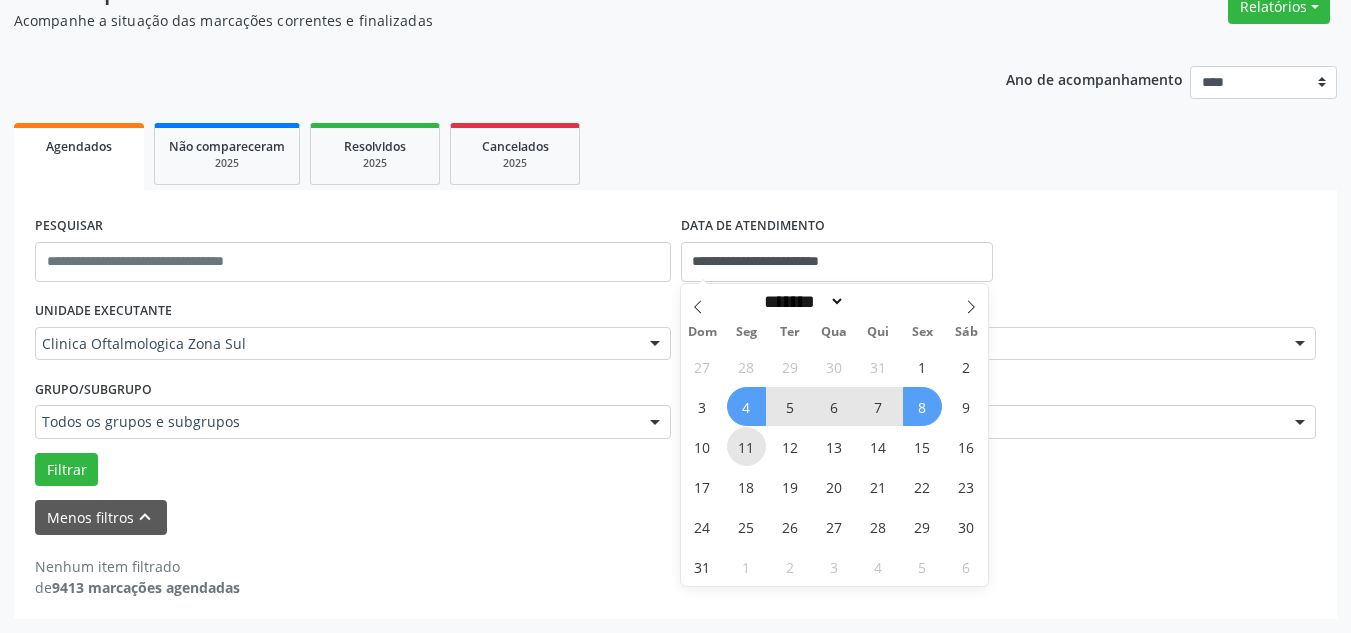click on "11" at bounding box center [746, 446] 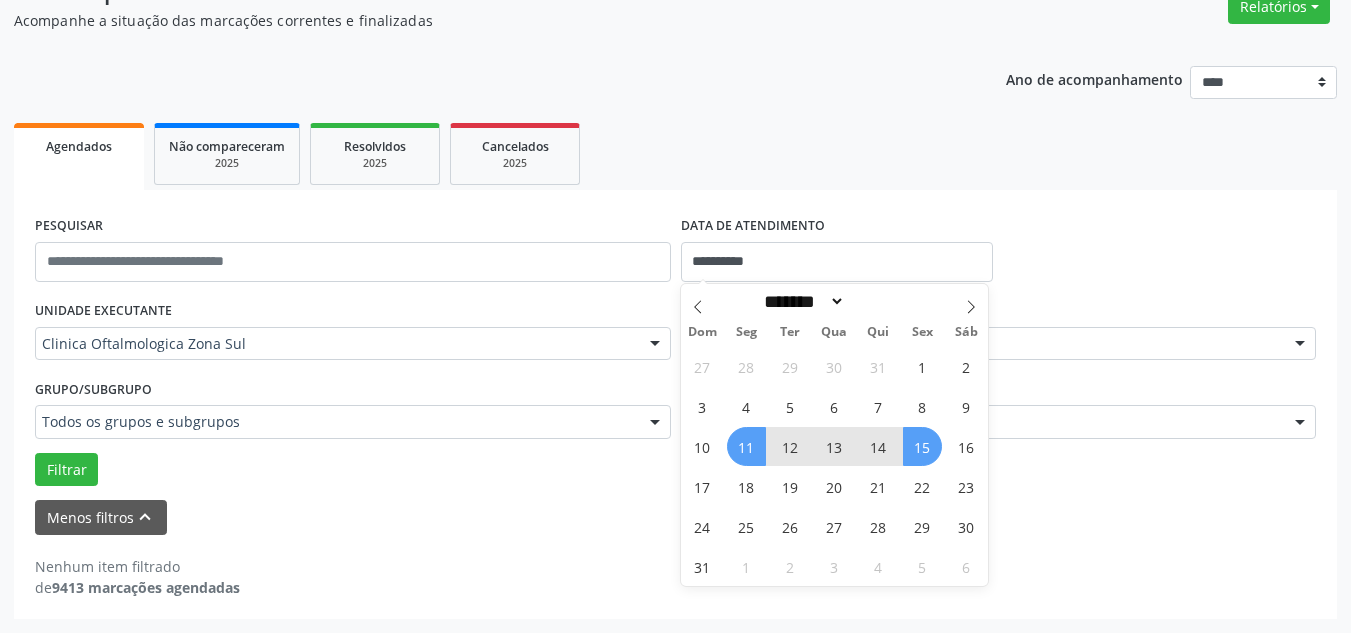 click on "15" at bounding box center (922, 446) 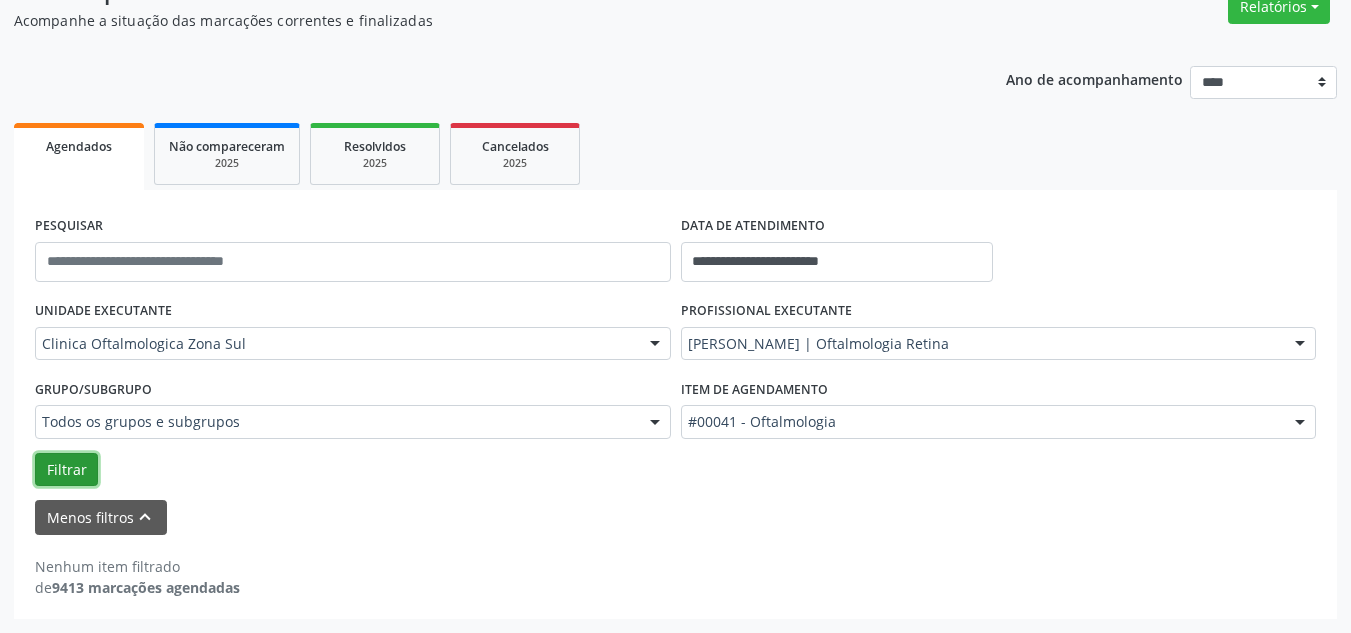 click on "Filtrar" at bounding box center (66, 470) 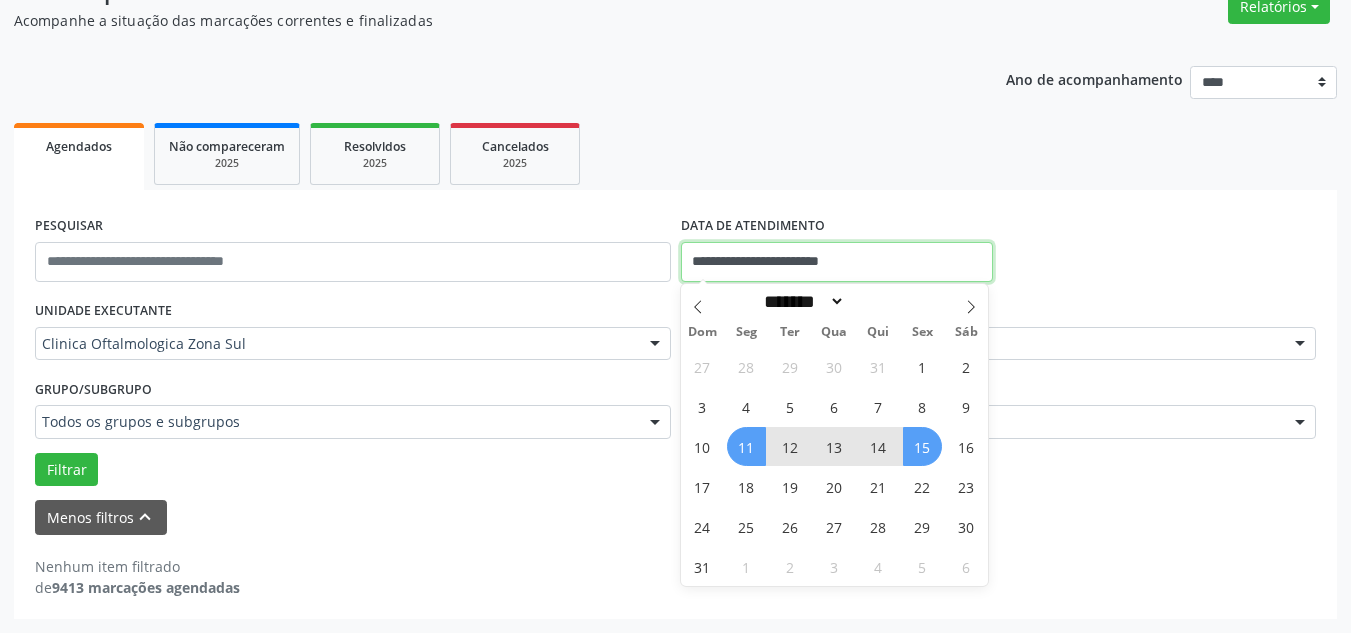 click on "**********" at bounding box center [837, 262] 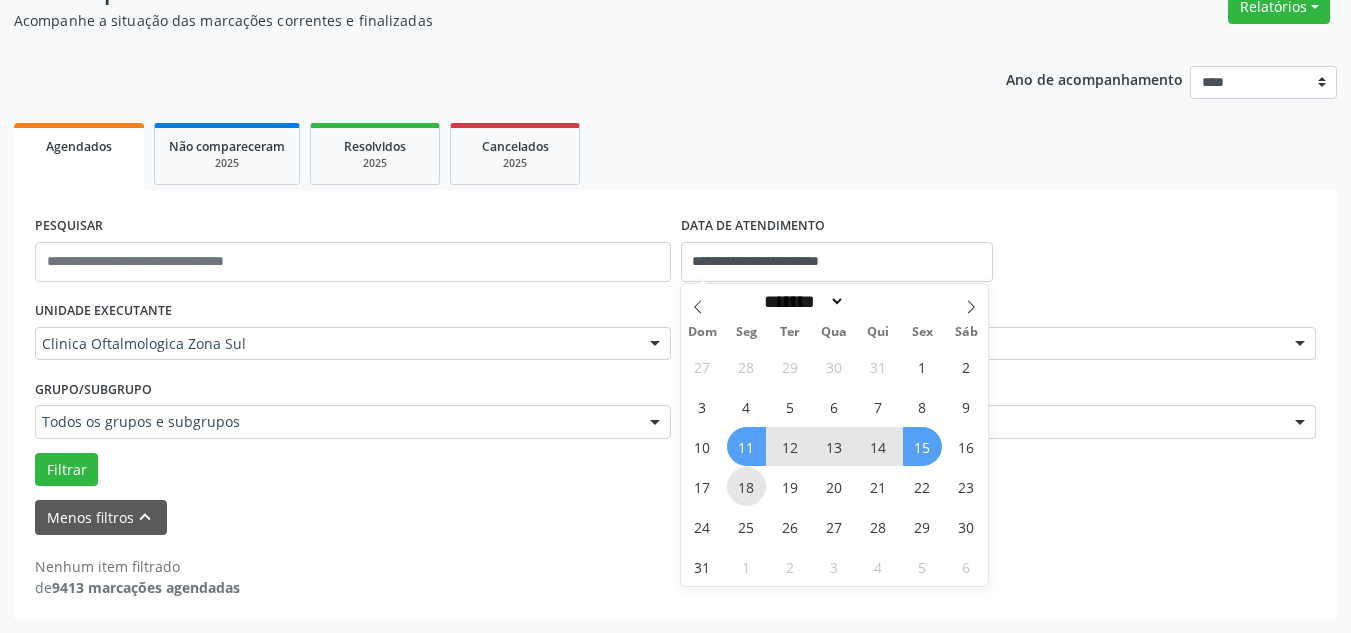 click on "18" at bounding box center (746, 486) 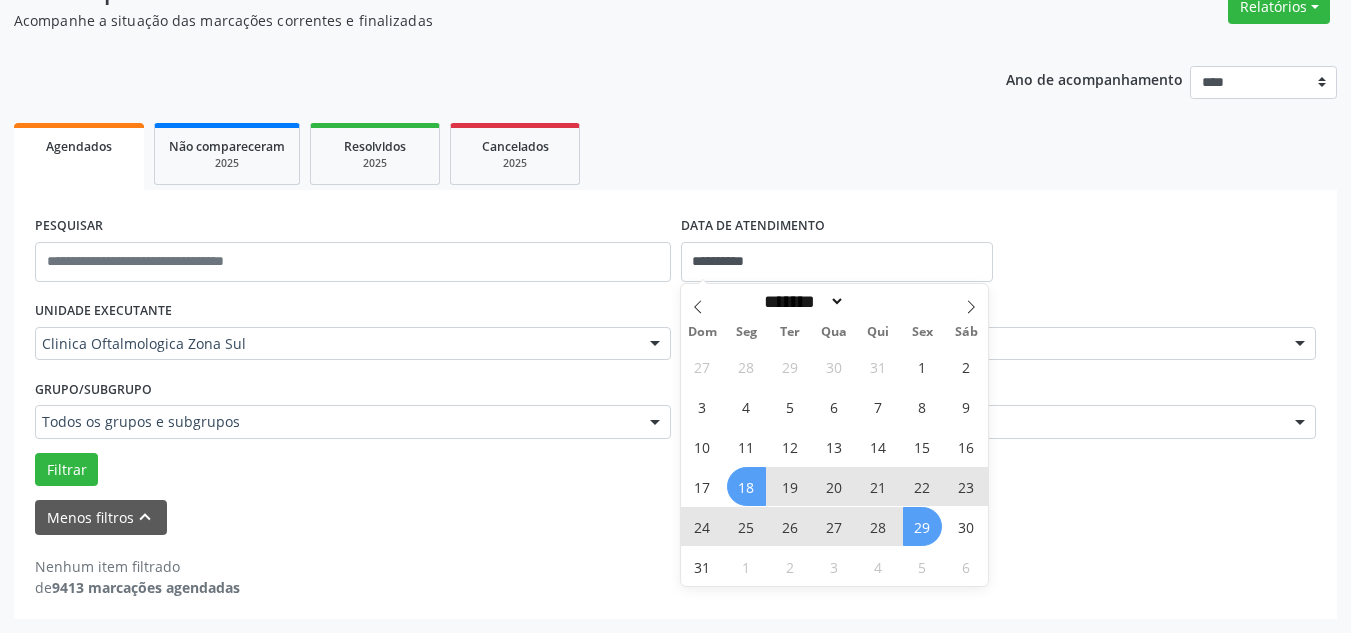 click on "29" at bounding box center (922, 526) 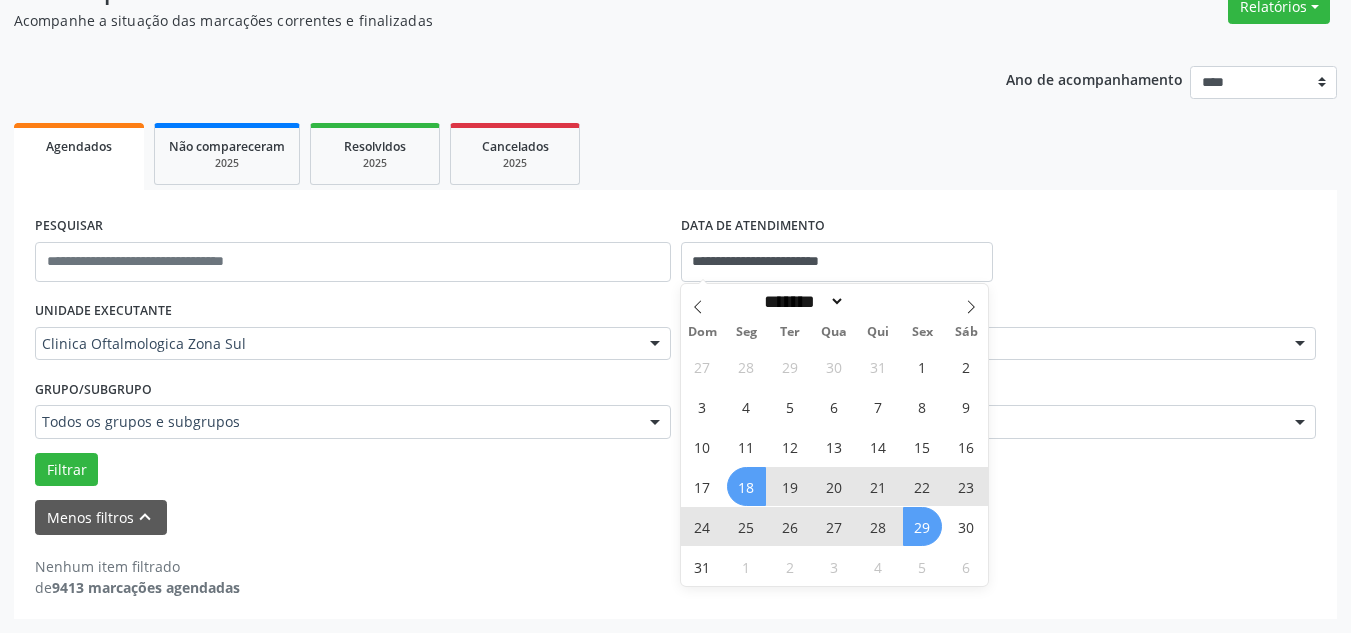 select on "*" 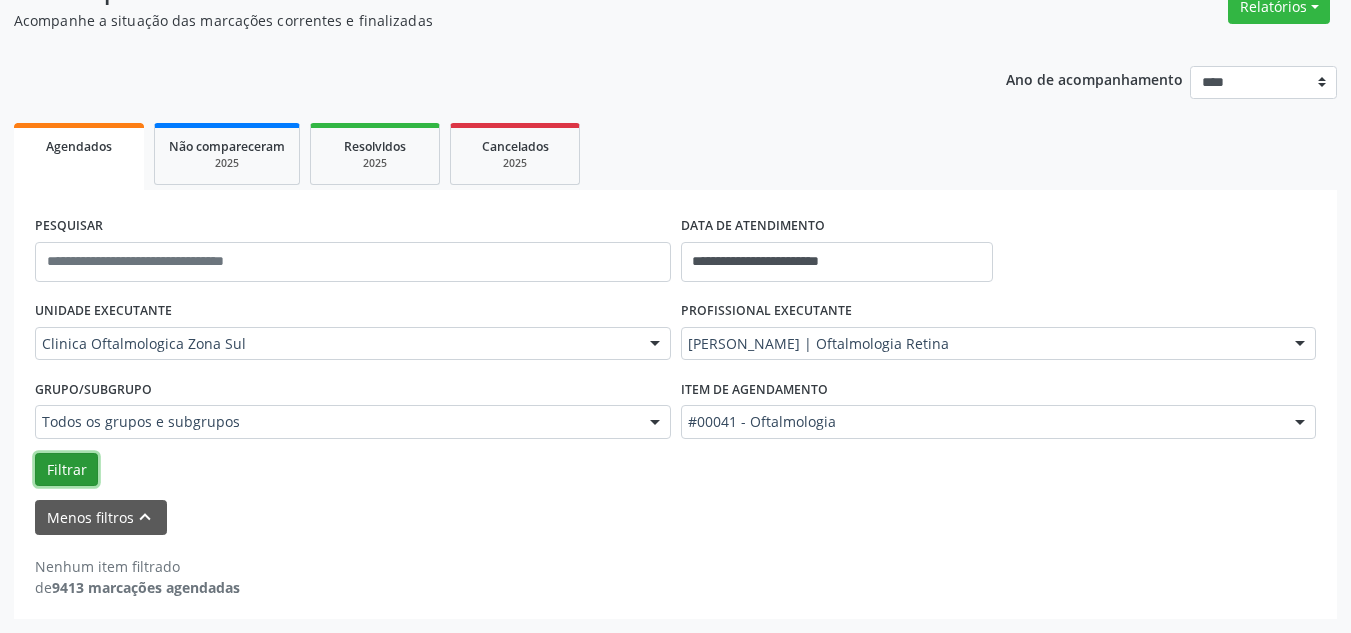 click on "Filtrar" at bounding box center [66, 470] 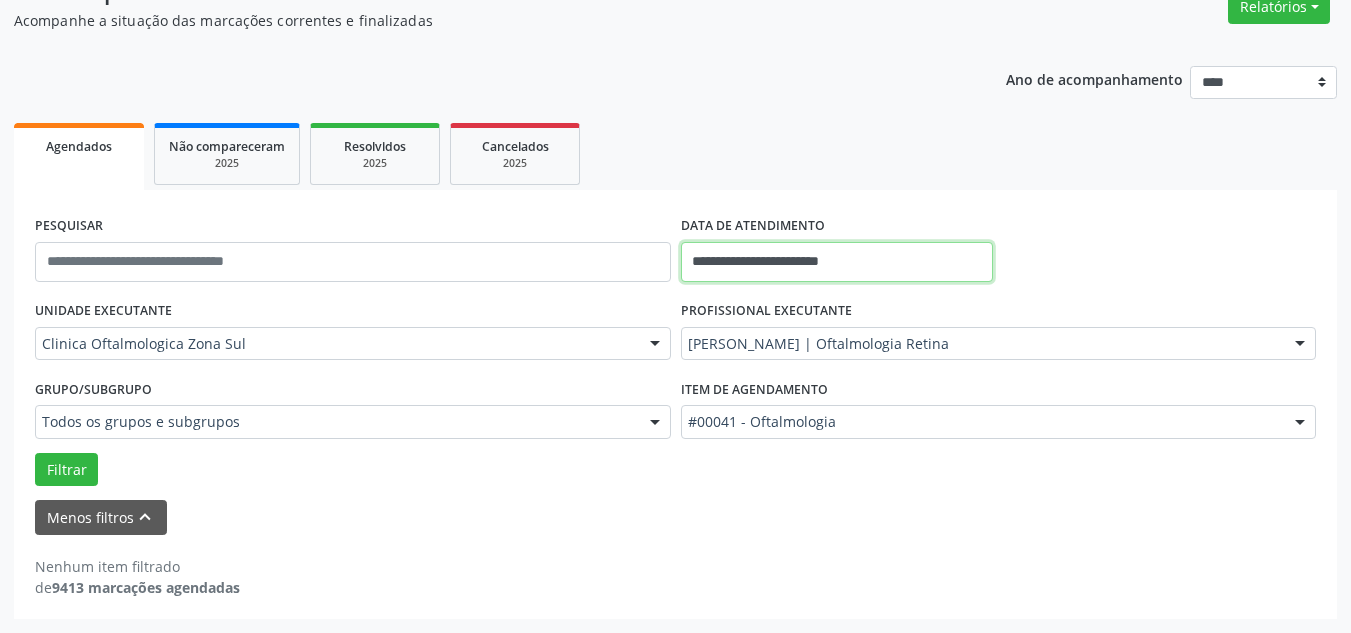 click on "**********" at bounding box center [837, 262] 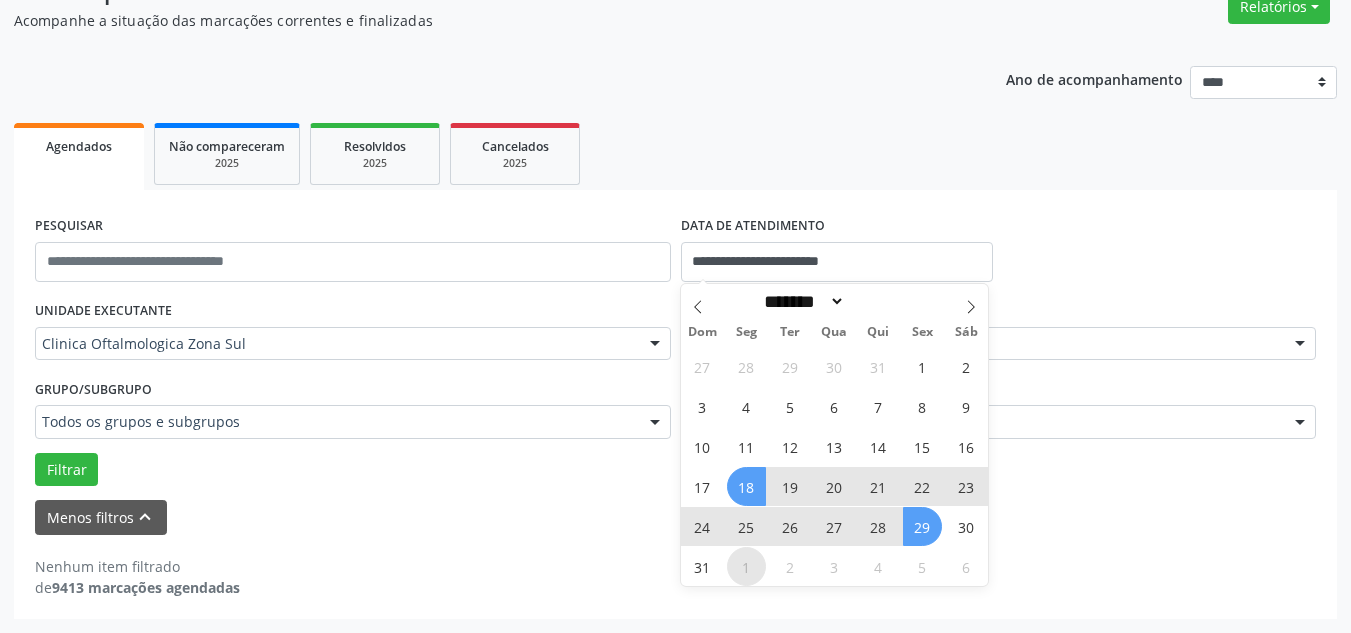 click on "1" at bounding box center [746, 566] 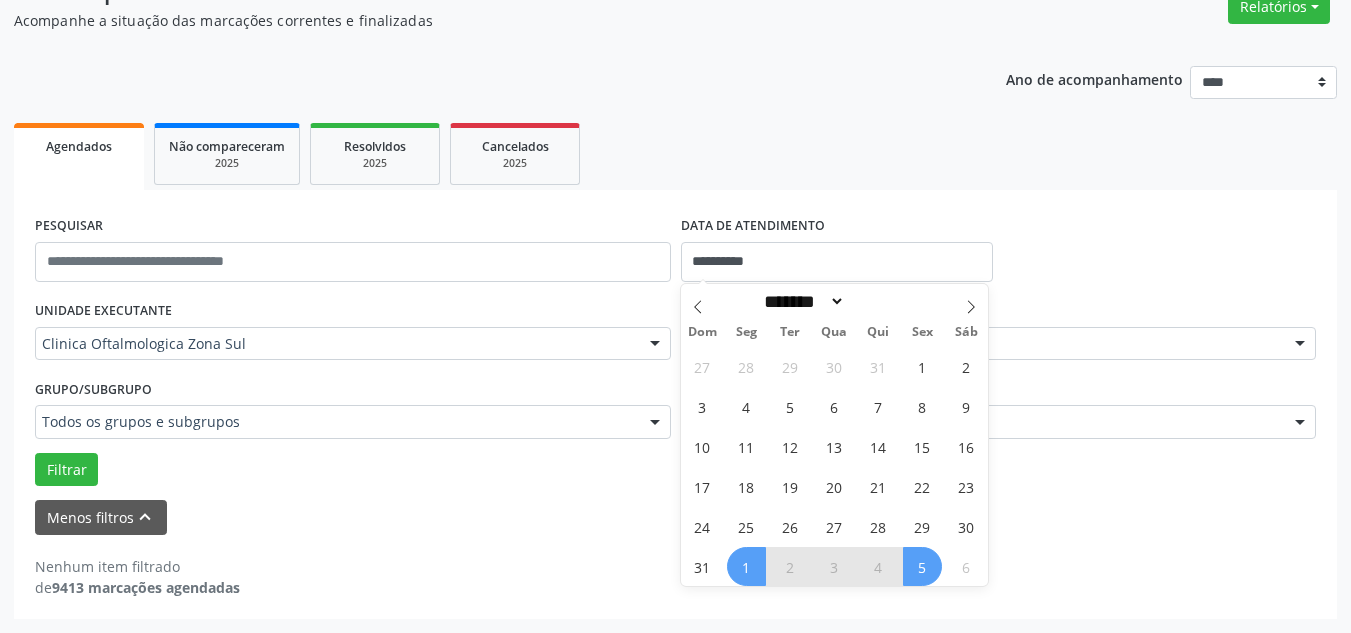 click on "5" at bounding box center [922, 566] 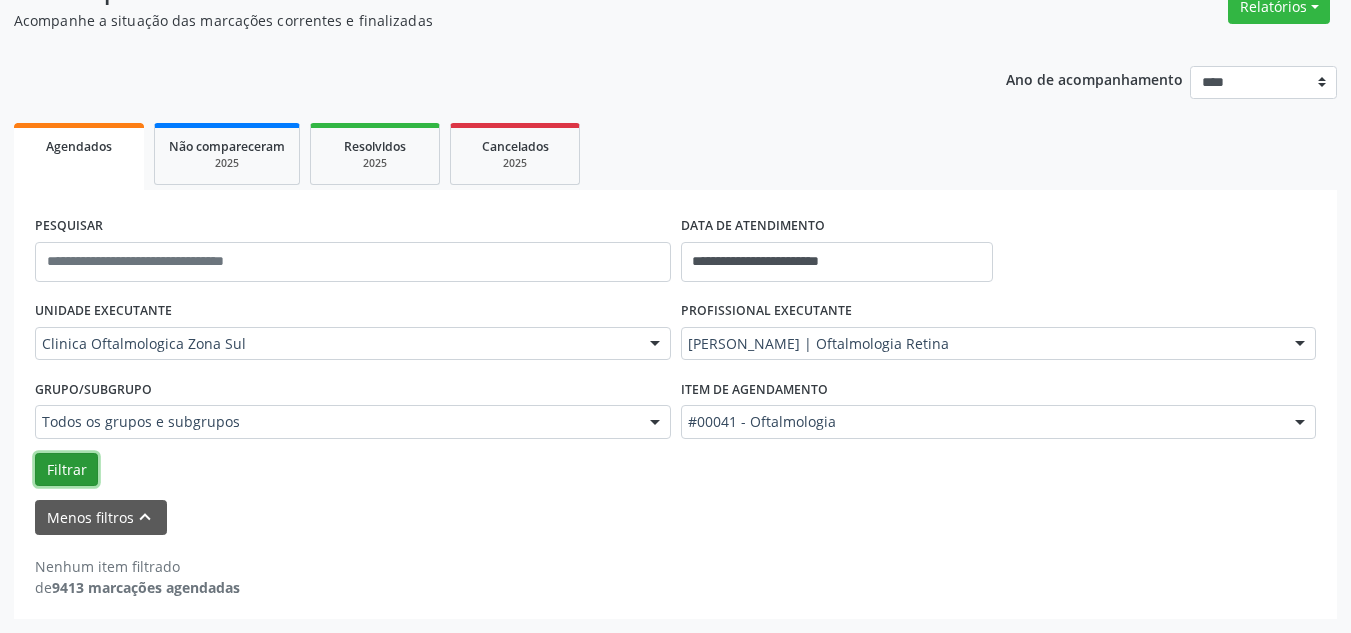 click on "Filtrar" at bounding box center (66, 470) 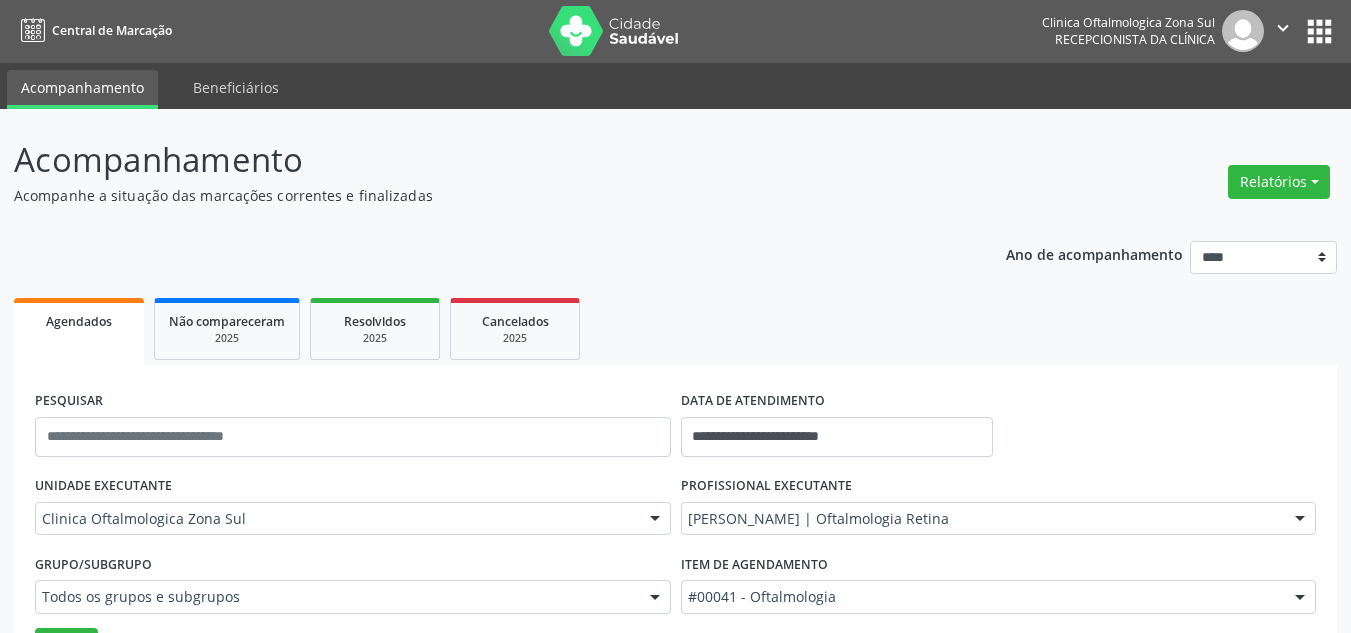 scroll, scrollTop: 0, scrollLeft: 0, axis: both 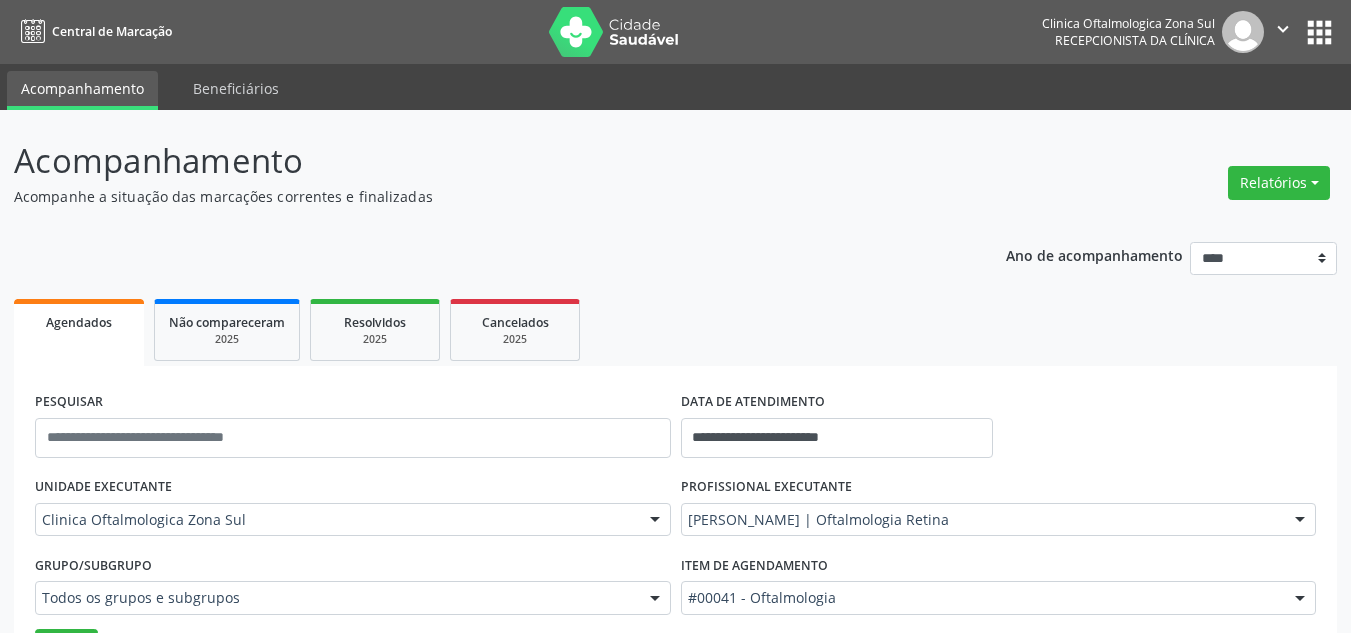 click on "" at bounding box center [1283, 29] 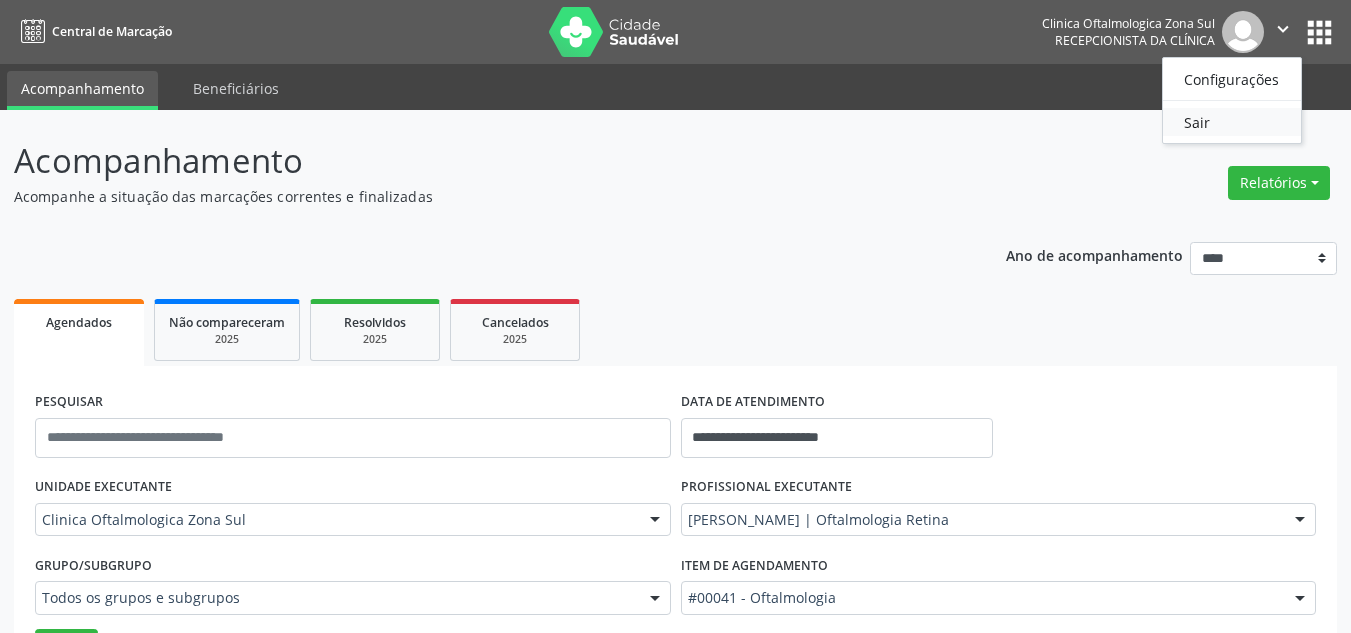 click on "Sair" at bounding box center (1232, 122) 